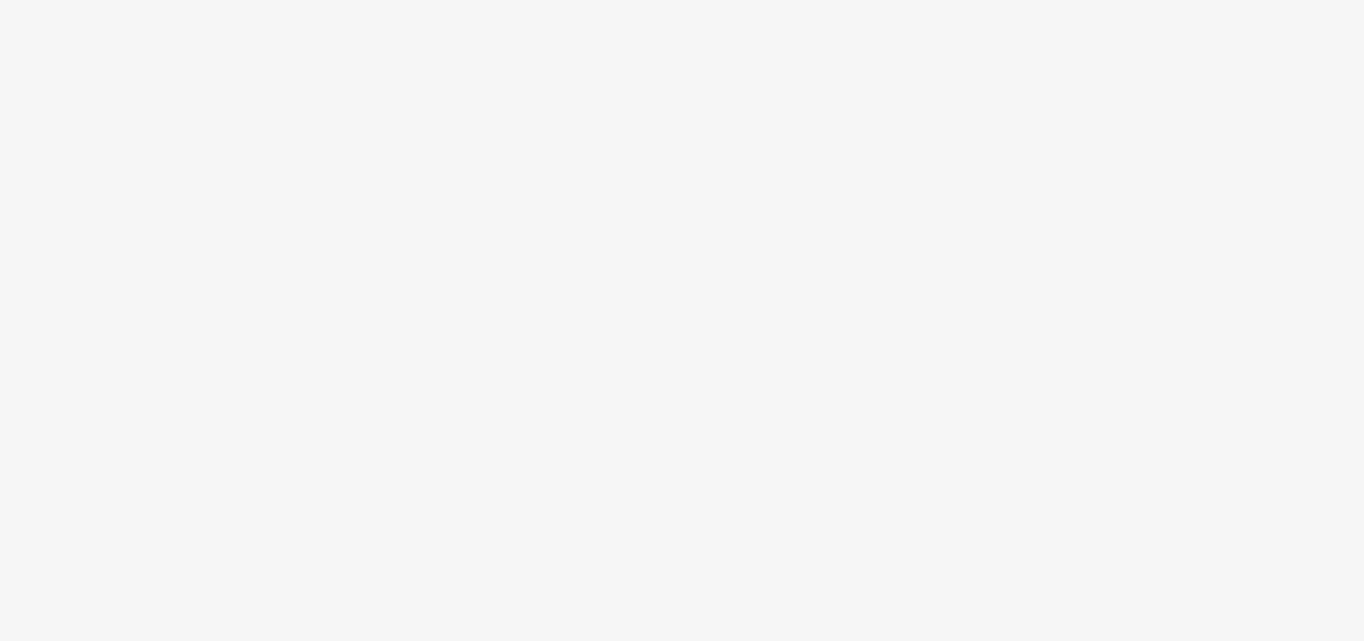 scroll, scrollTop: 0, scrollLeft: 0, axis: both 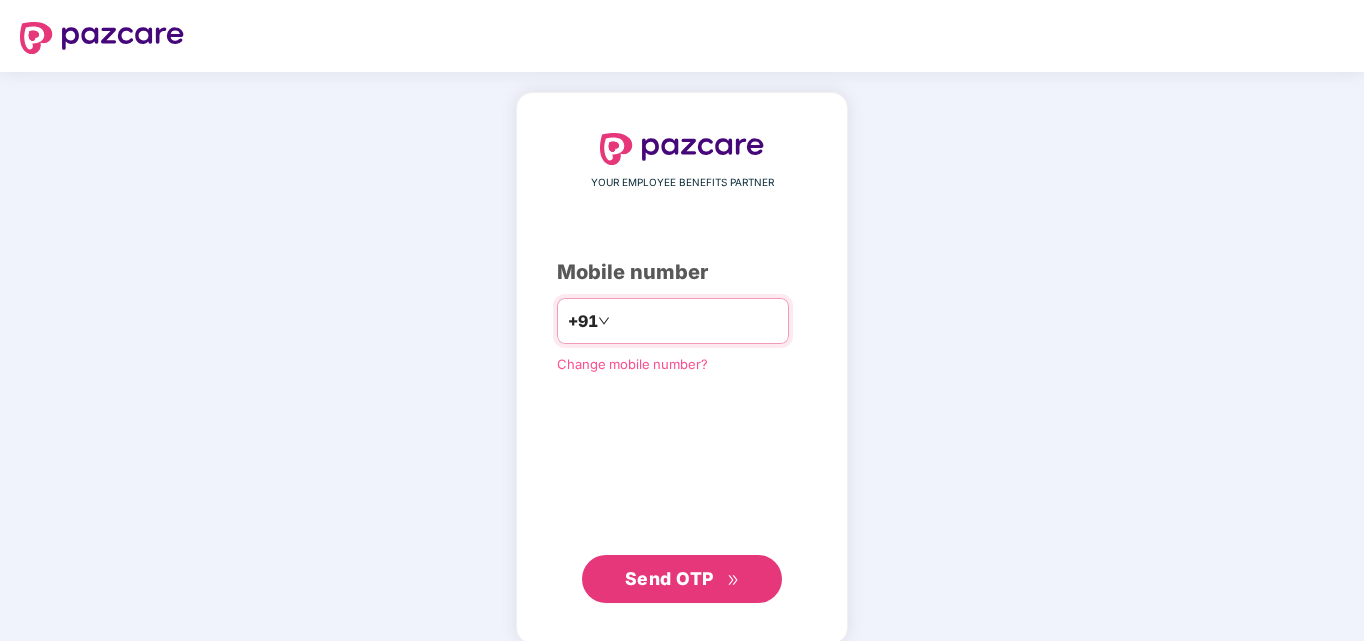 click at bounding box center (696, 321) 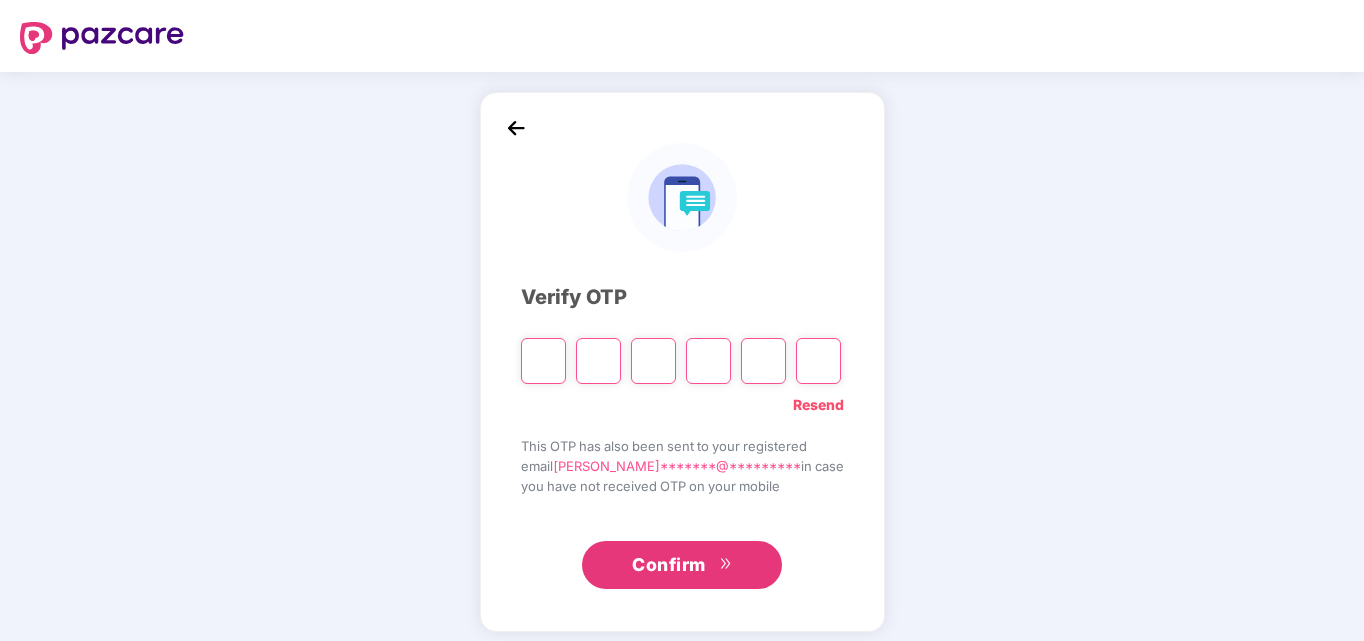 type on "*" 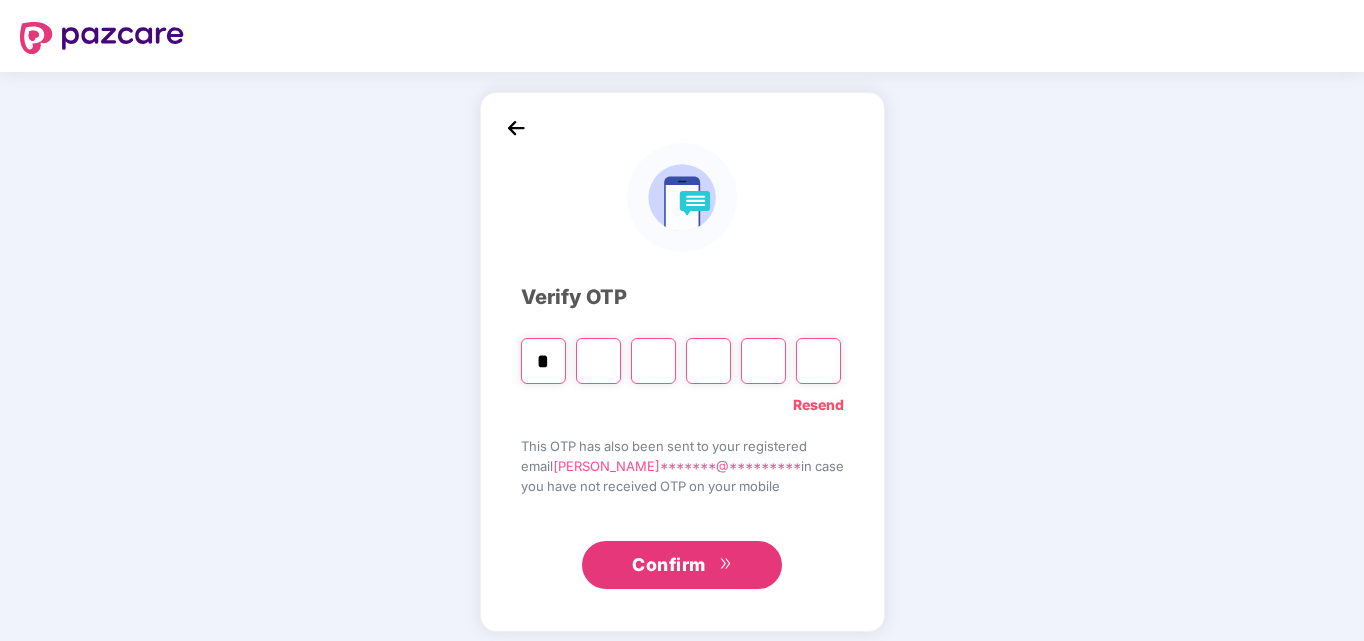 type on "*" 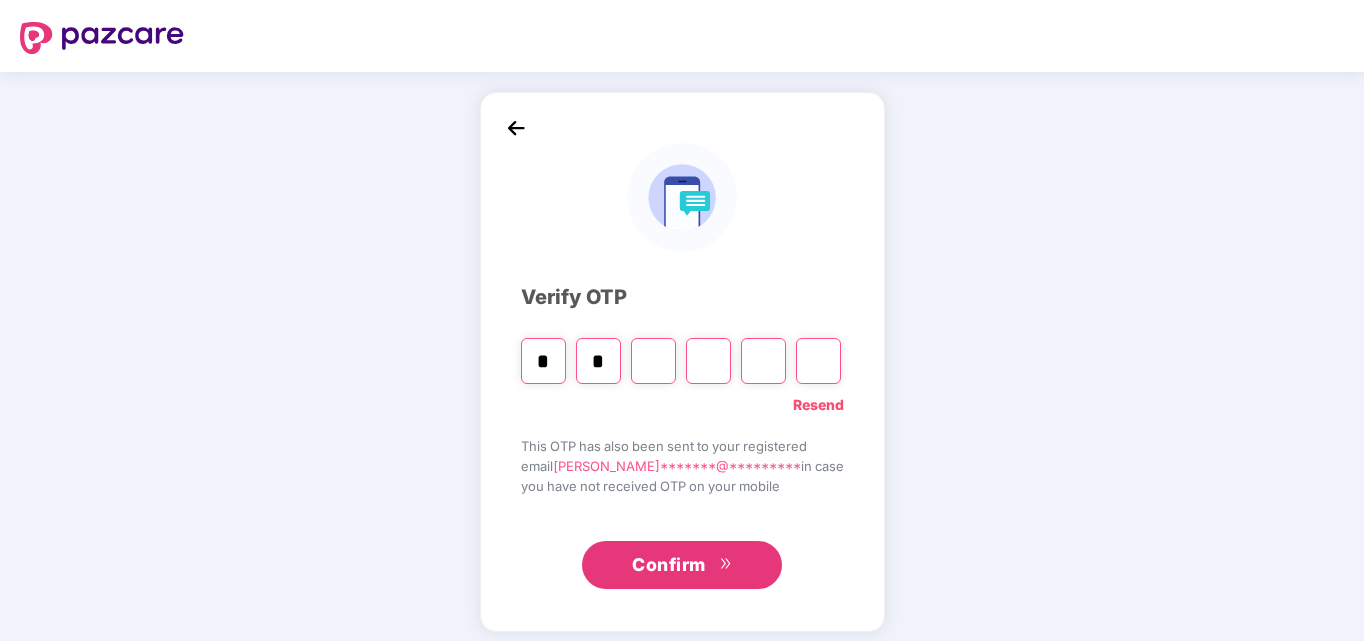 type on "*" 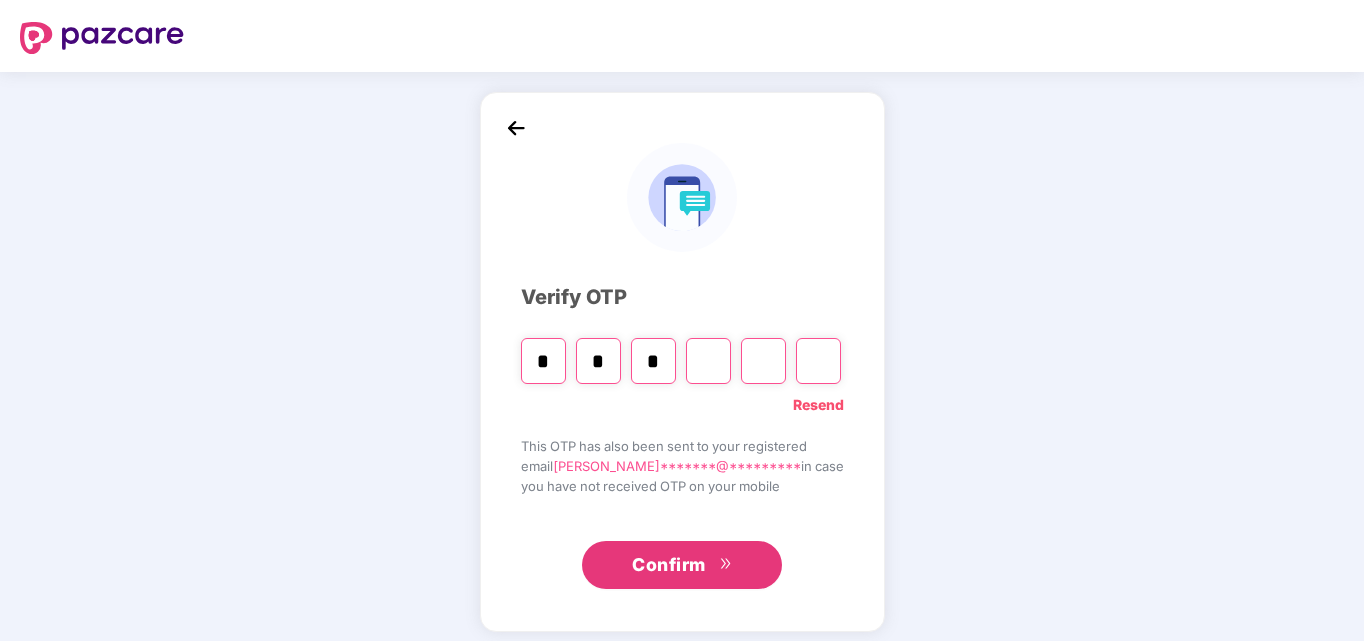 type on "*" 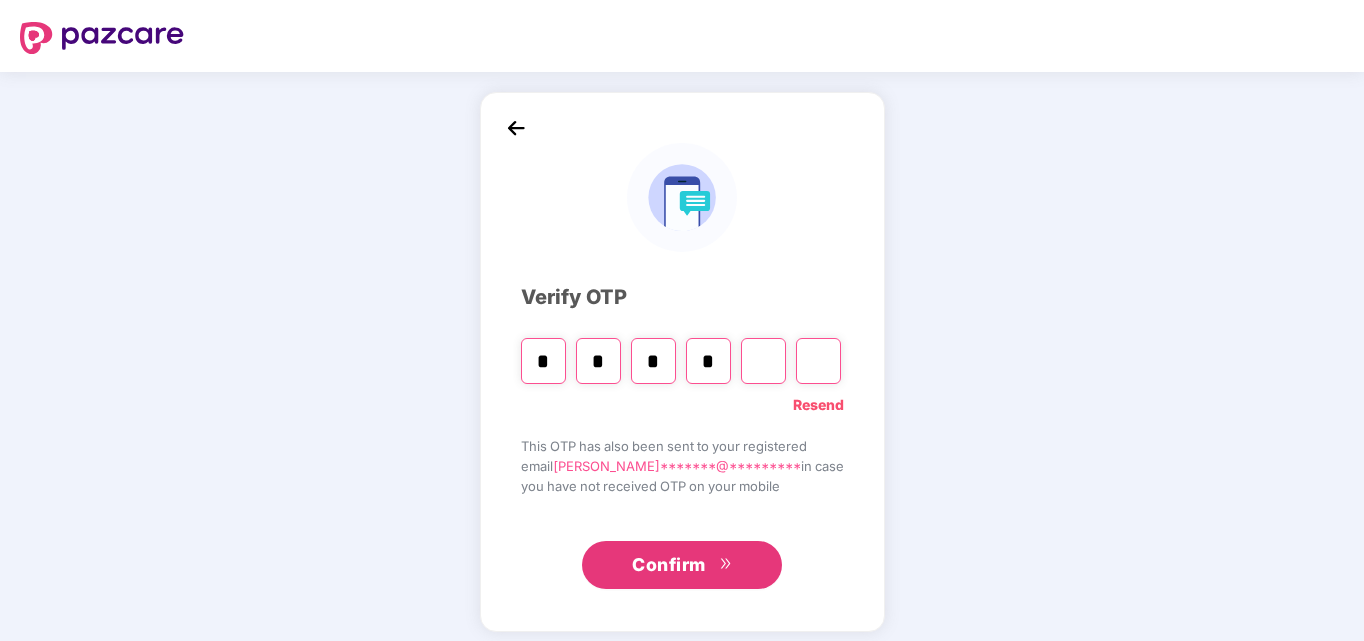 type on "*" 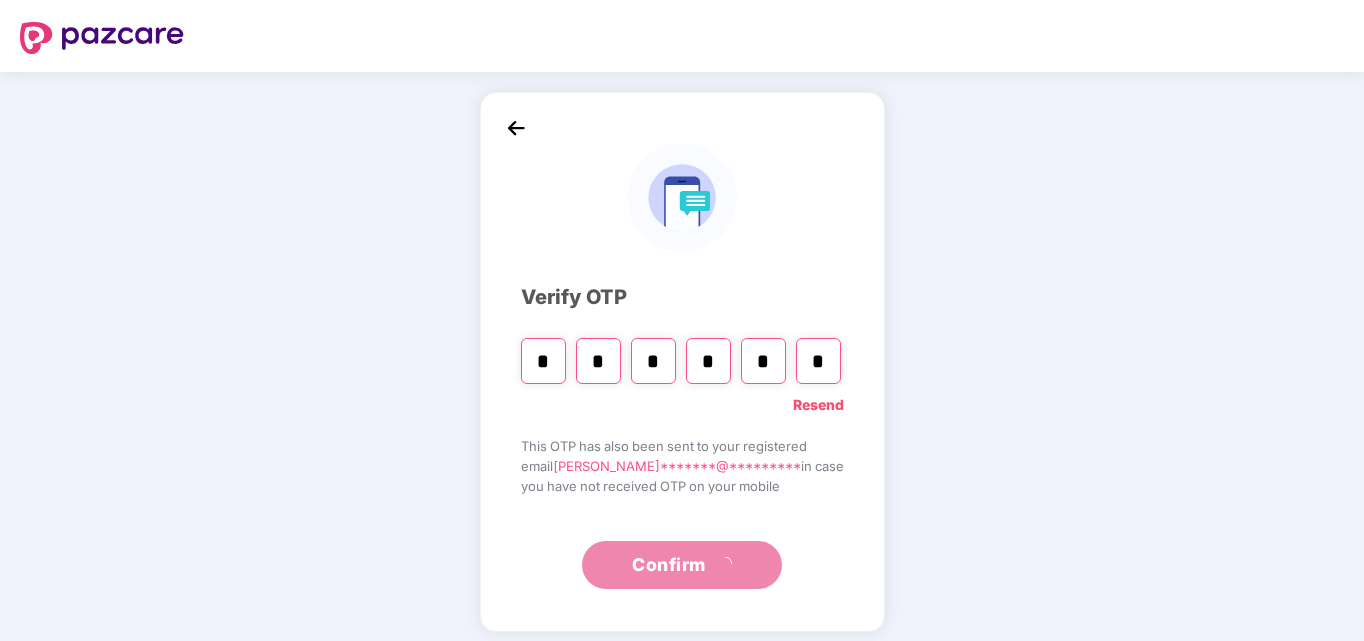 type on "*" 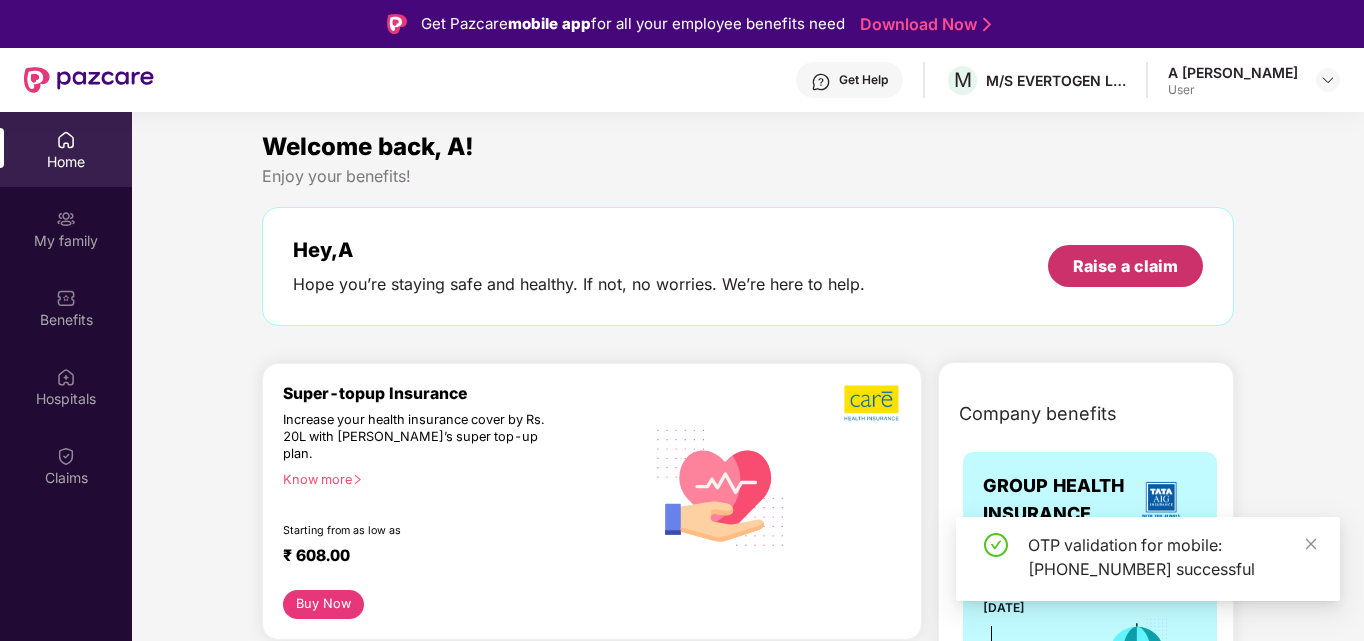 click on "Raise a claim" at bounding box center (1125, 266) 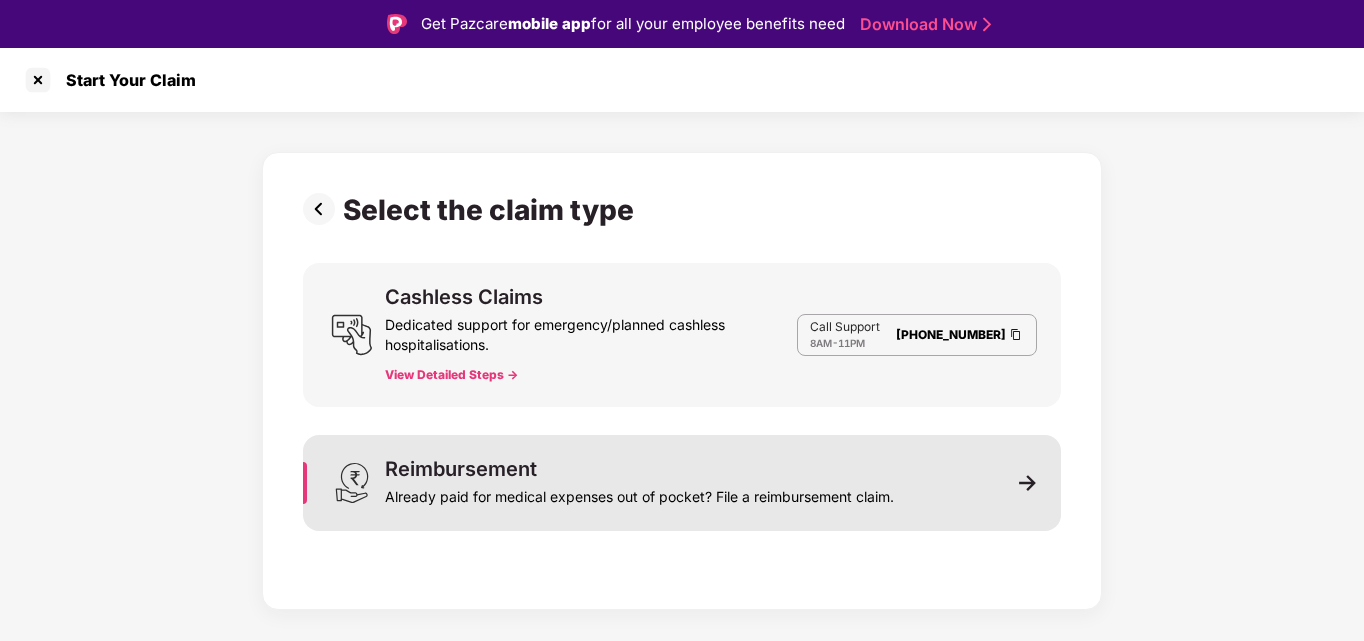 click on "Already paid for medical expenses out of pocket? File a reimbursement claim." at bounding box center (639, 493) 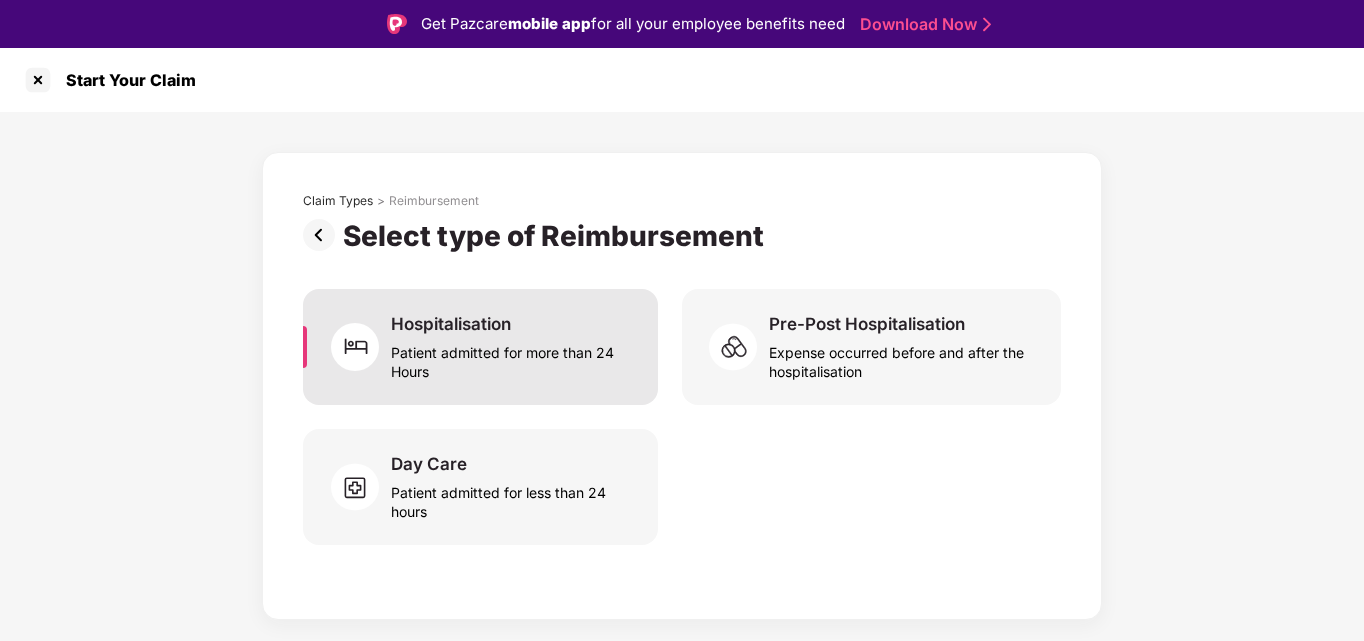 click on "Patient admitted for more than 24 Hours" at bounding box center [512, 358] 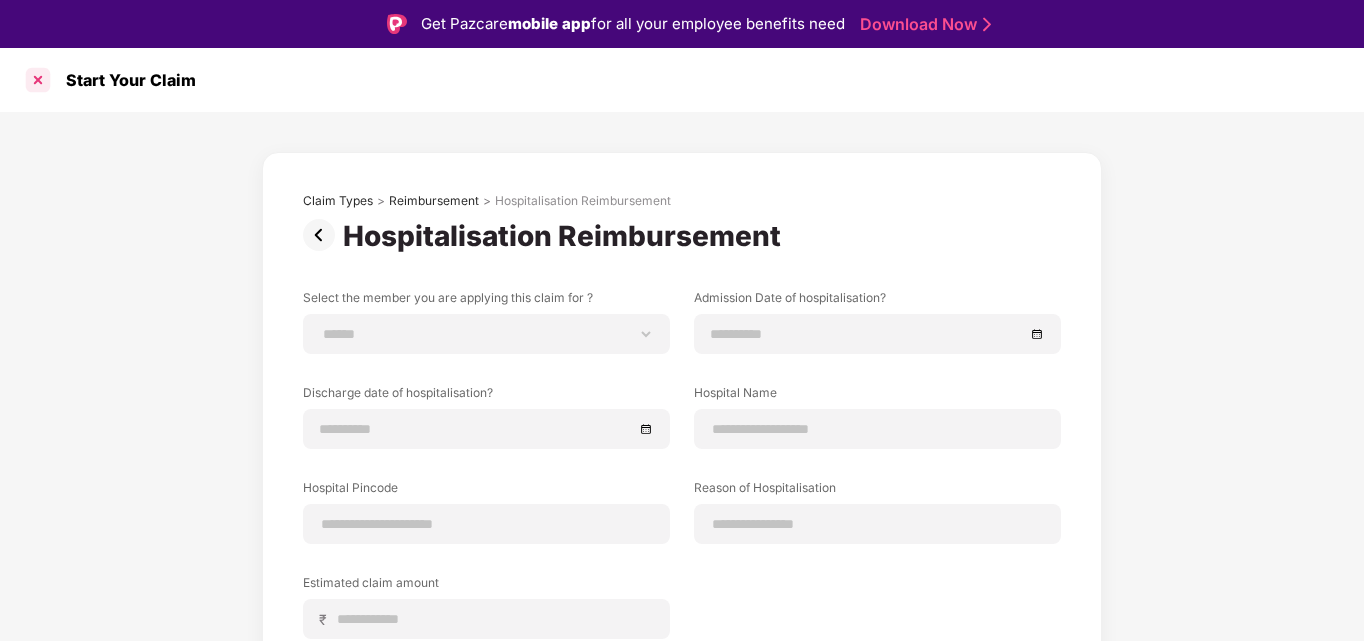 click at bounding box center (38, 80) 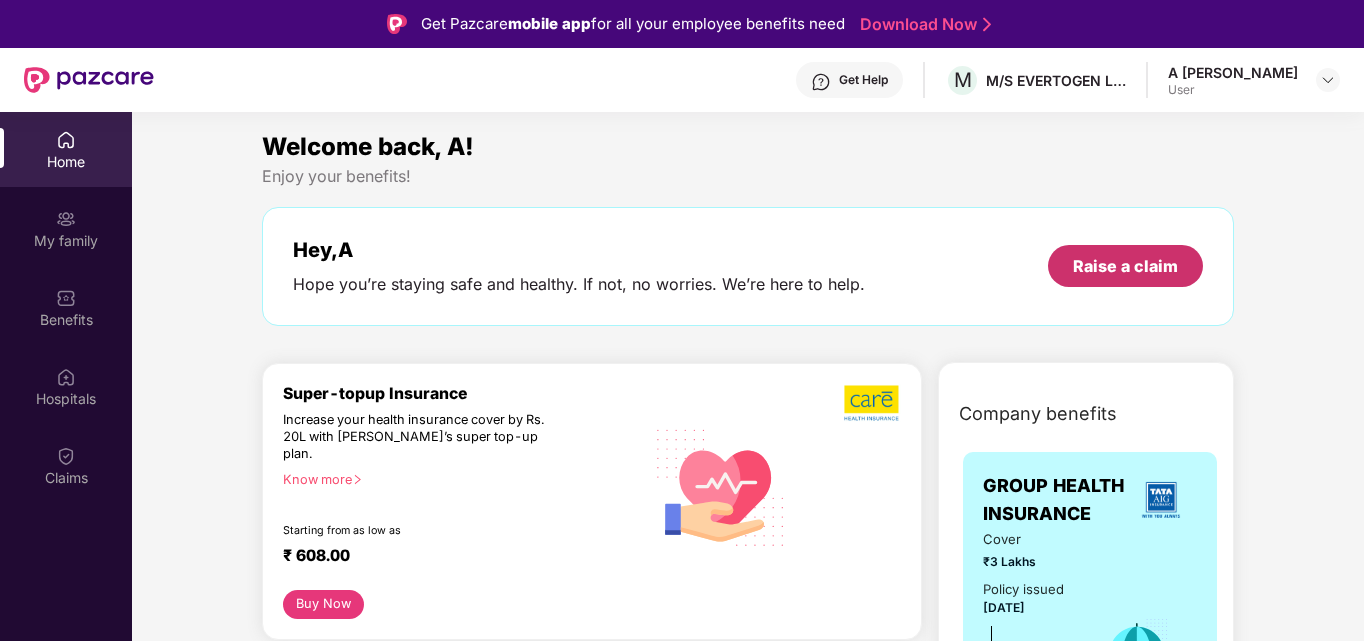 click on "Raise a claim" at bounding box center (1125, 266) 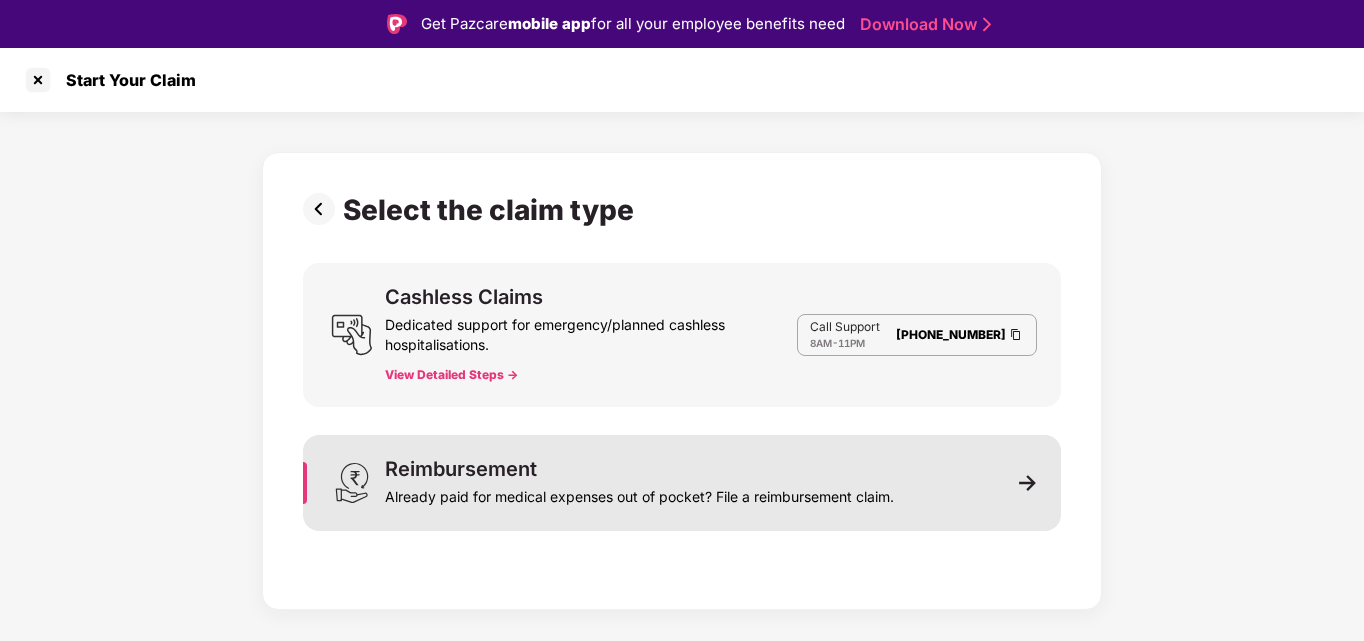 click on "Already paid for medical expenses out of pocket? File a reimbursement claim." at bounding box center [639, 493] 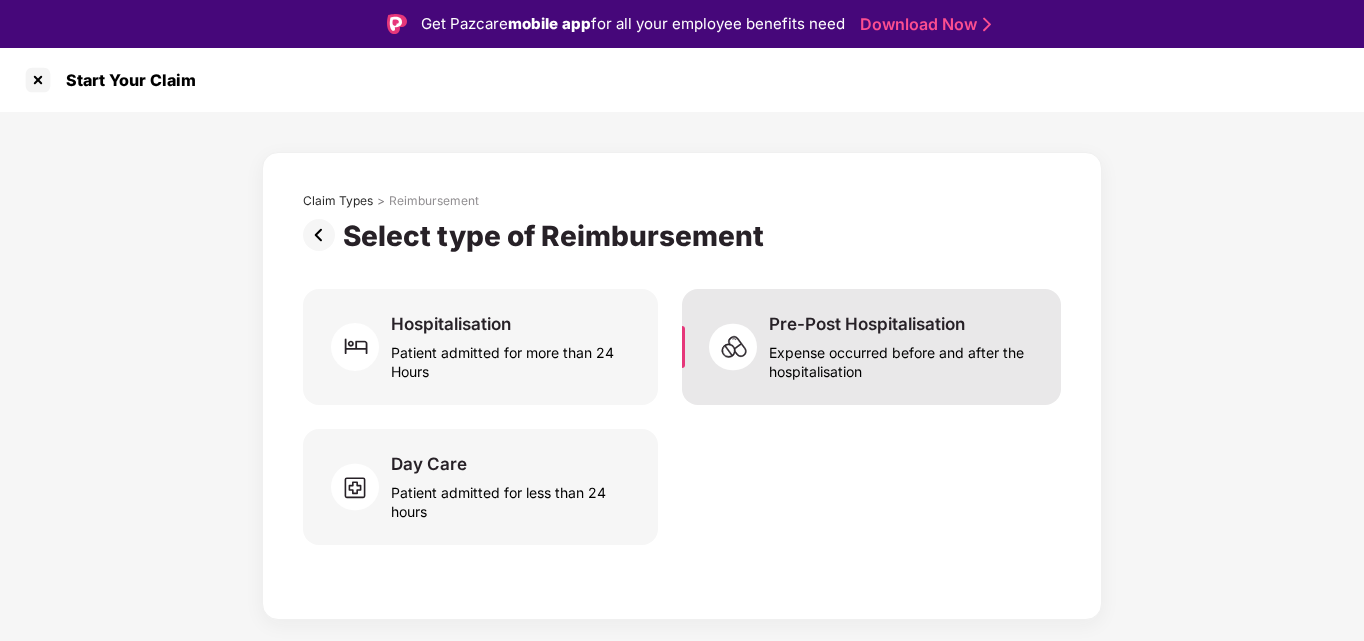 click on "Expense occurred before and after the hospitalisation" at bounding box center (903, 358) 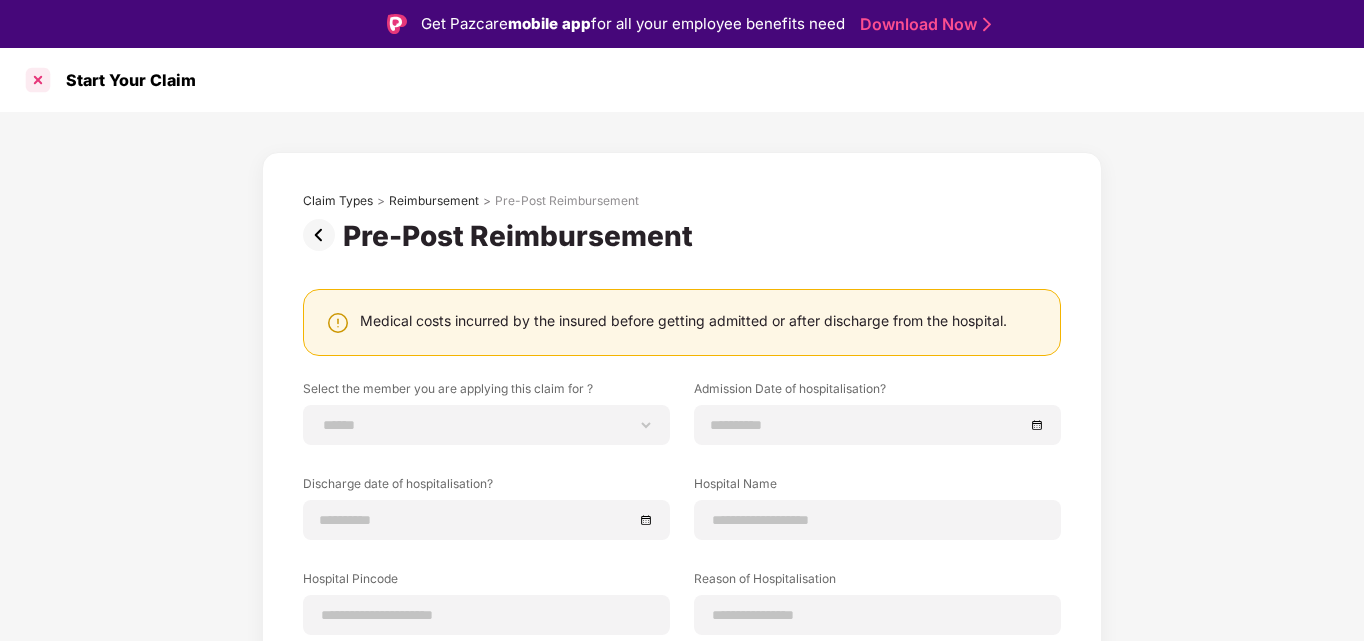 click at bounding box center (38, 80) 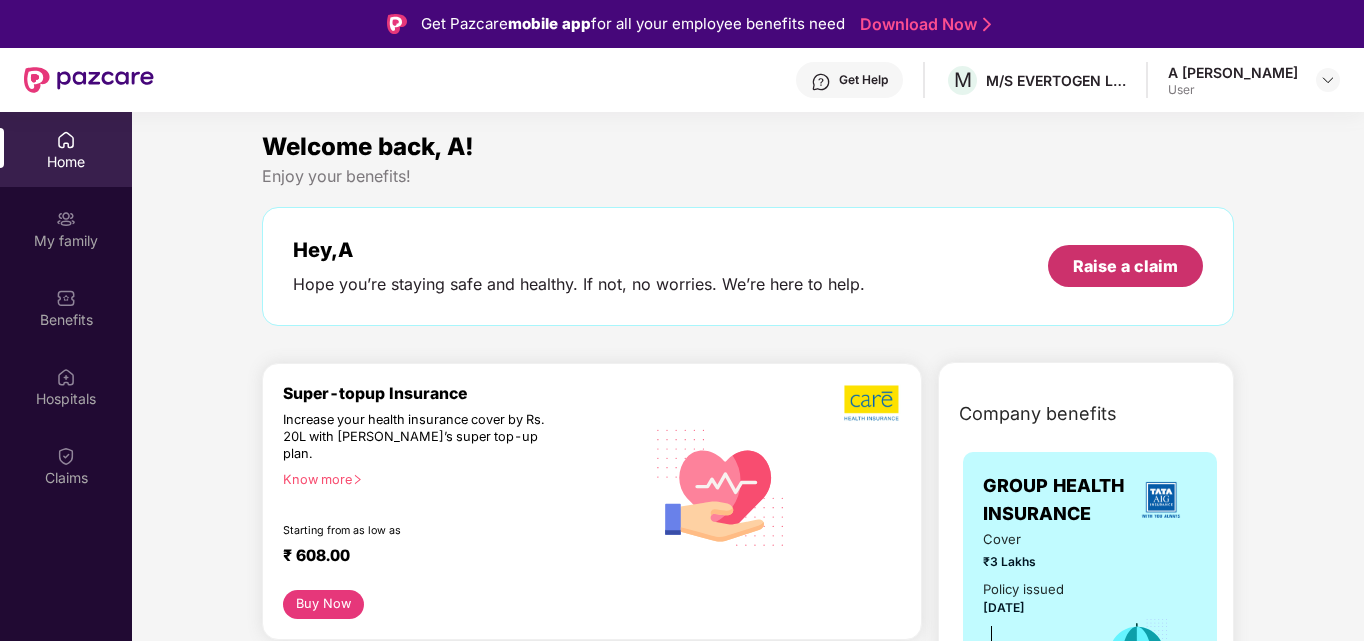 click on "Raise a claim" at bounding box center [1125, 266] 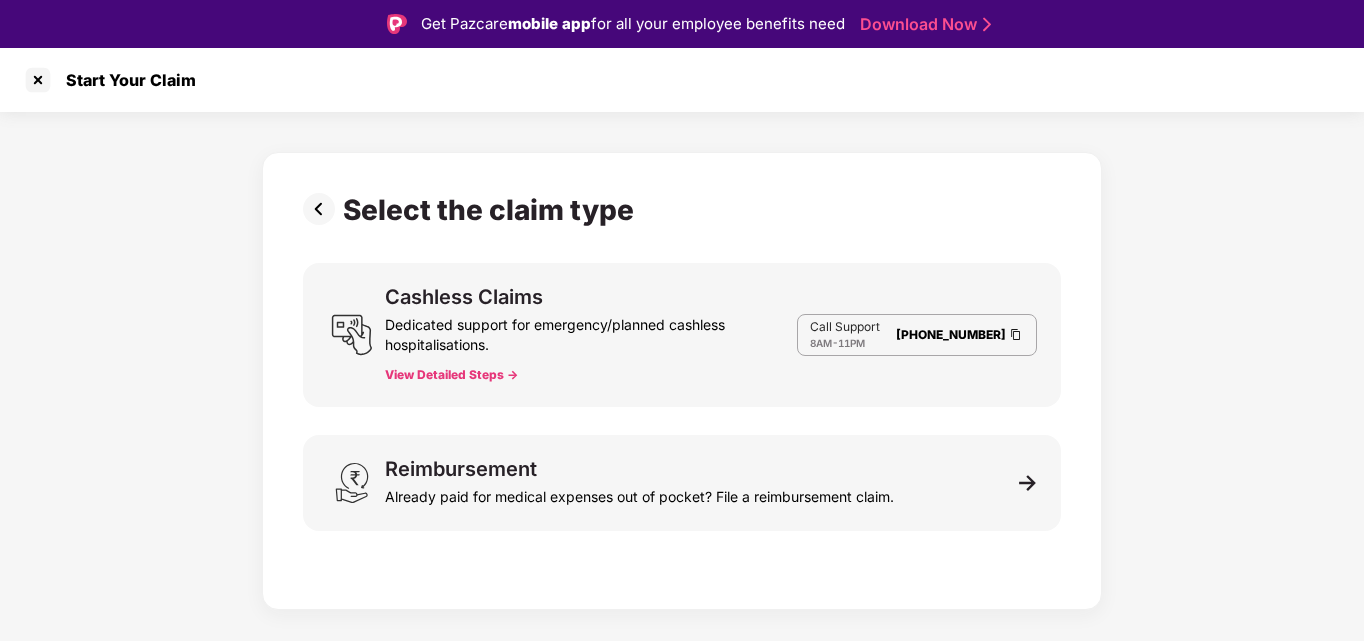 click on "Select the claim type Cashless Claims Dedicated support for emergency/planned cashless hospitalisations. View Detailed Steps -> Call Support 8AM - 11PM 080-3783-5420 Reimbursement Already paid for medical expenses out of pocket? File a reimbursement claim." at bounding box center (682, 361) 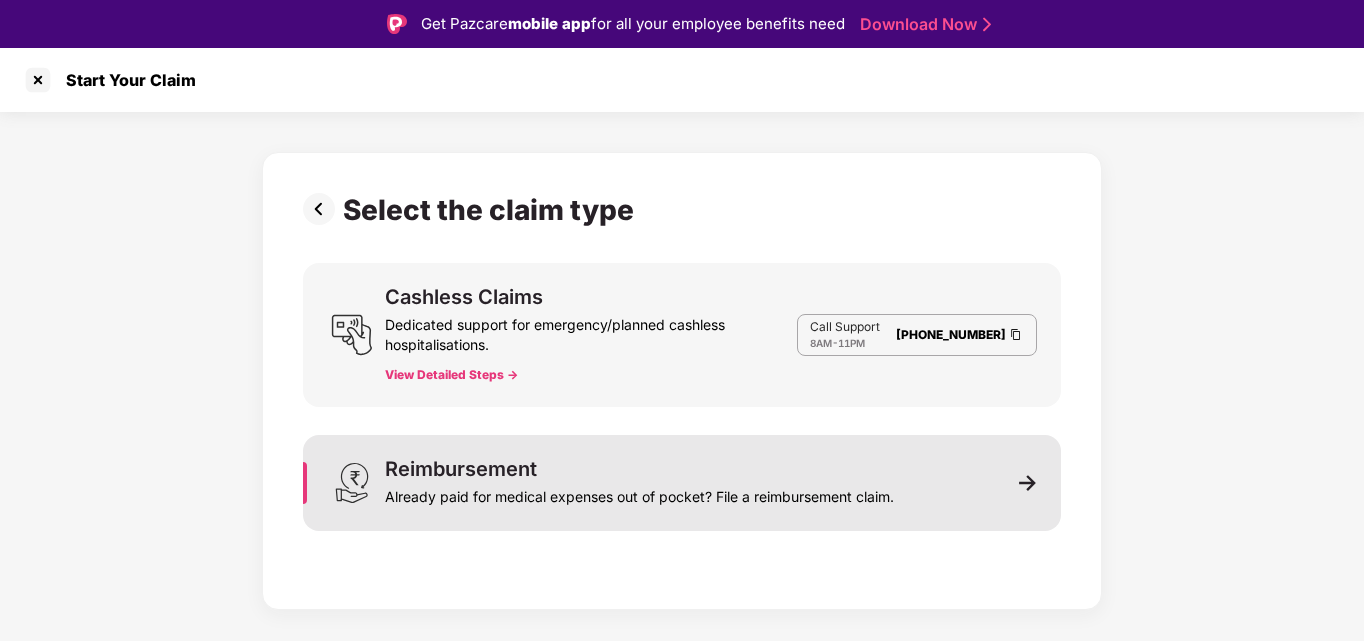 click on "Reimbursement" at bounding box center [461, 469] 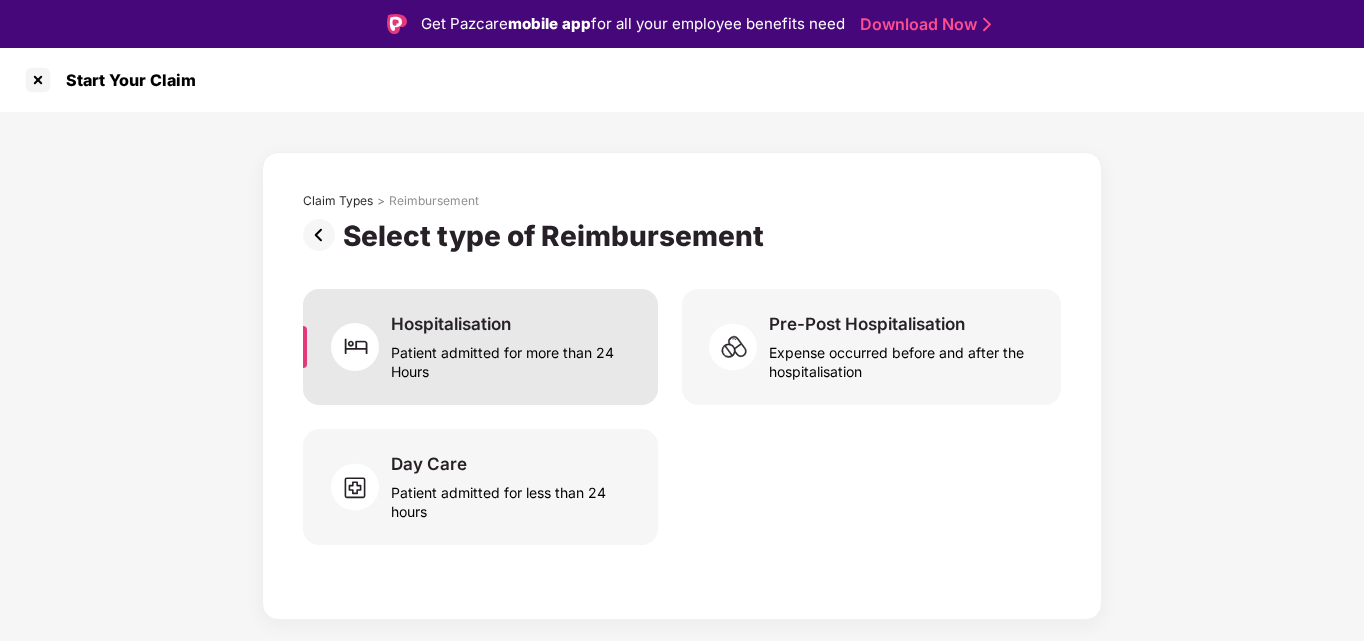 click on "Hospitalisation Patient admitted for more than 24 Hours" at bounding box center (480, 347) 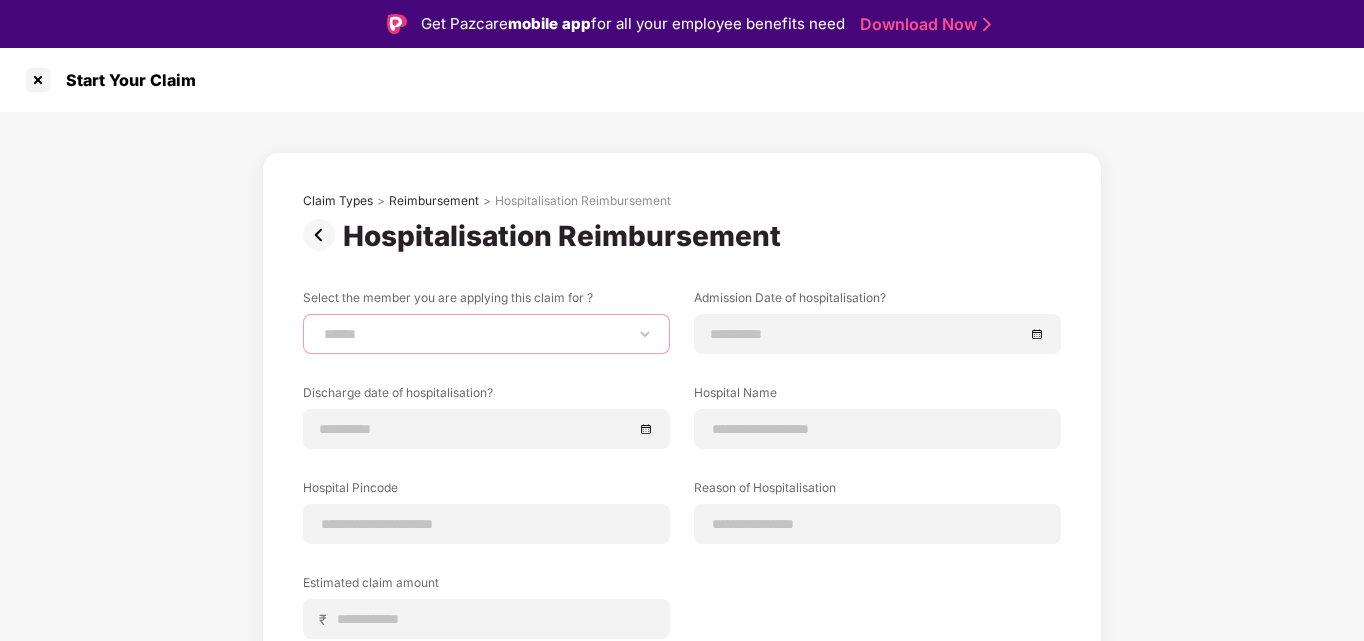click on "**********" at bounding box center (486, 334) 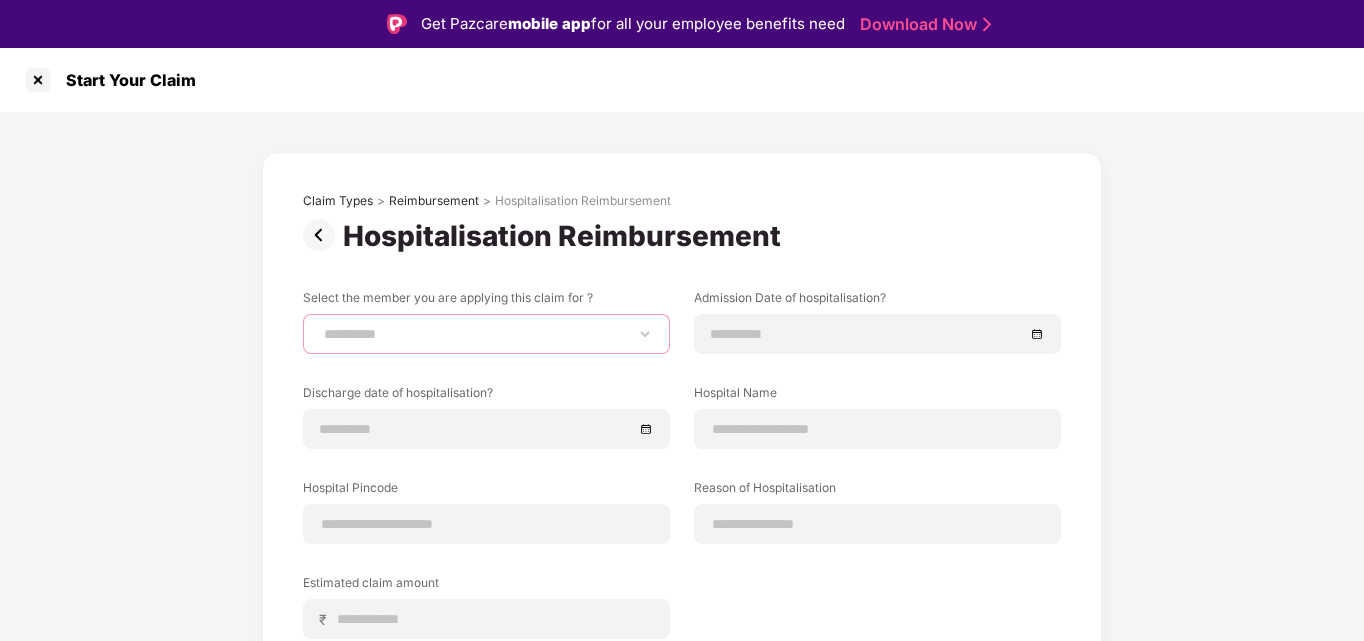 click on "**********" at bounding box center [486, 334] 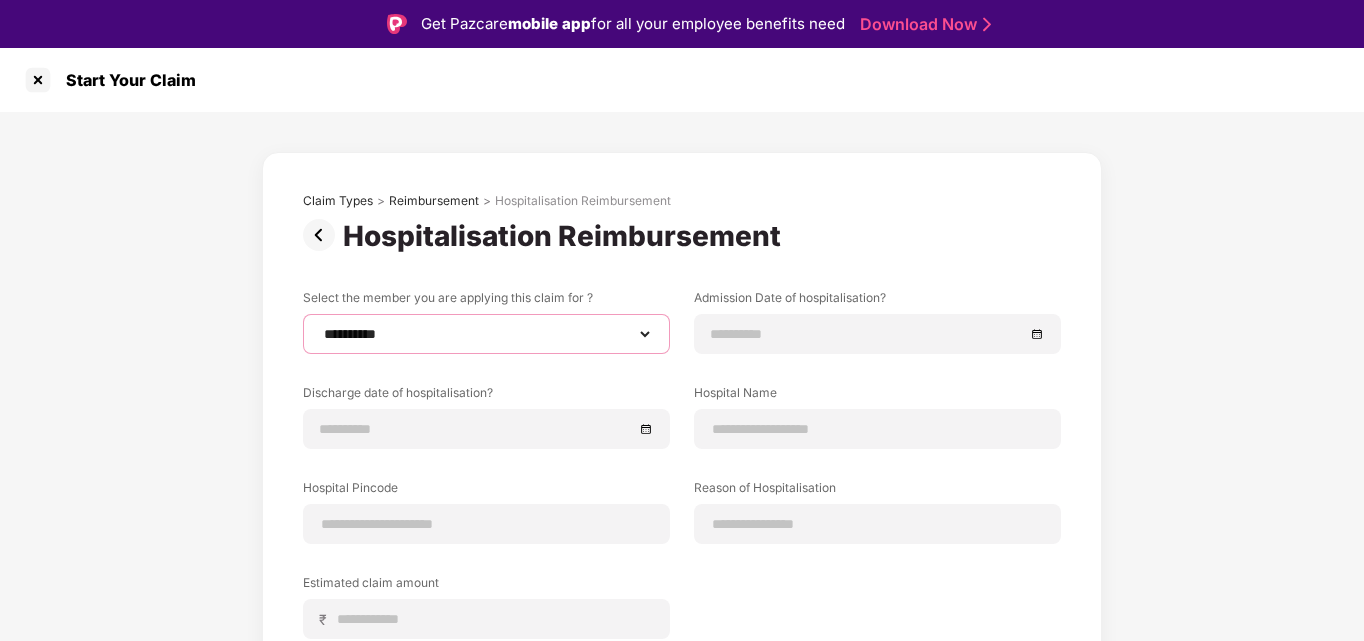 click on "**********" at bounding box center (486, 334) 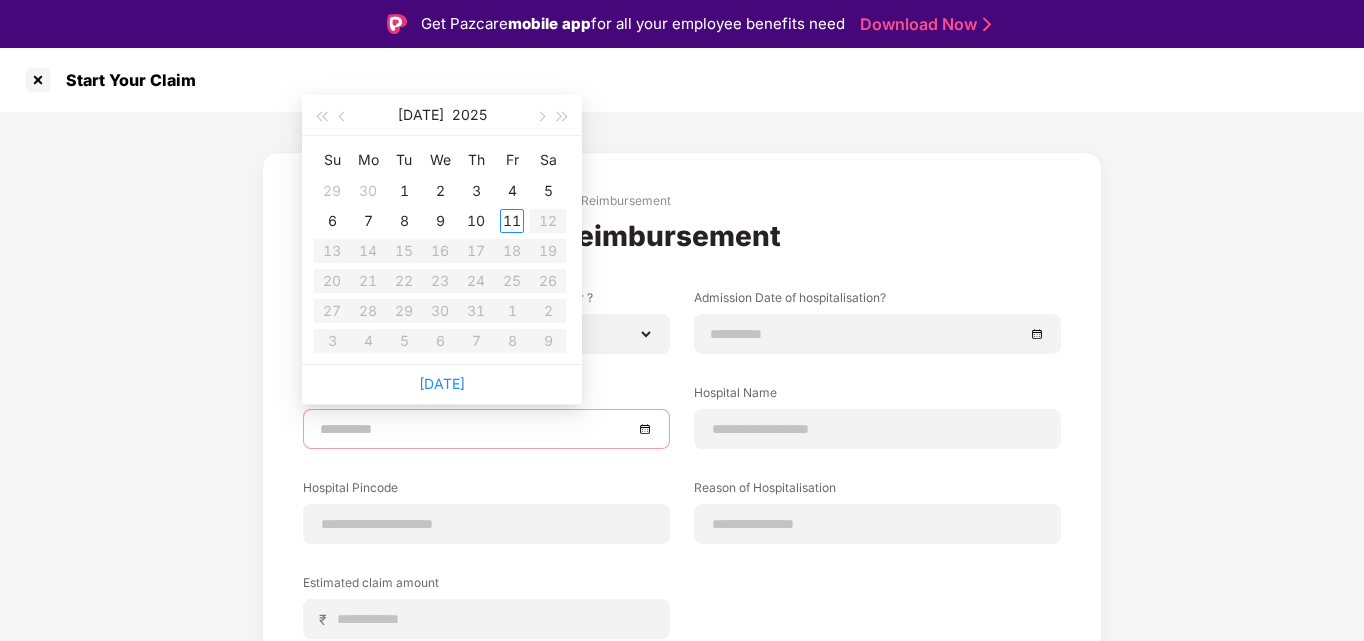 click at bounding box center (476, 429) 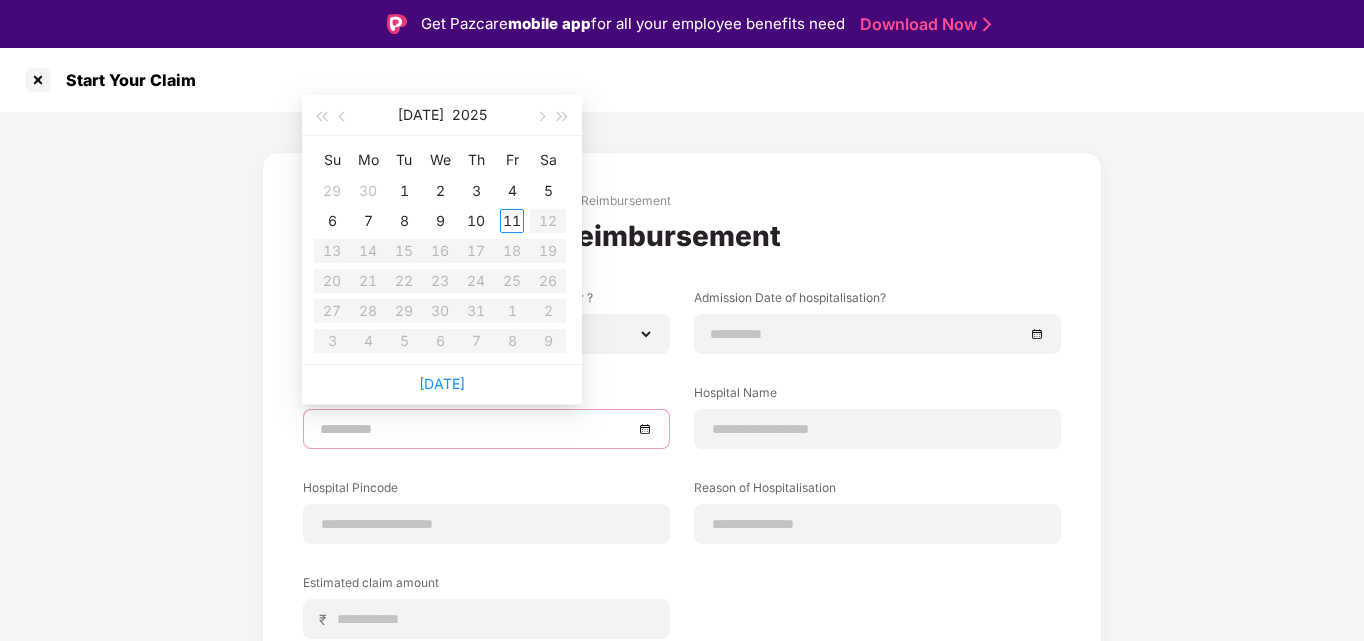 click at bounding box center (476, 429) 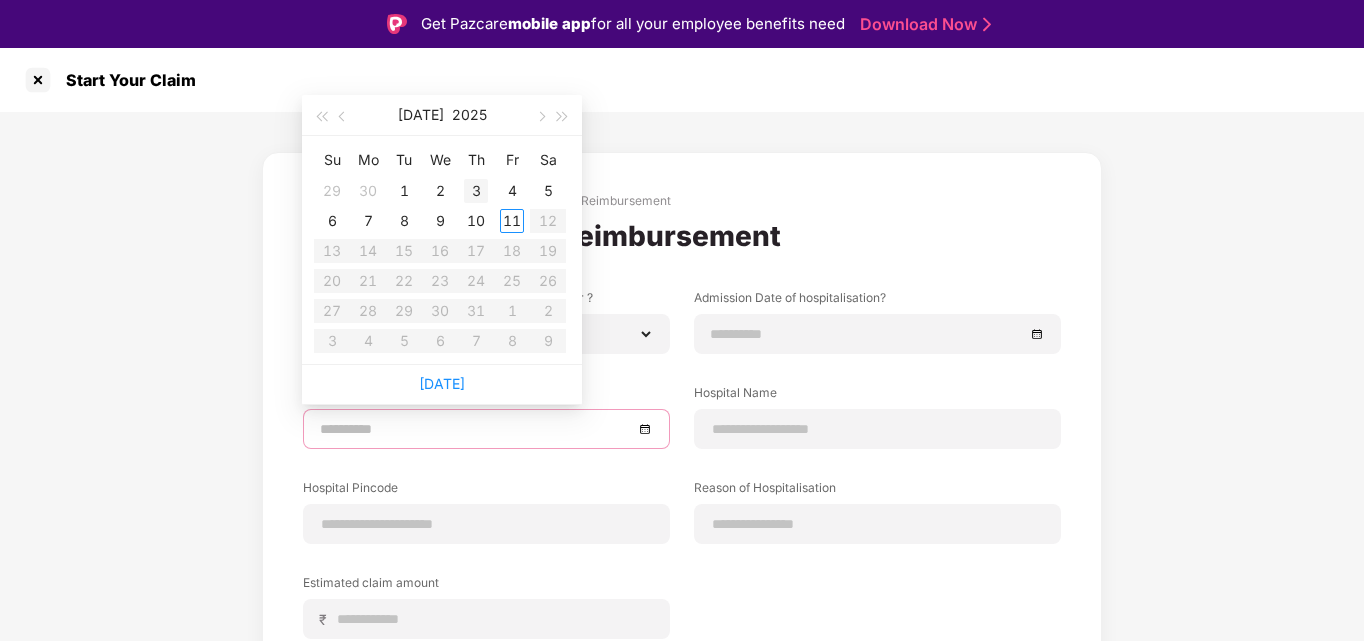type on "**********" 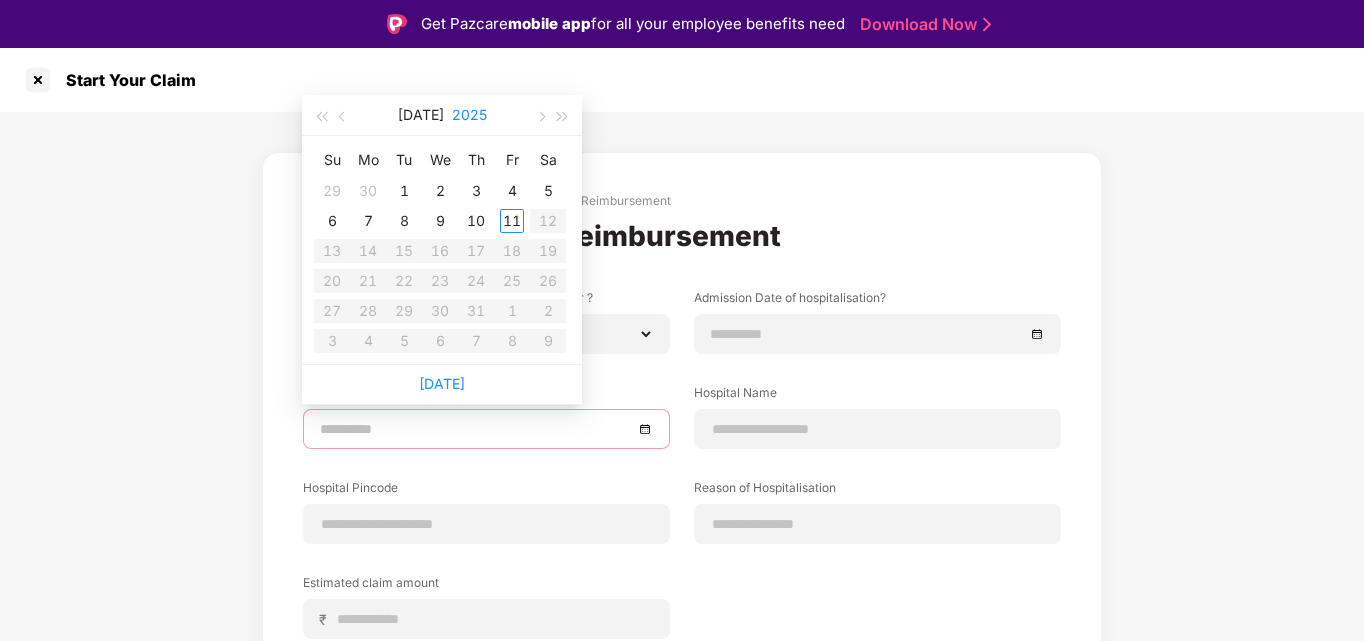 click on "2025" at bounding box center (469, 115) 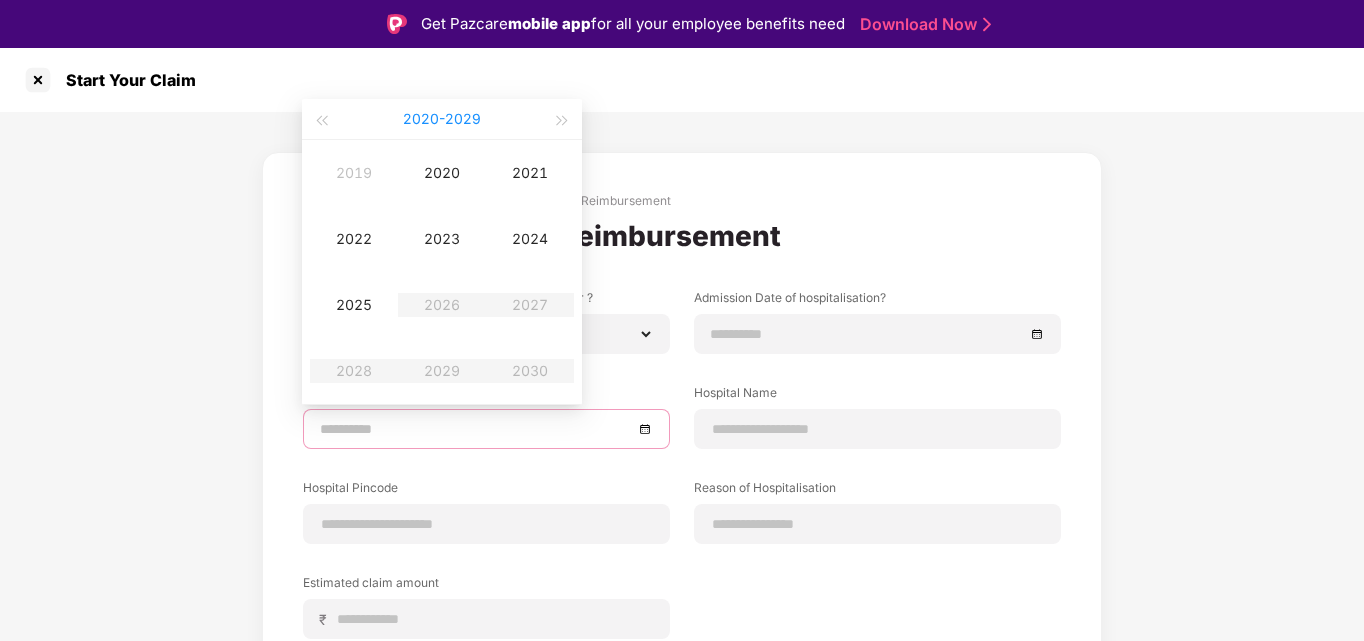 click on "2020 - 2029" at bounding box center [442, 119] 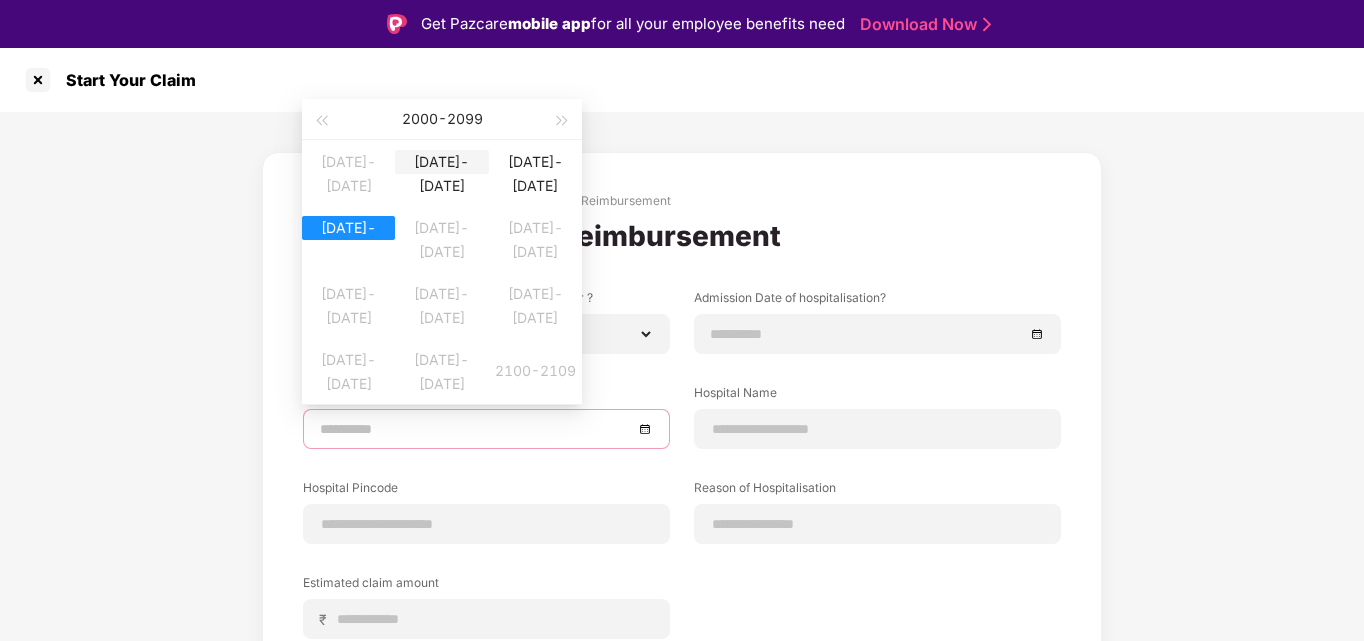 type on "**********" 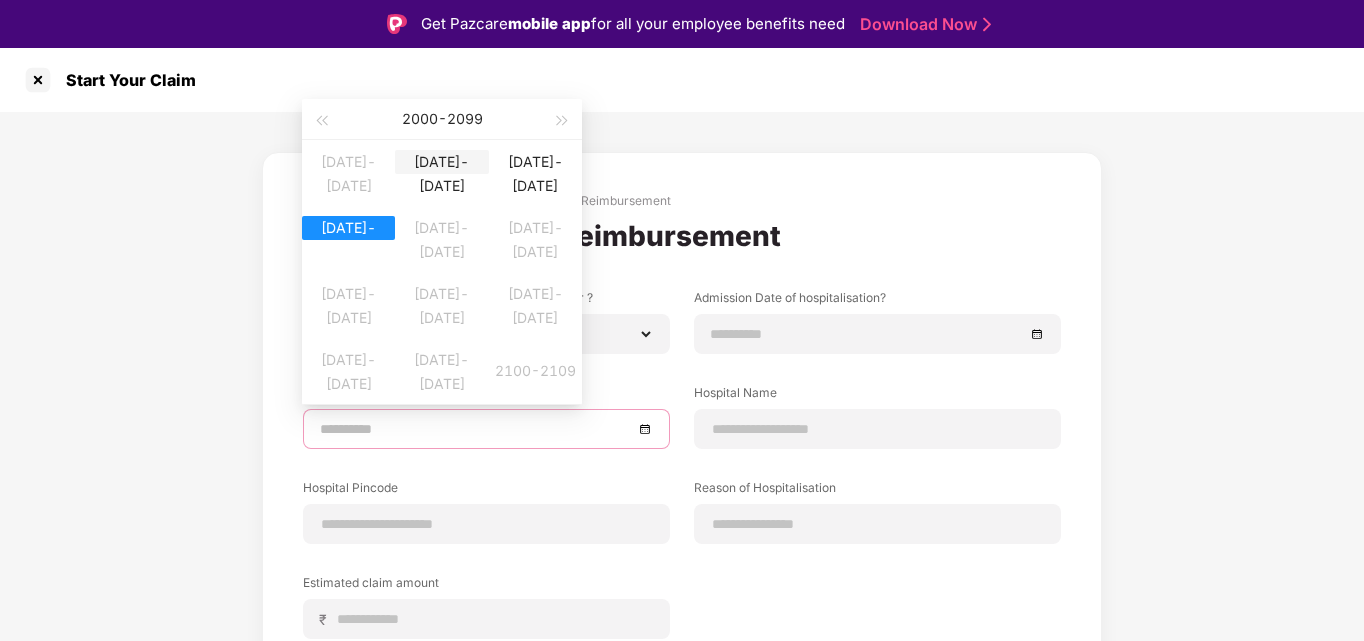 type on "**********" 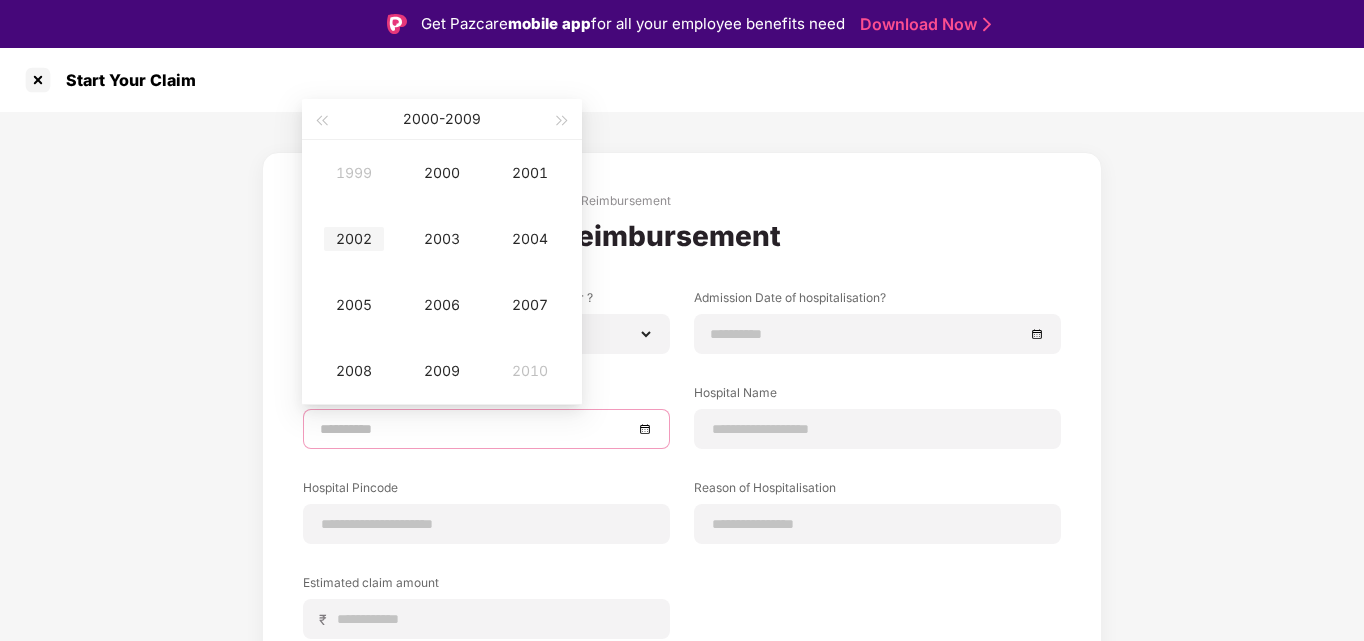 type on "**********" 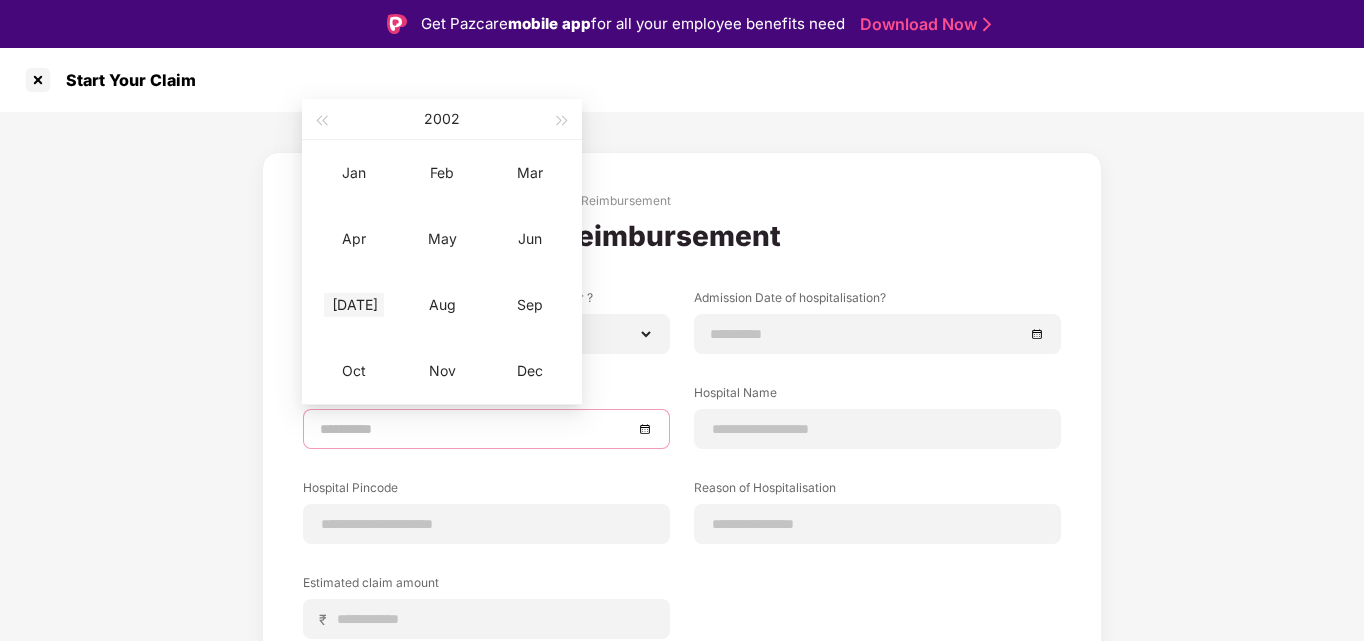 type on "**********" 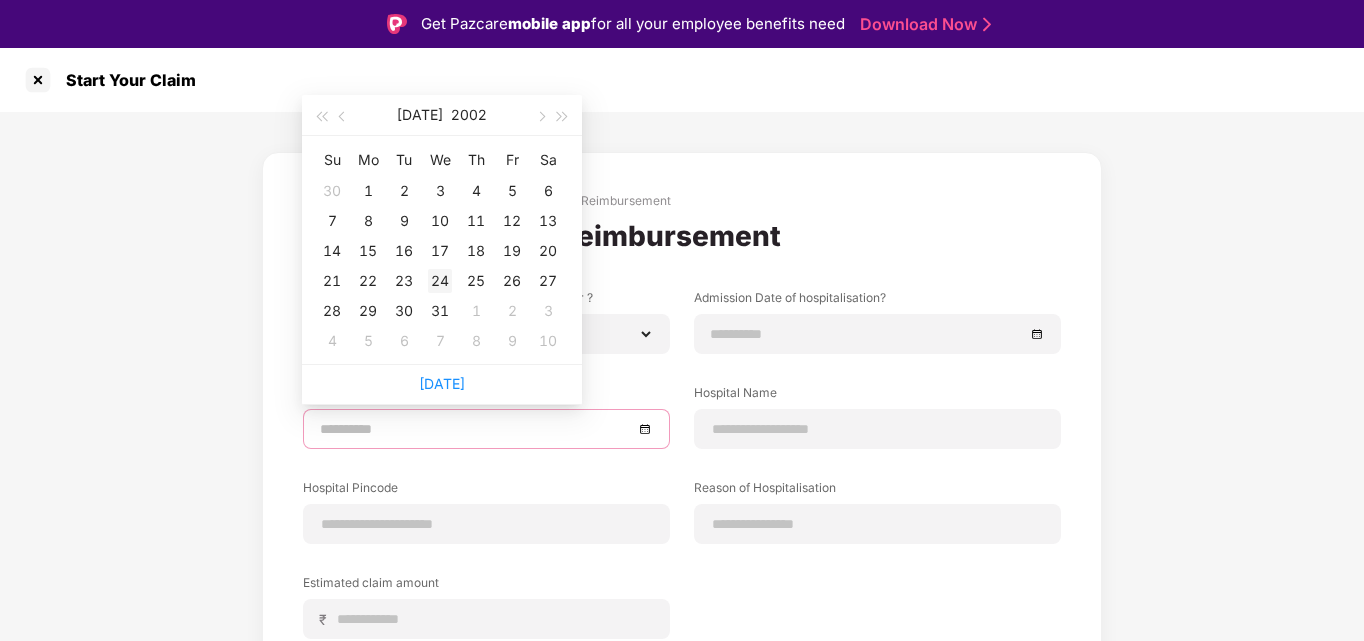 type on "**********" 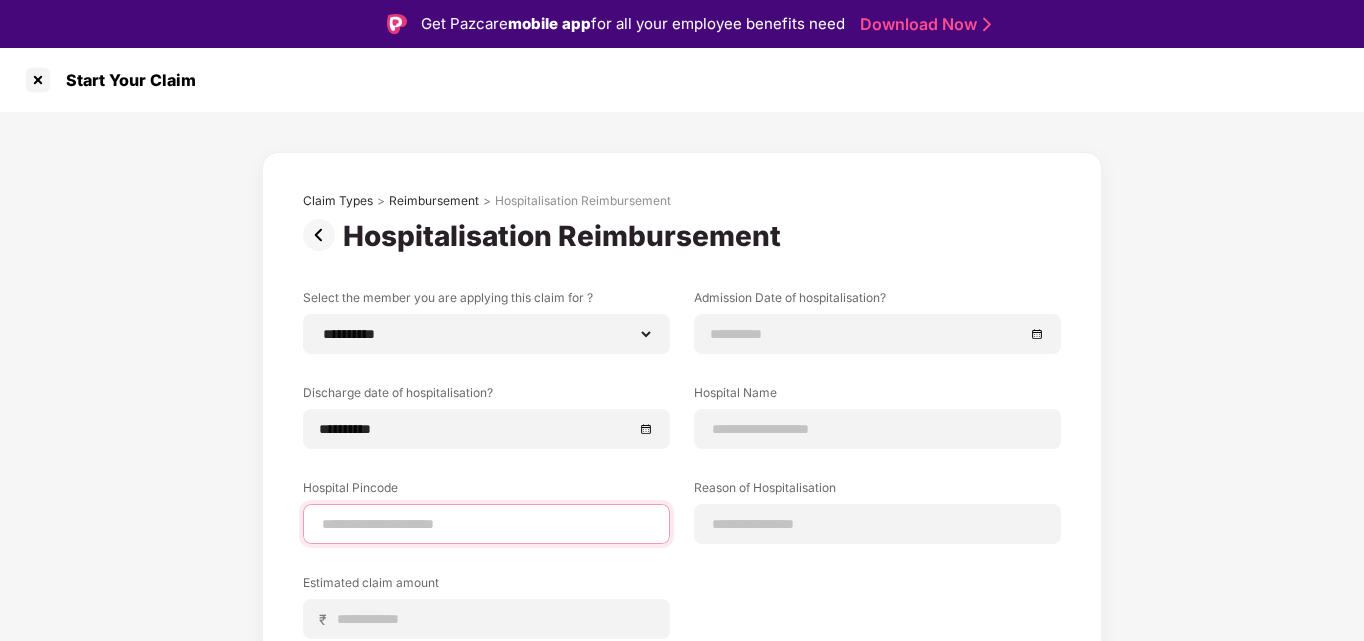 click at bounding box center [486, 524] 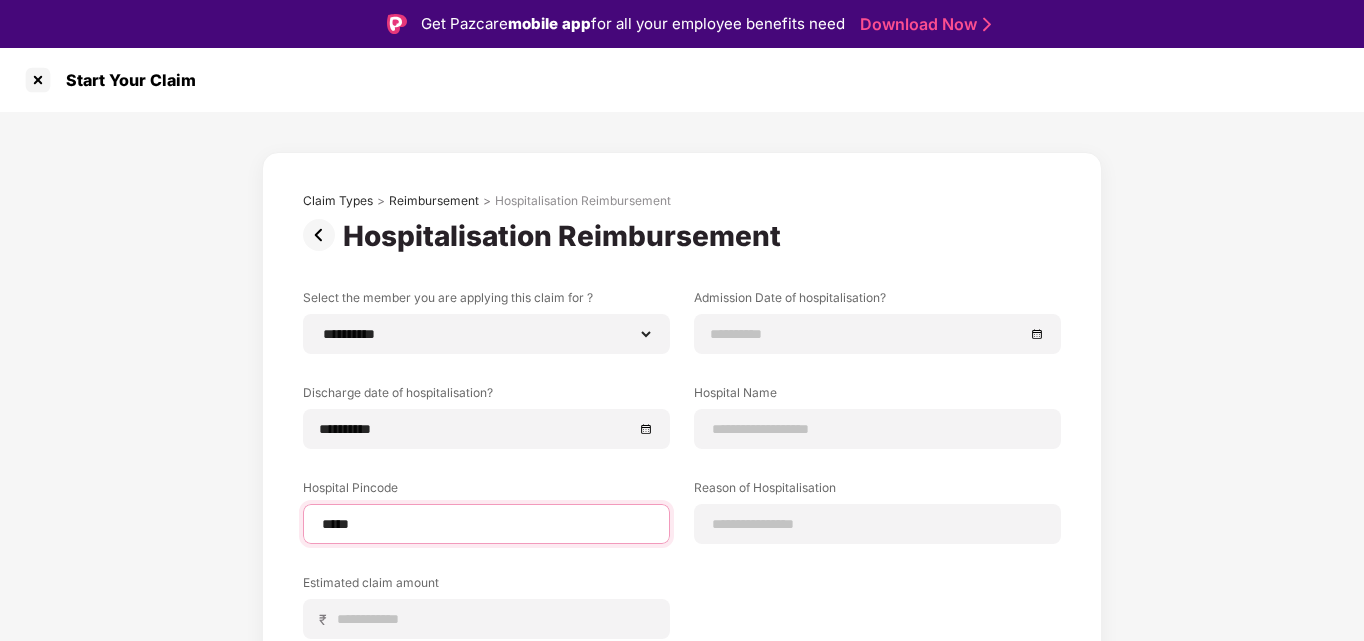 type on "******" 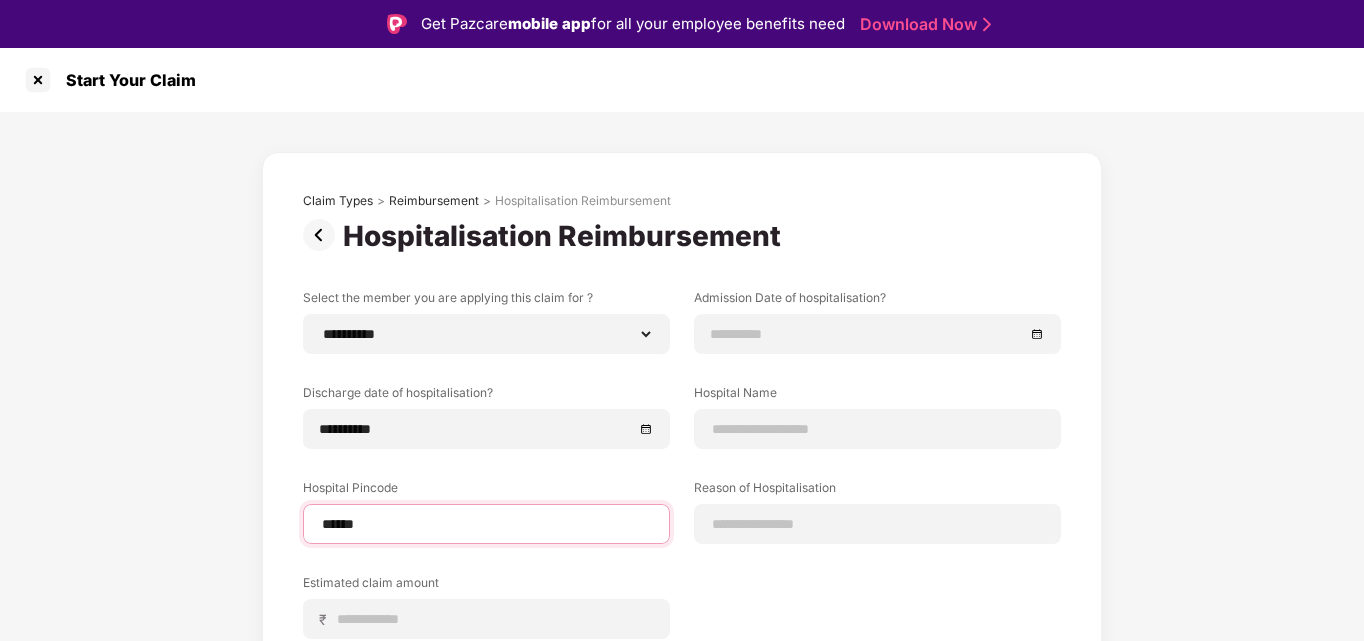 select on "**********" 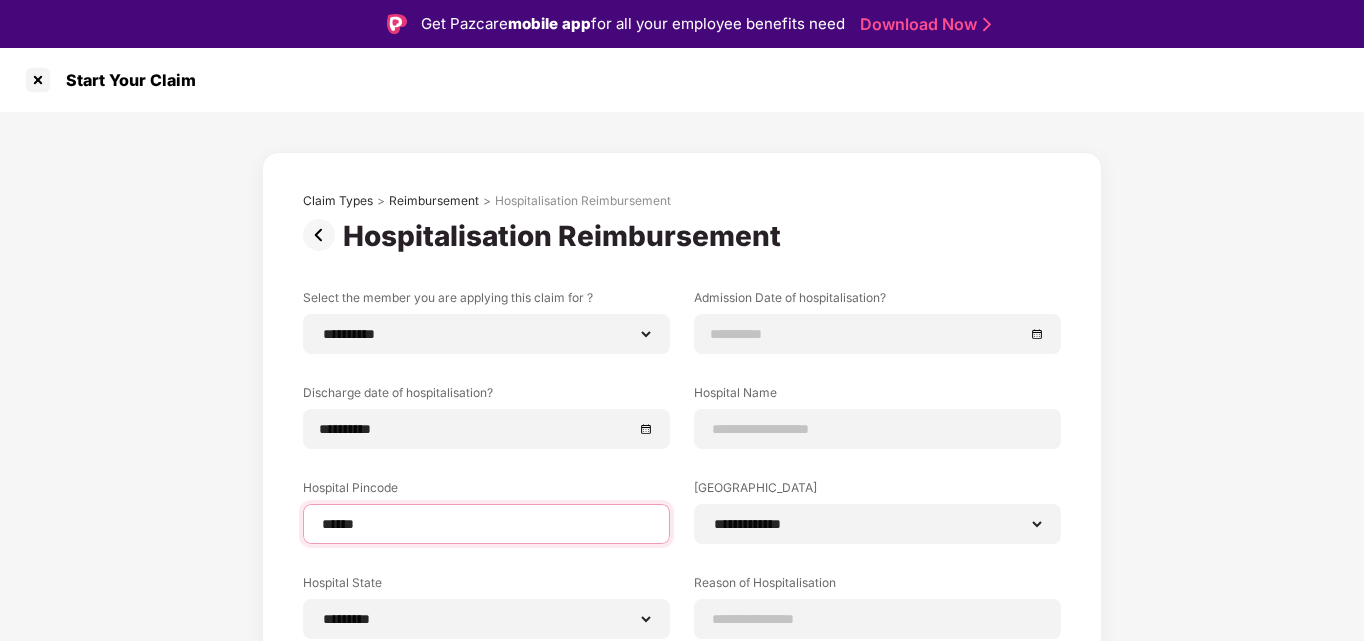 type on "******" 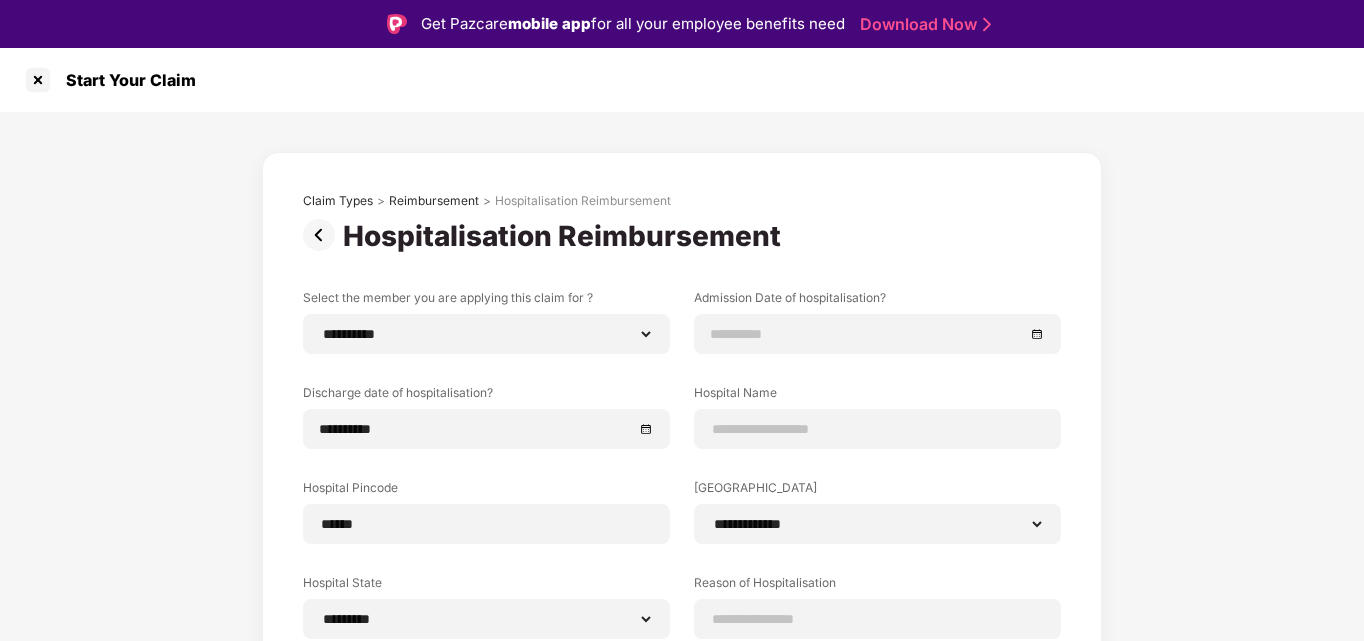 click on "Hospital State" at bounding box center [486, 586] 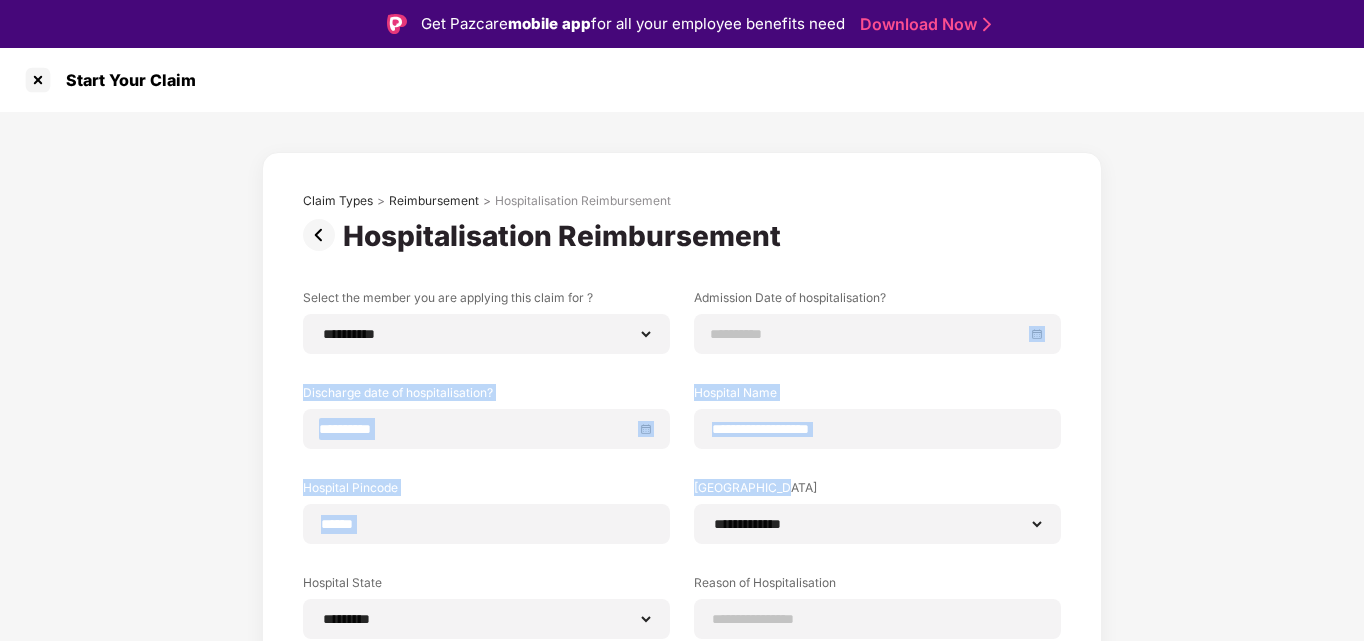 drag, startPoint x: 1360, startPoint y: 338, endPoint x: 1364, endPoint y: 465, distance: 127.06297 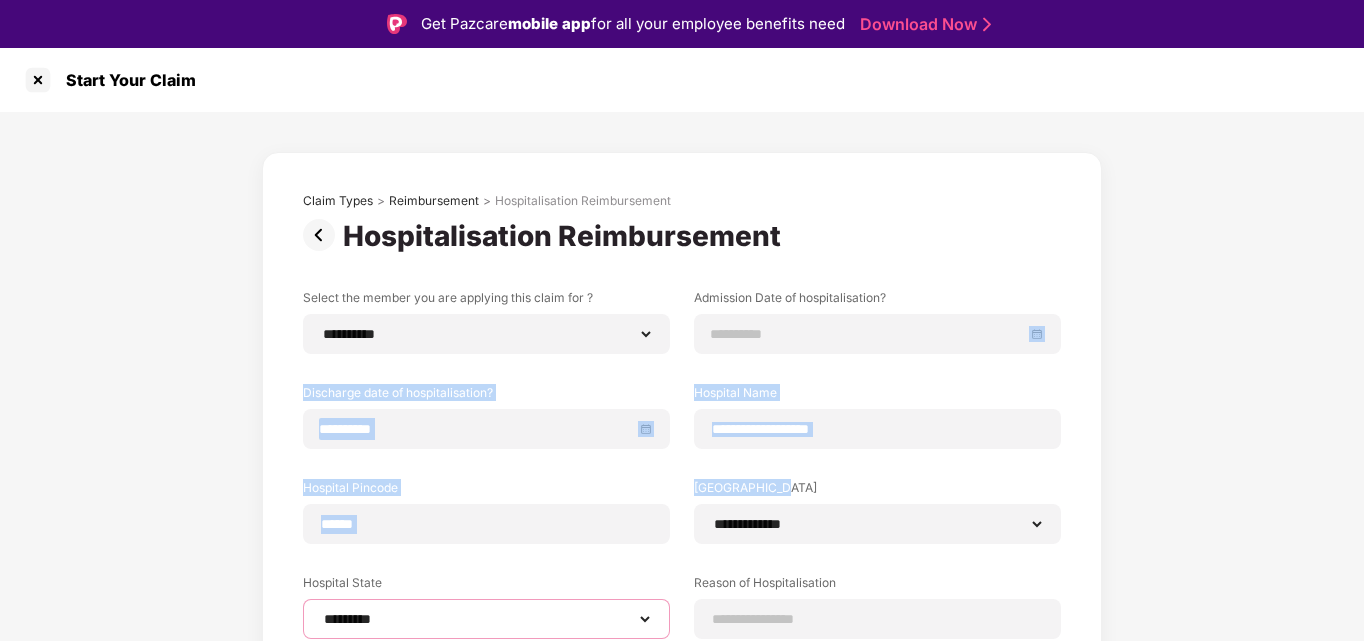 click on "**********" at bounding box center (486, 619) 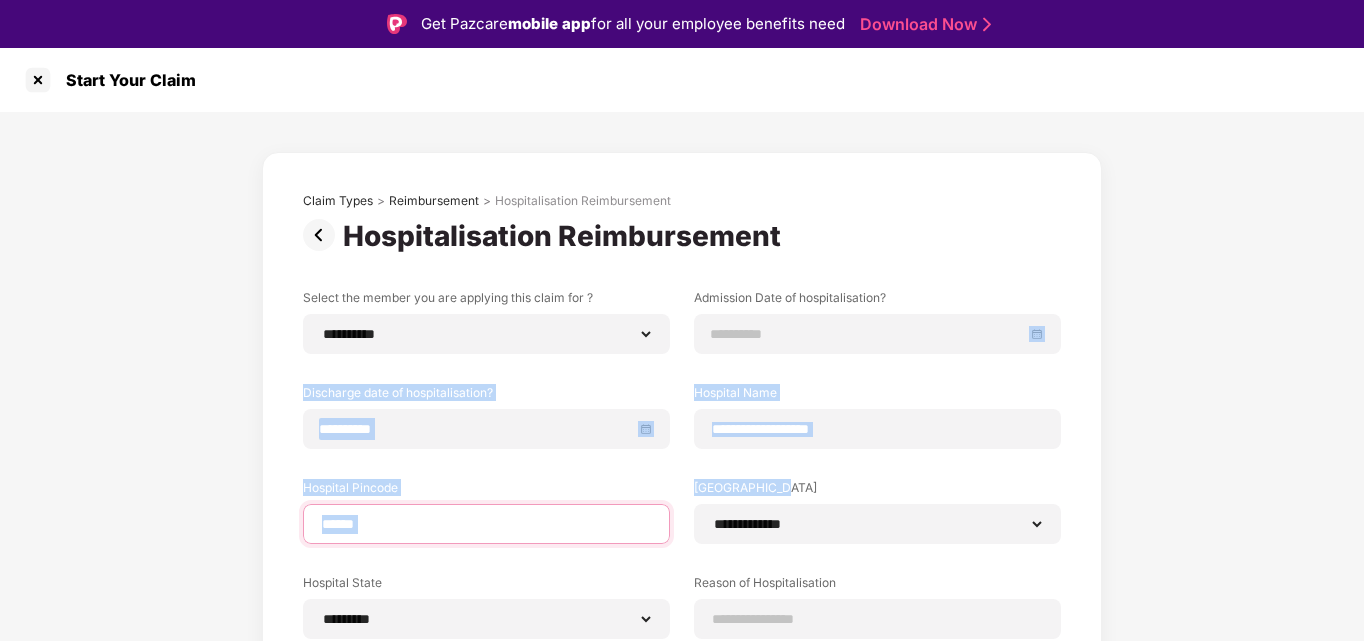click on "******" at bounding box center [486, 524] 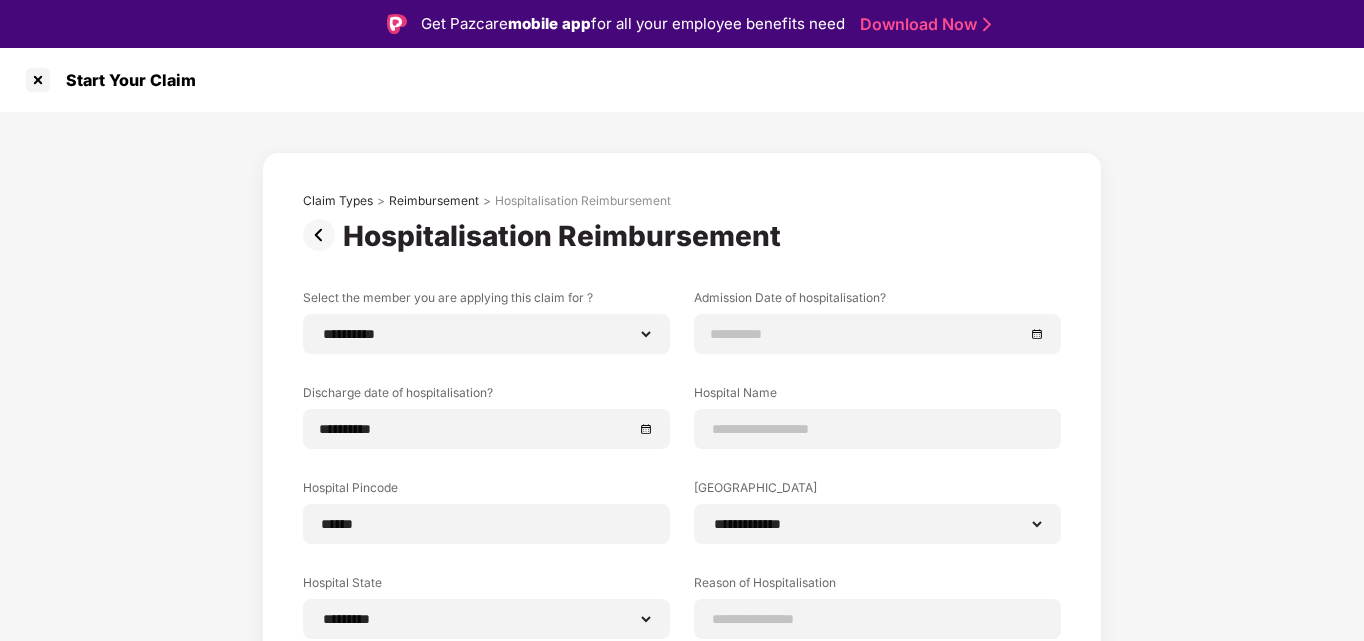 click on "**********" at bounding box center [682, 535] 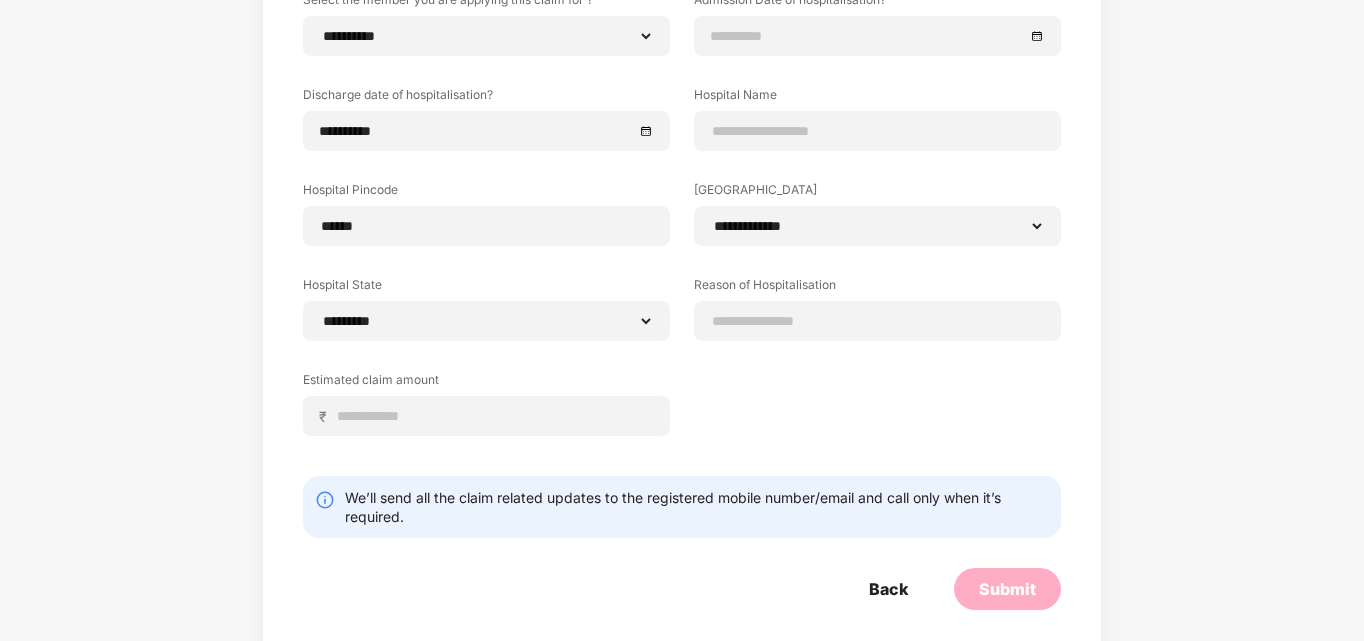 scroll, scrollTop: 270, scrollLeft: 0, axis: vertical 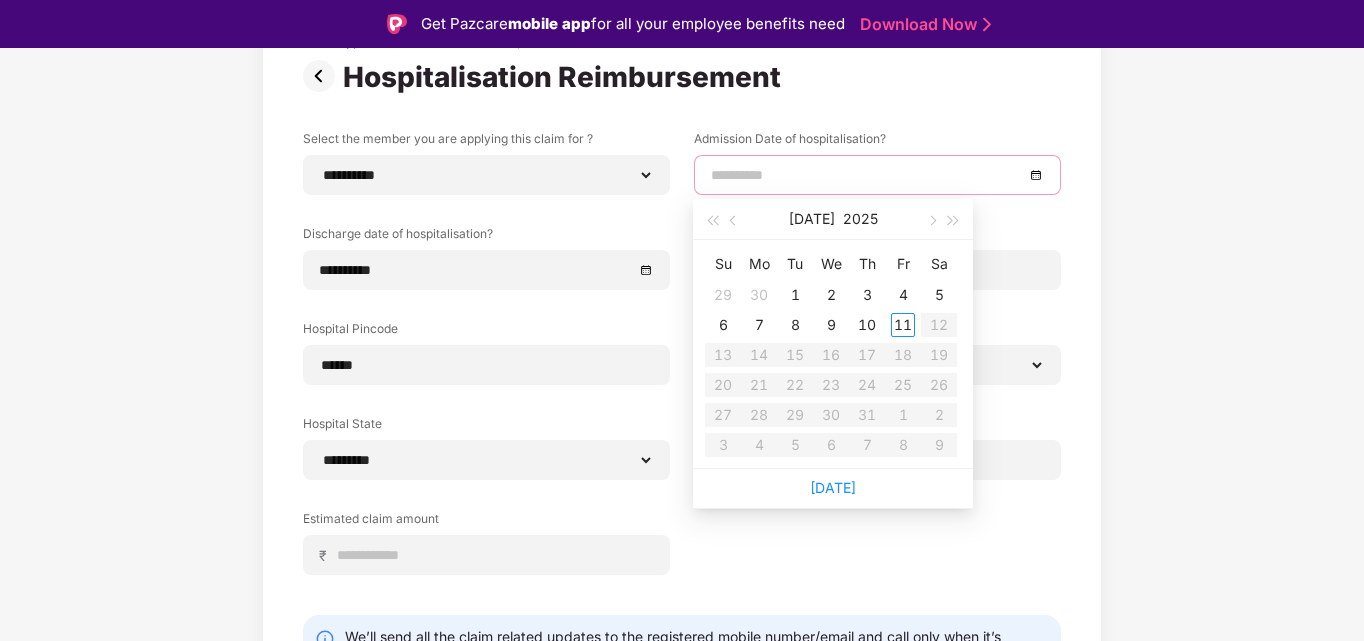 click at bounding box center [867, 175] 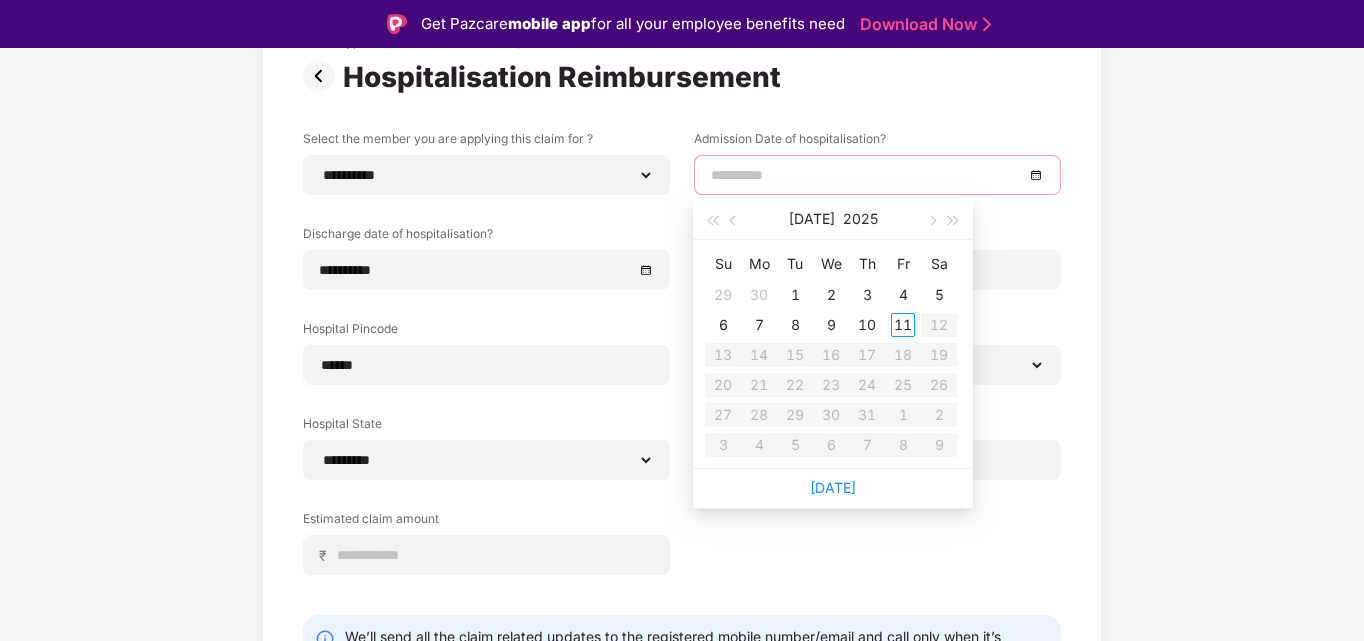 click at bounding box center (867, 175) 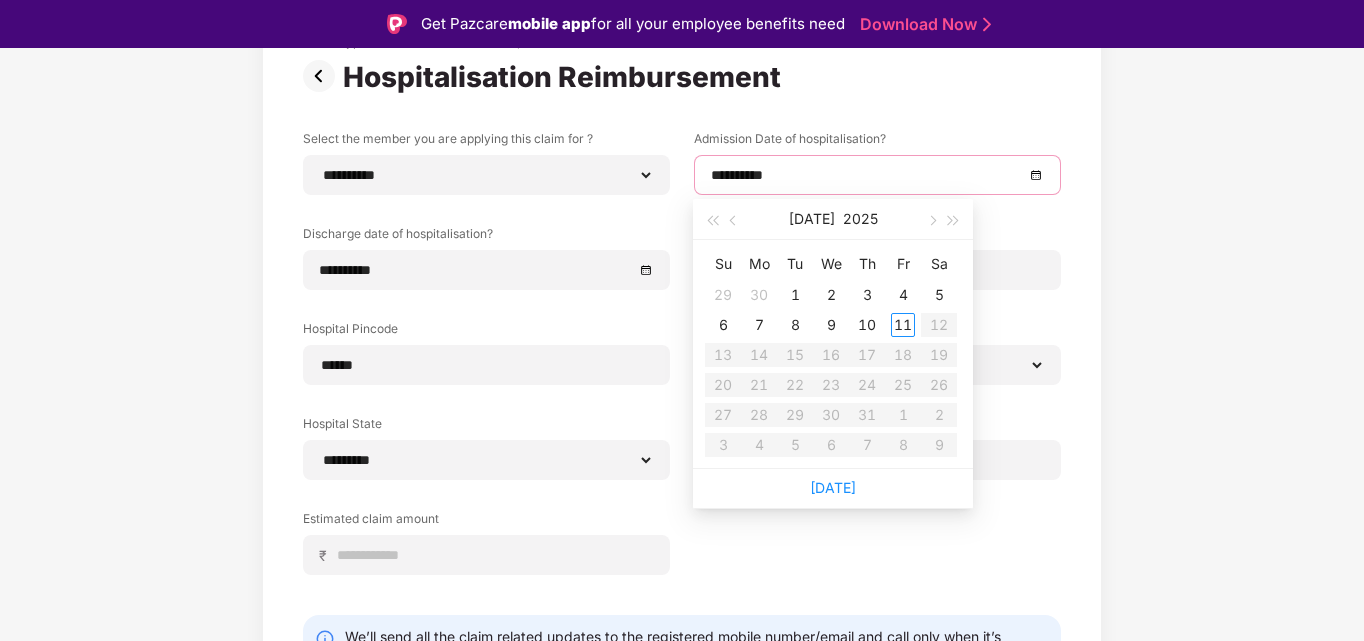type on "**********" 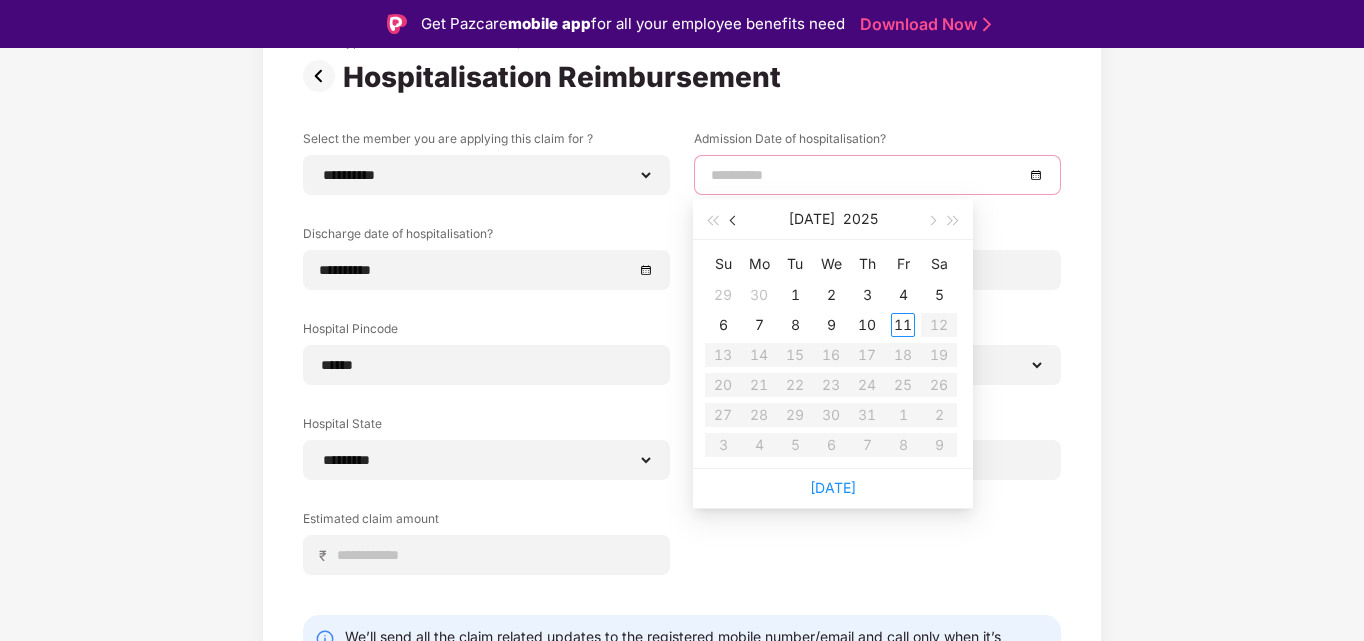 click at bounding box center (734, 219) 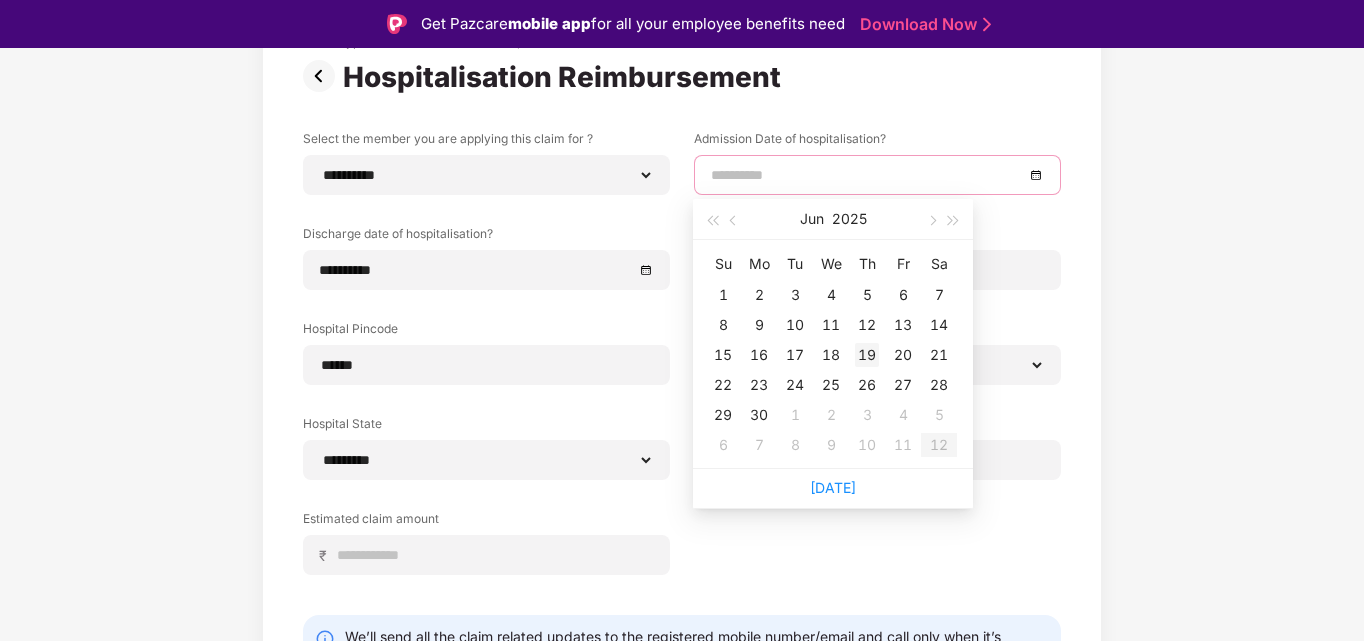 type on "**********" 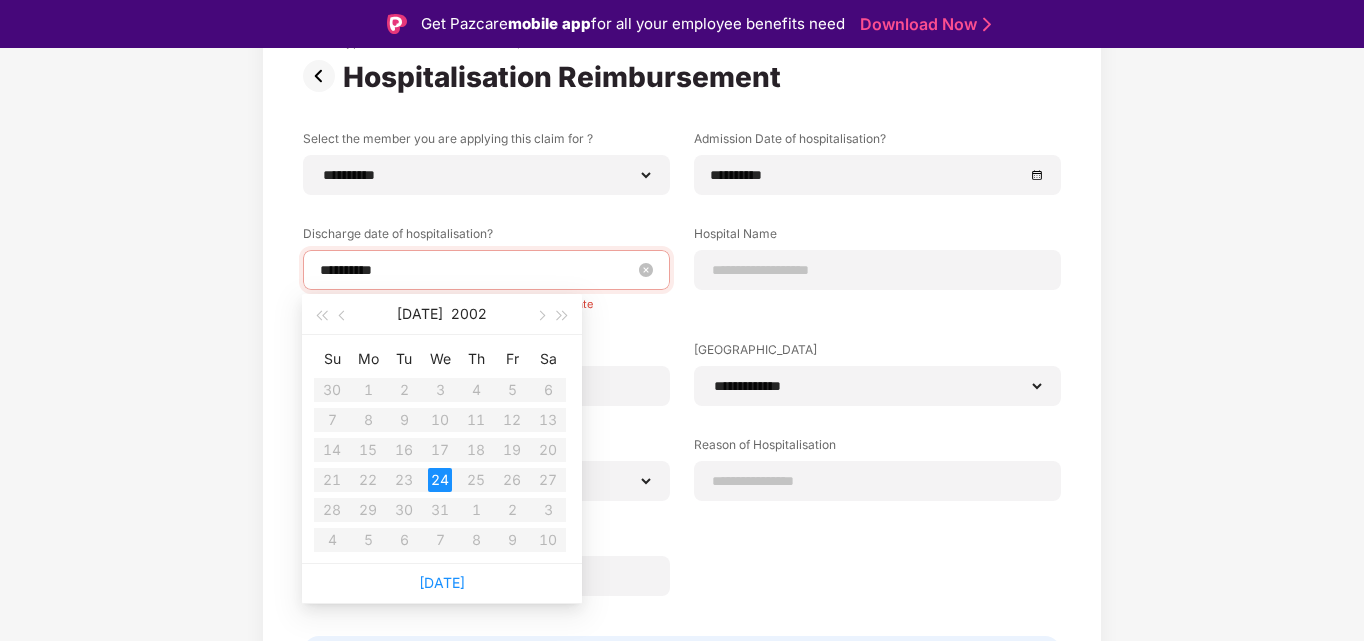 click on "**********" at bounding box center (476, 270) 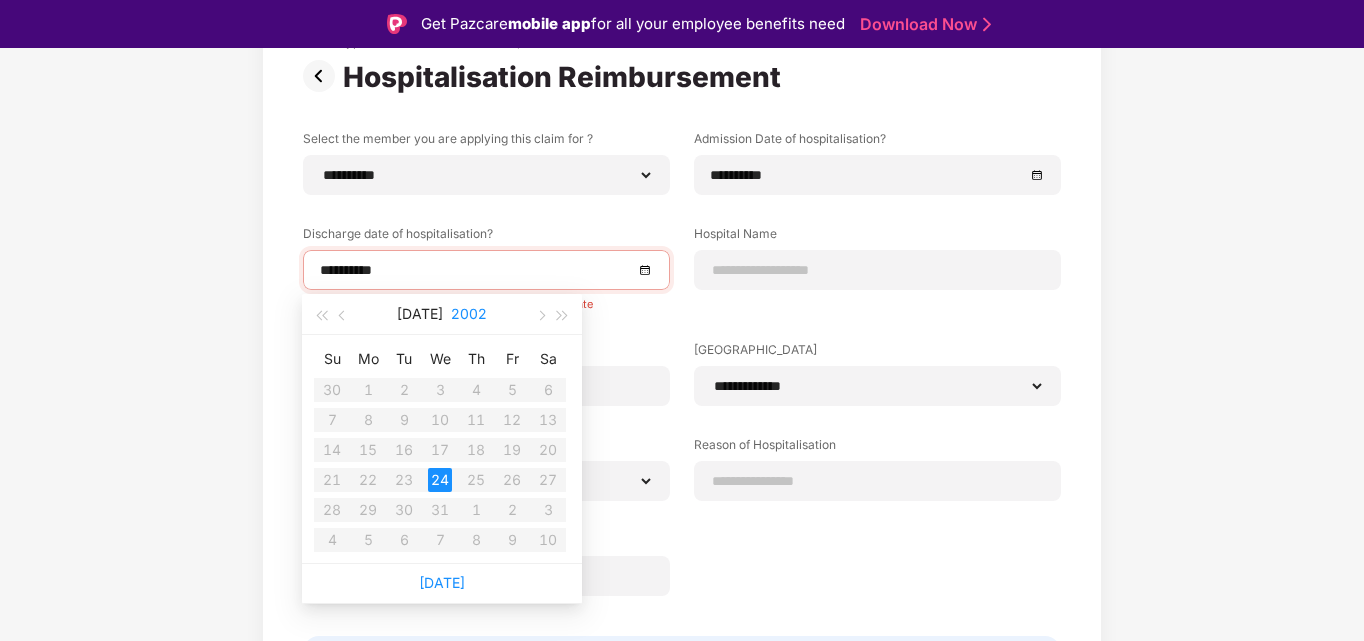 click on "2002" at bounding box center (469, 314) 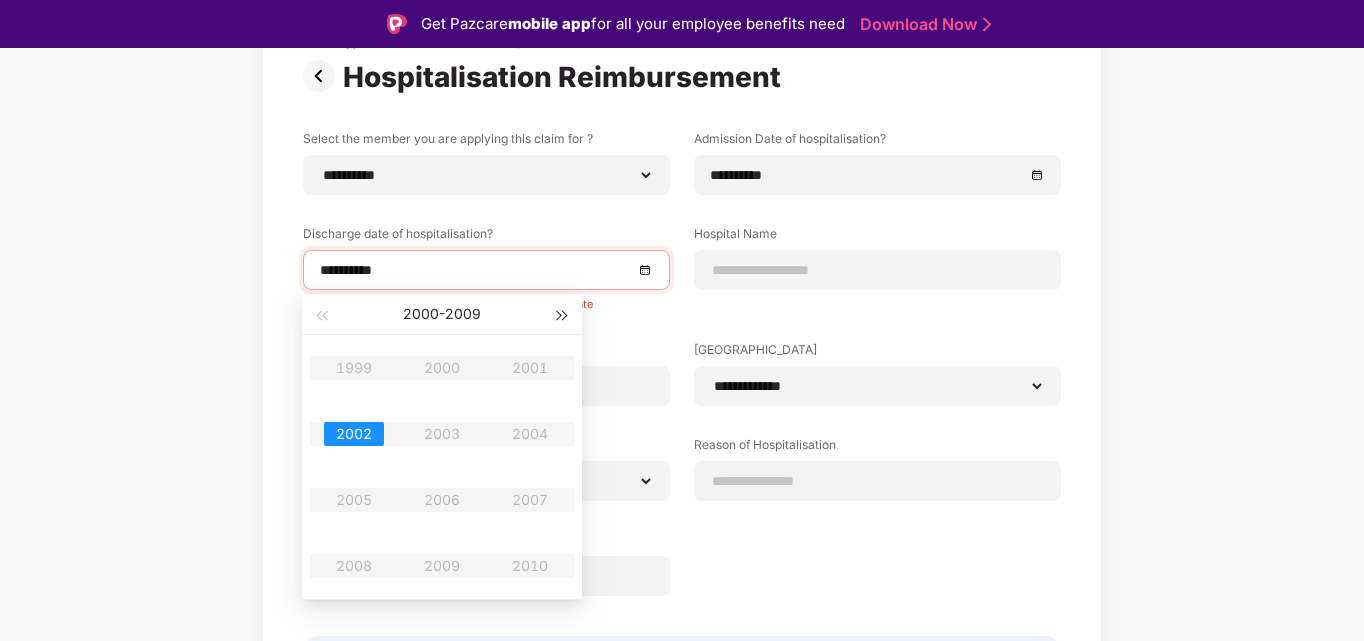 click at bounding box center [563, 316] 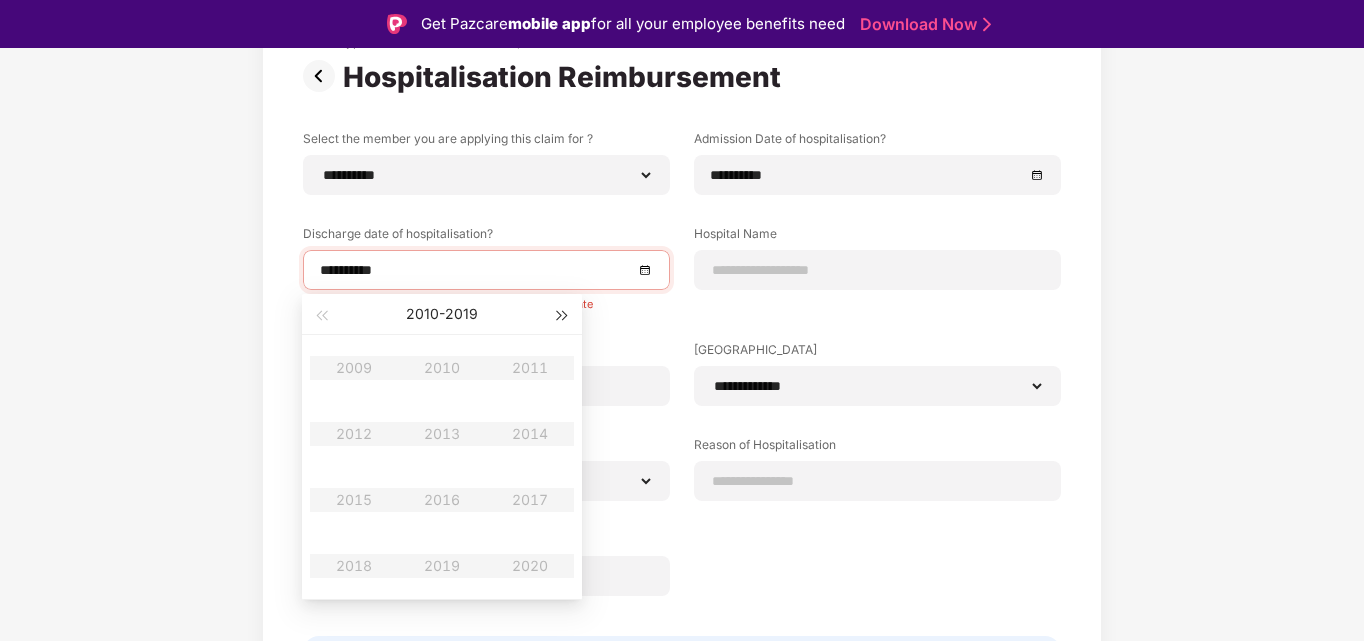 click at bounding box center (563, 316) 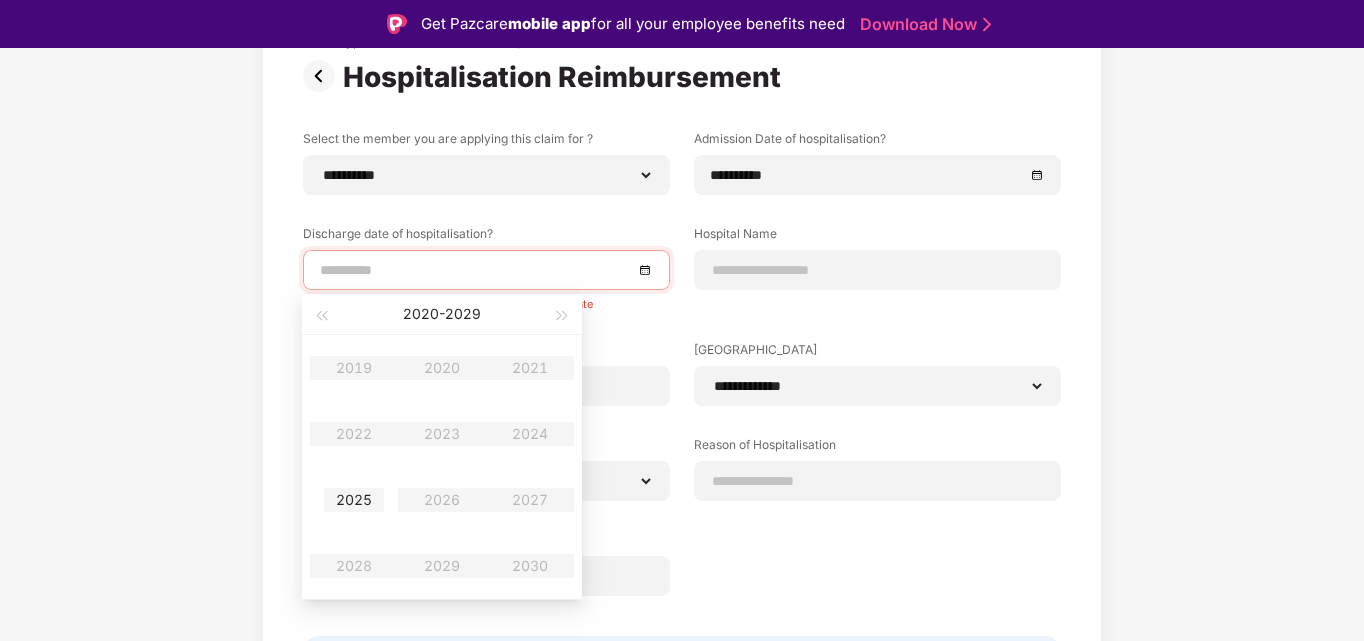 click on "2025" at bounding box center [354, 500] 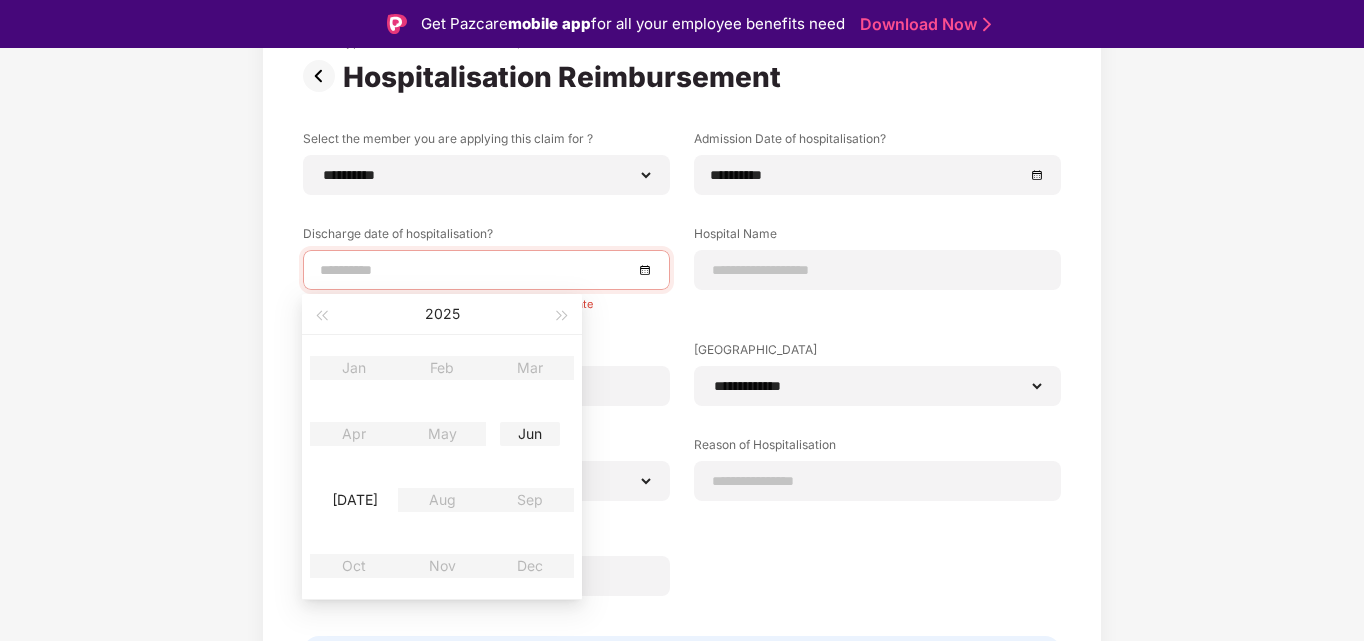 click on "Jun" at bounding box center (530, 434) 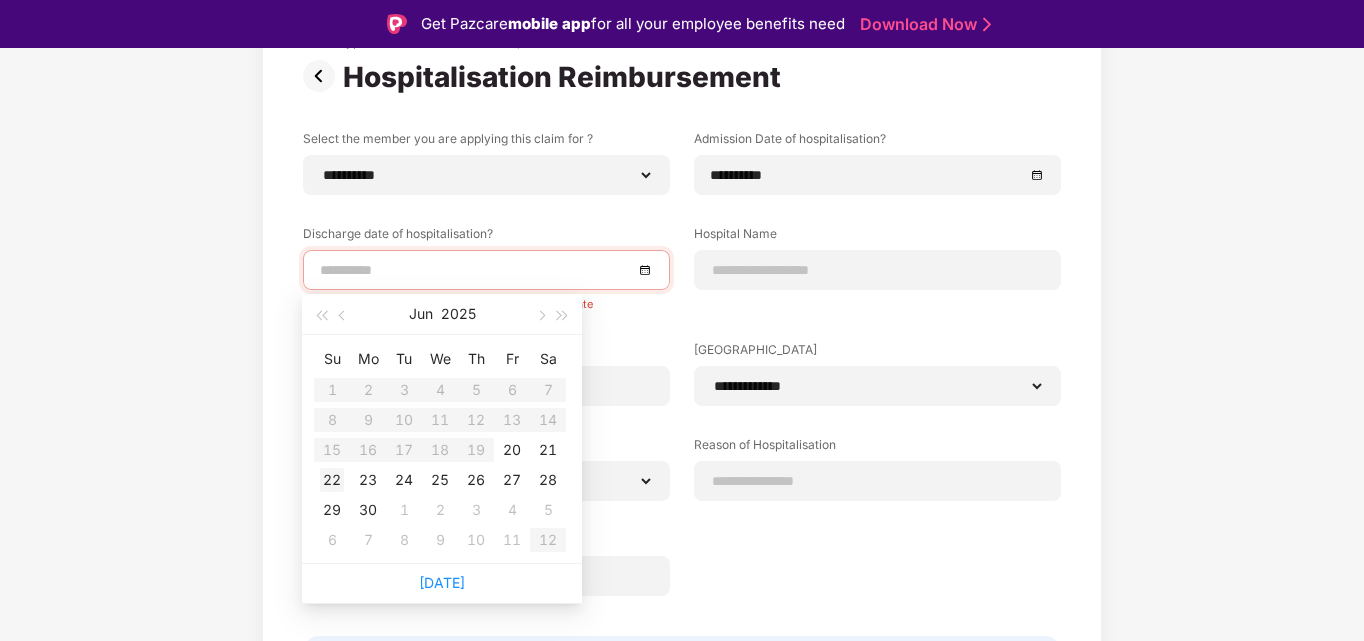 type on "**********" 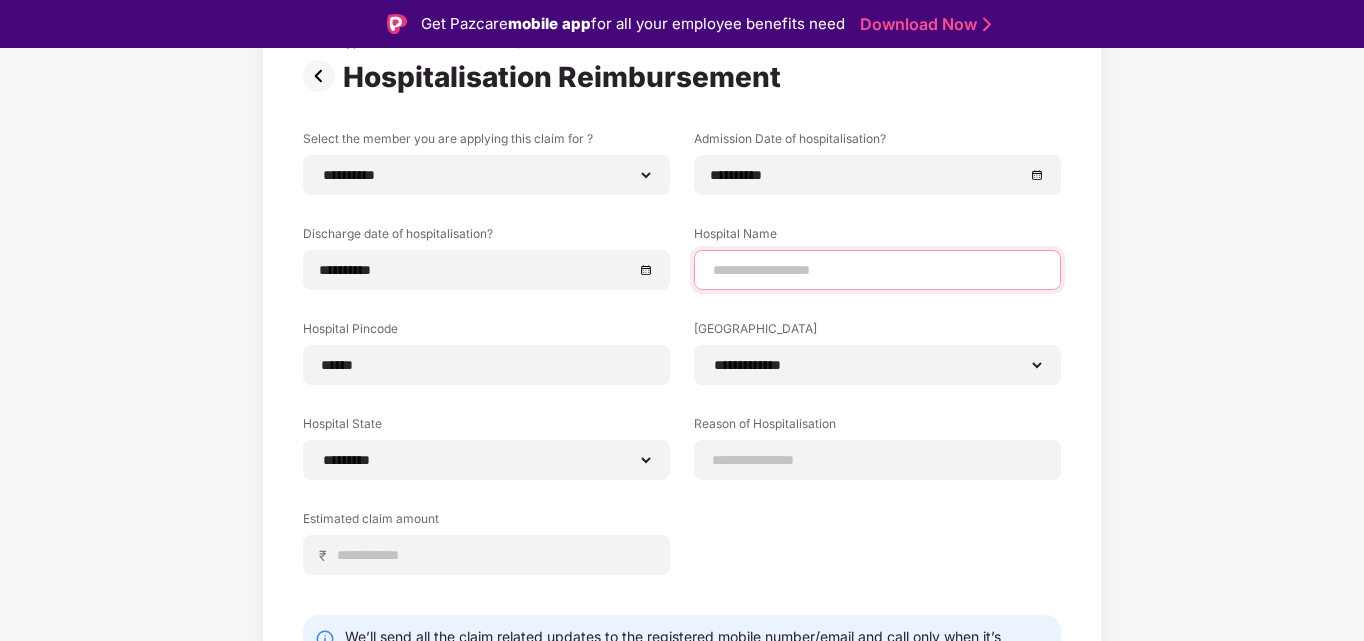 click at bounding box center (877, 270) 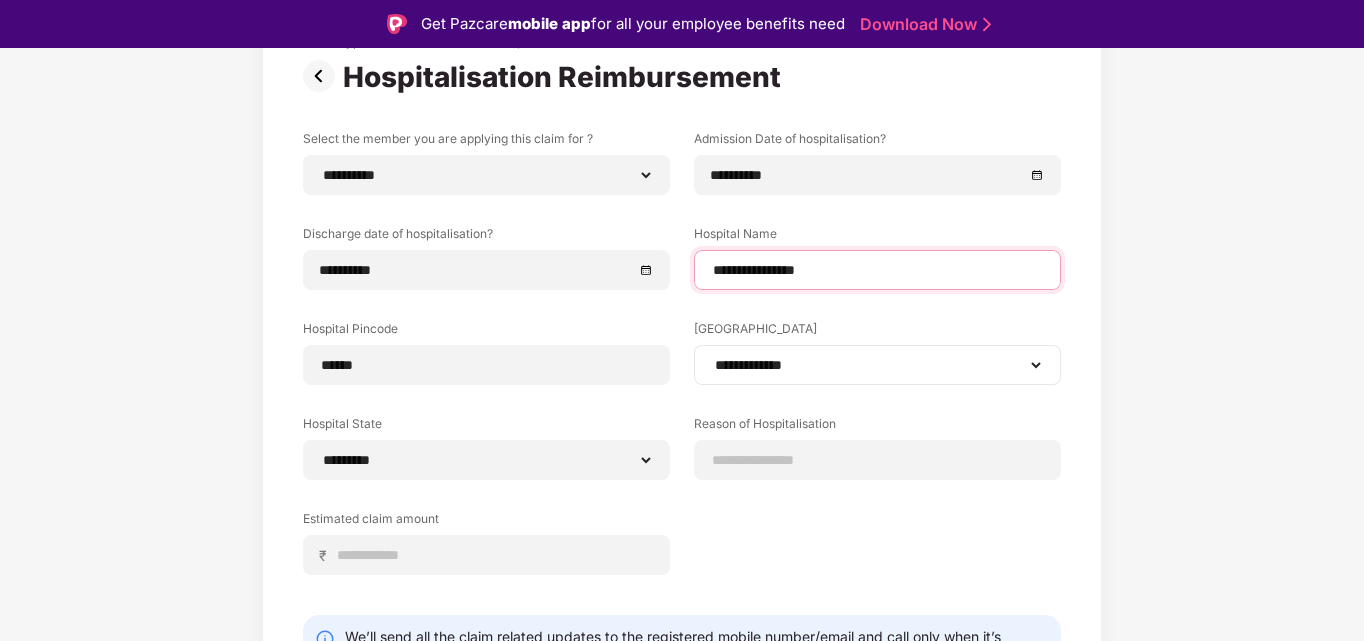 type on "**********" 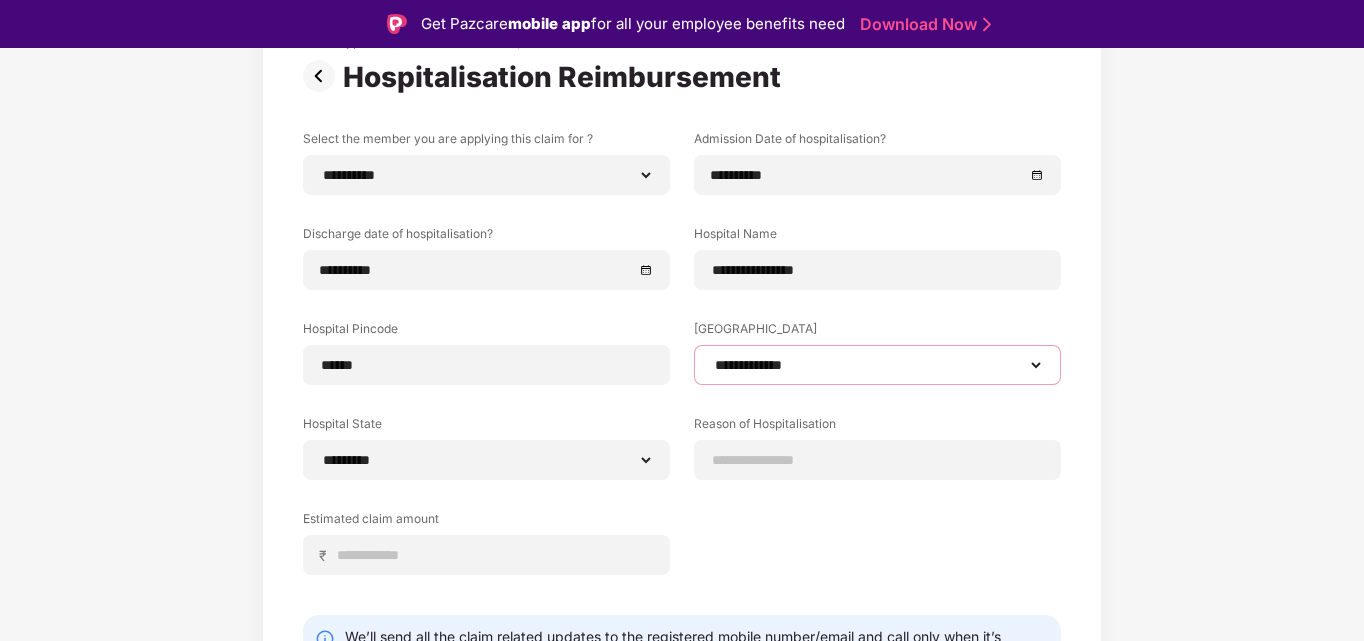 click on "**********" at bounding box center [877, 365] 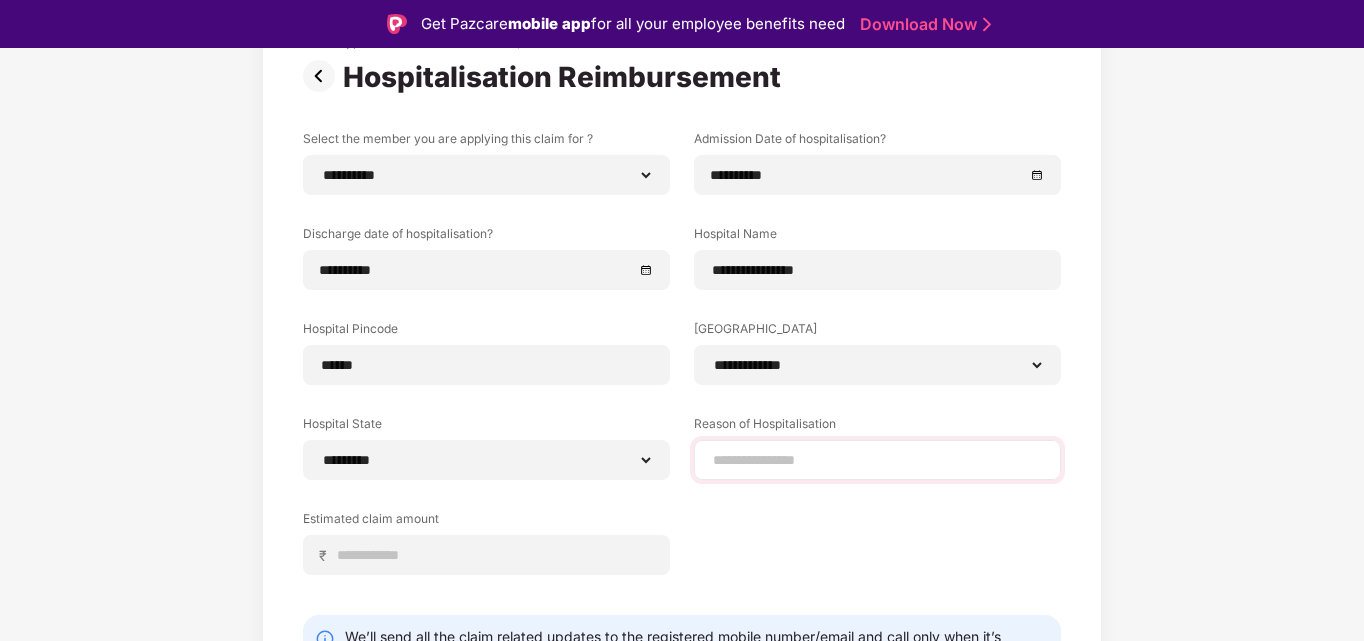 click at bounding box center [877, 460] 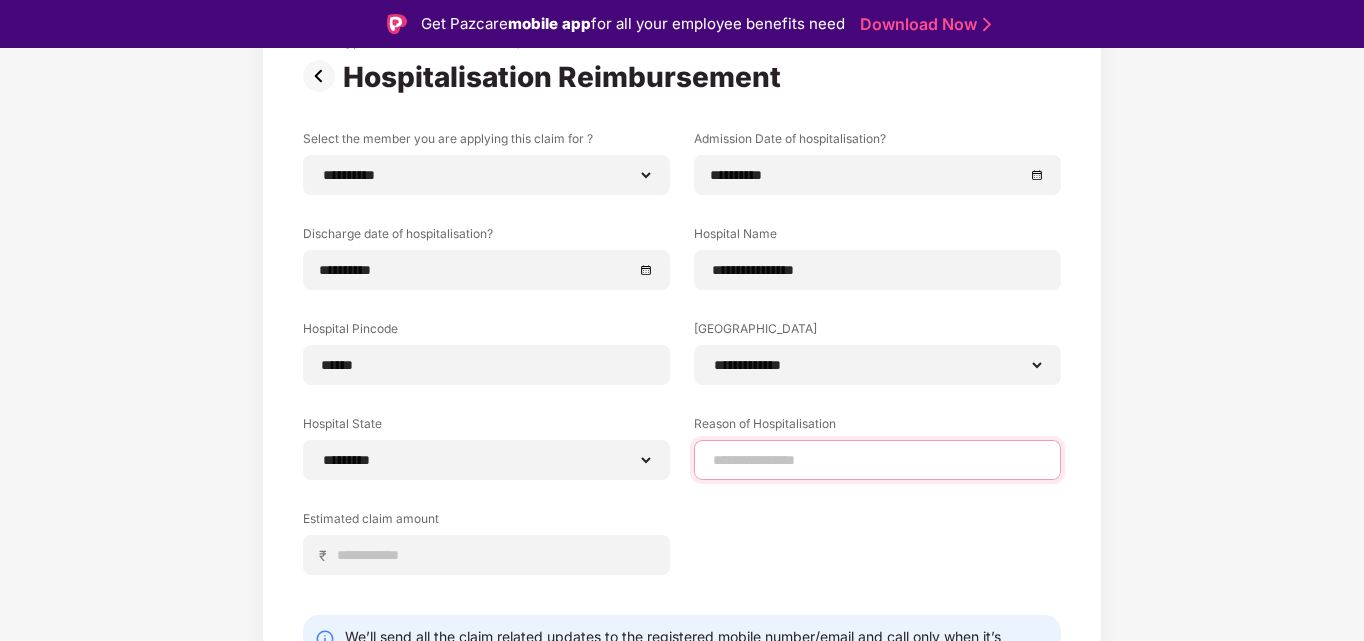 click at bounding box center (877, 460) 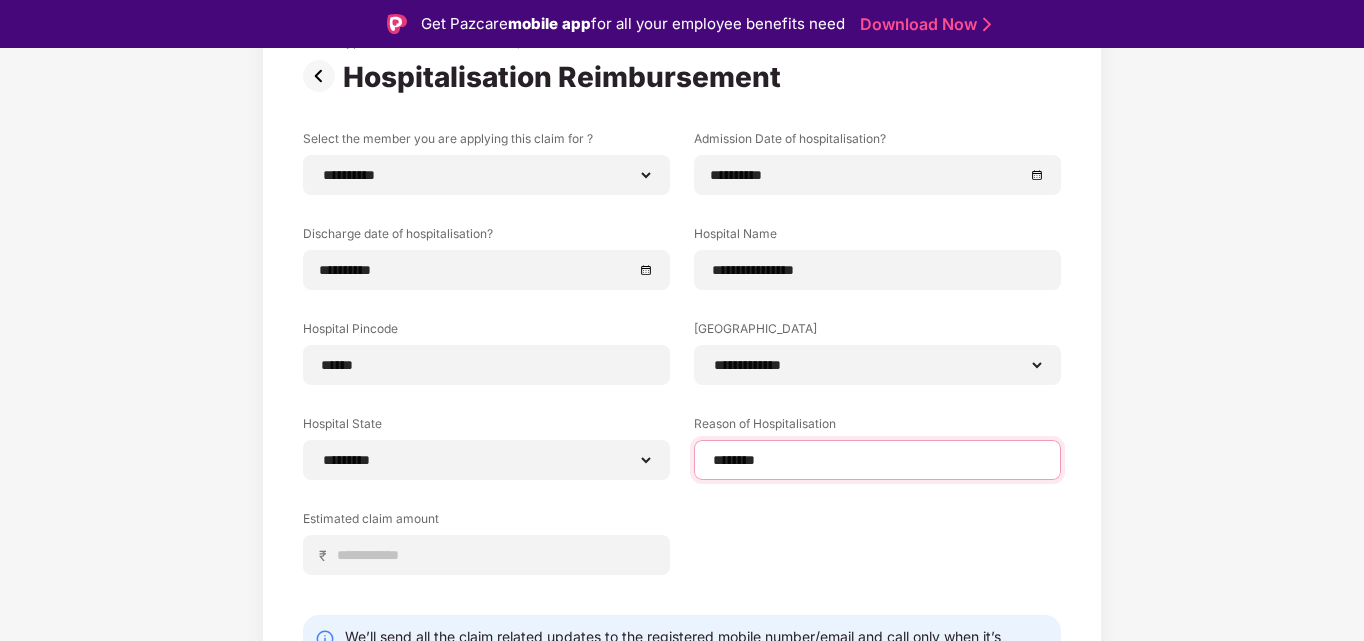 click on "********" at bounding box center [877, 460] 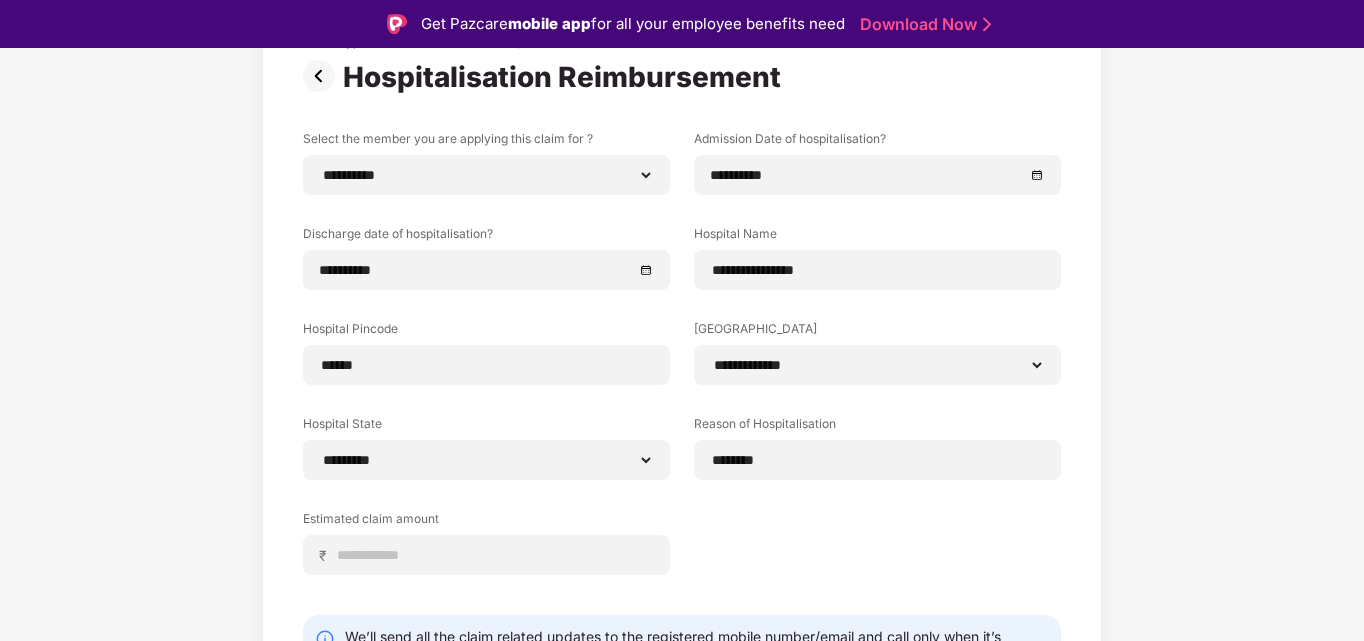 click on "**********" at bounding box center (682, 367) 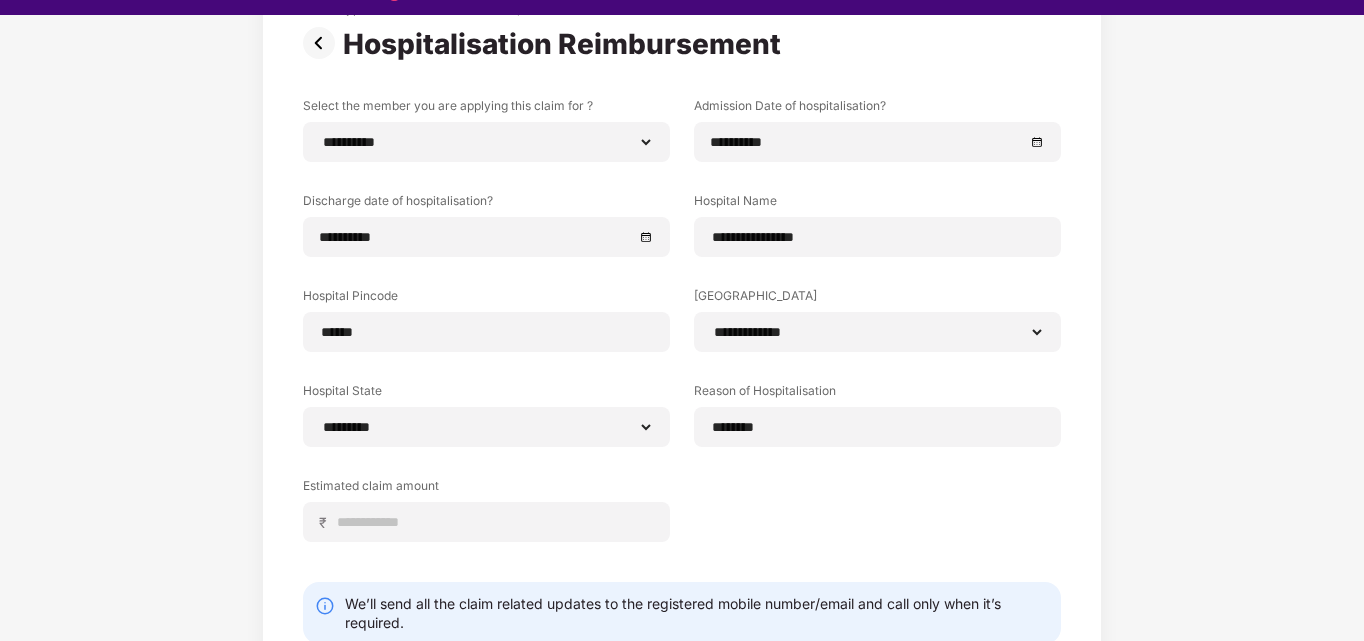 scroll, scrollTop: 48, scrollLeft: 0, axis: vertical 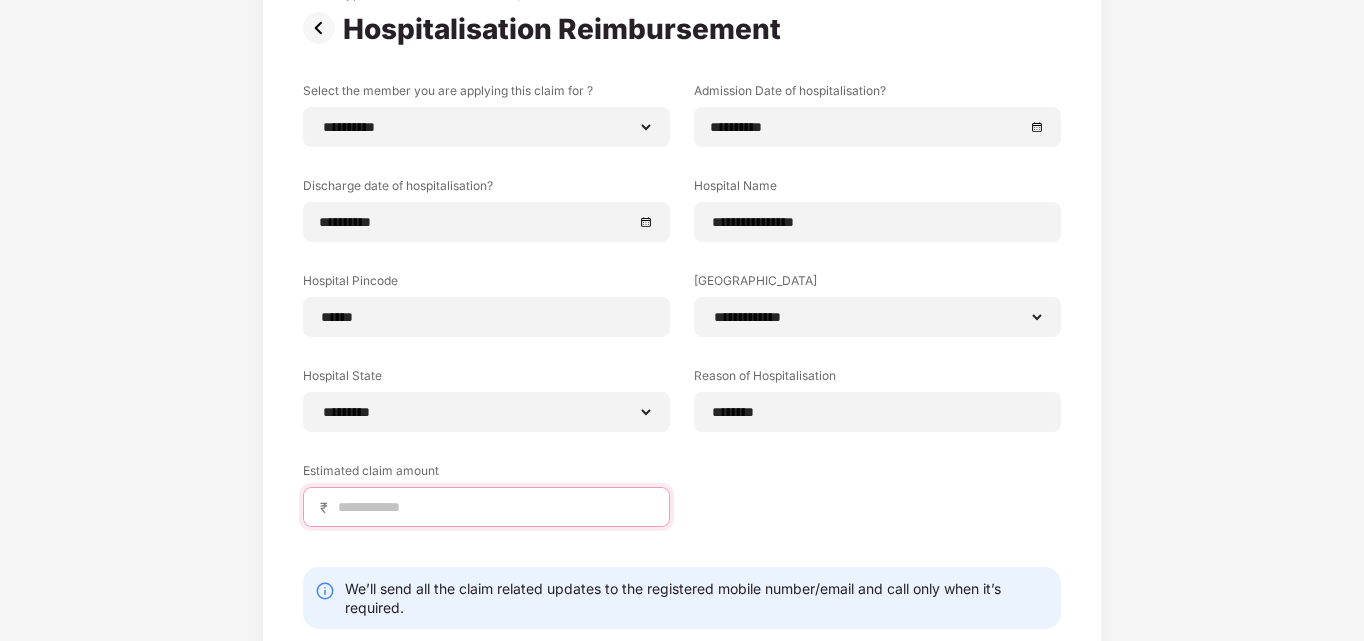 click at bounding box center [494, 507] 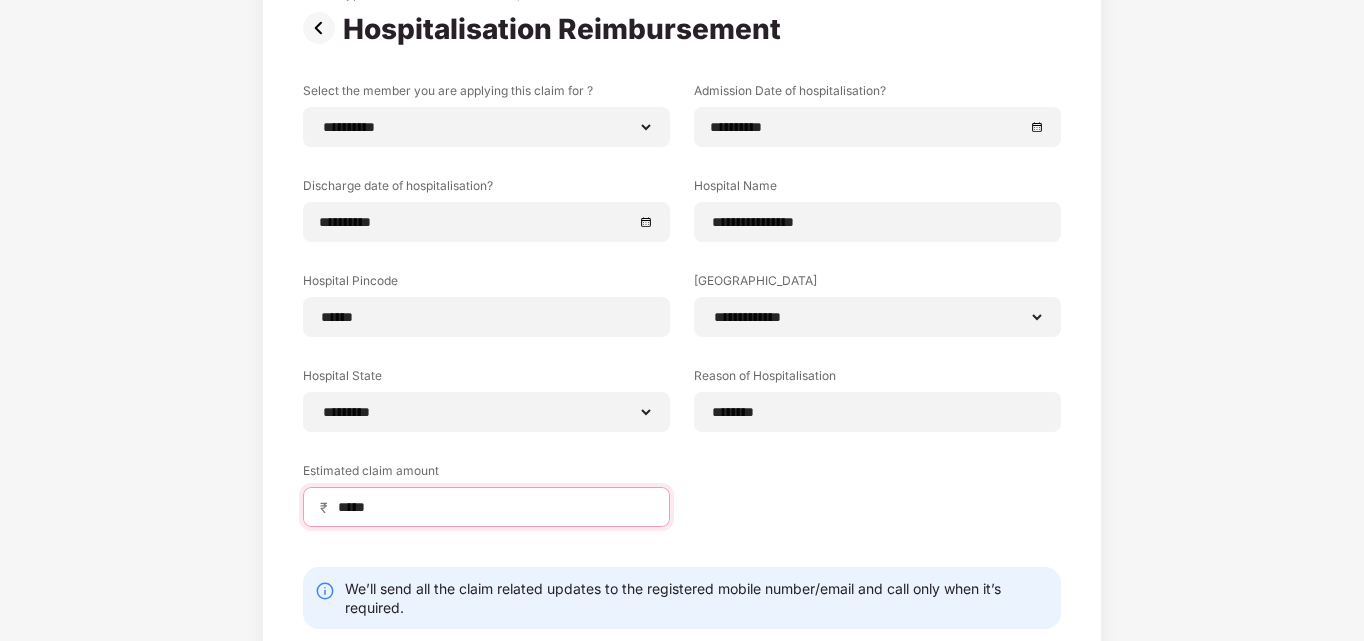 click on "*****" at bounding box center [494, 507] 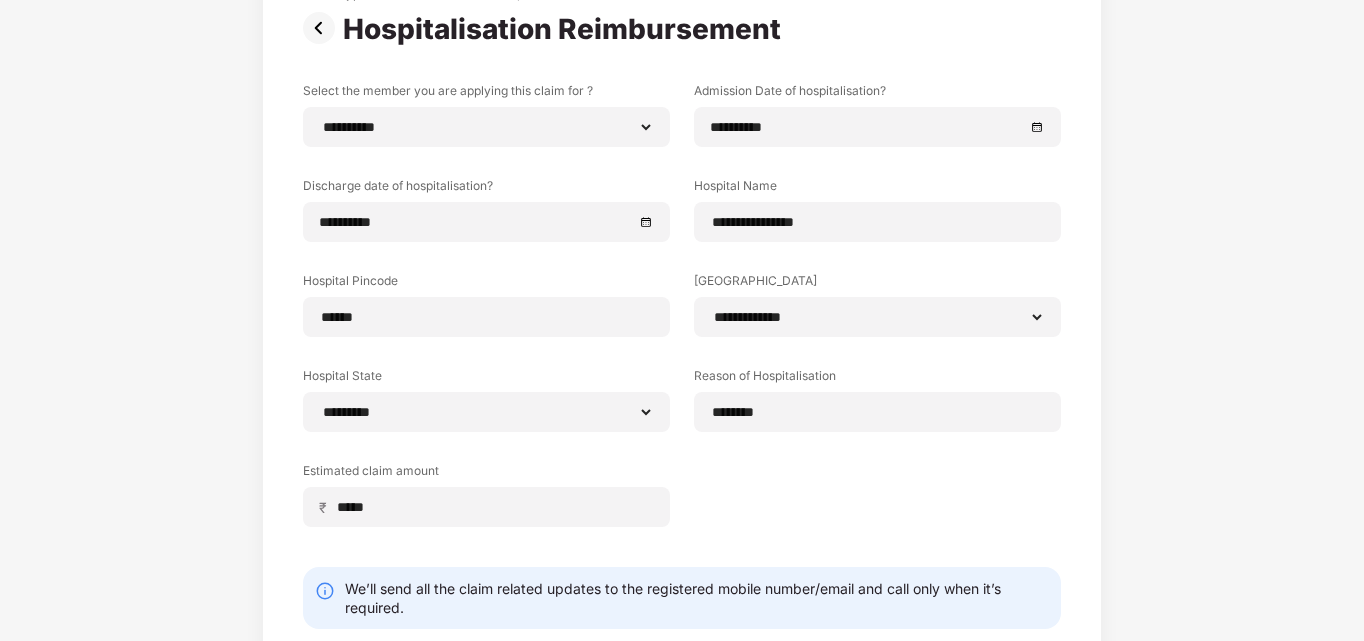 click on "**********" at bounding box center [682, 319] 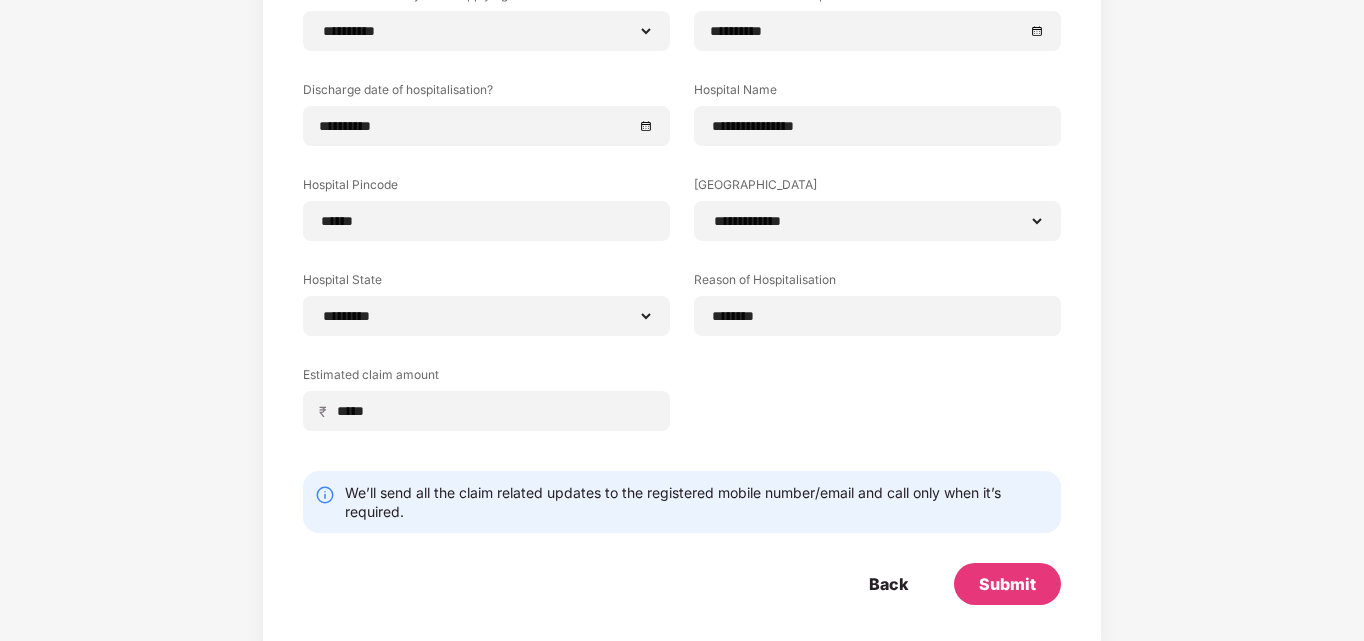 scroll, scrollTop: 270, scrollLeft: 0, axis: vertical 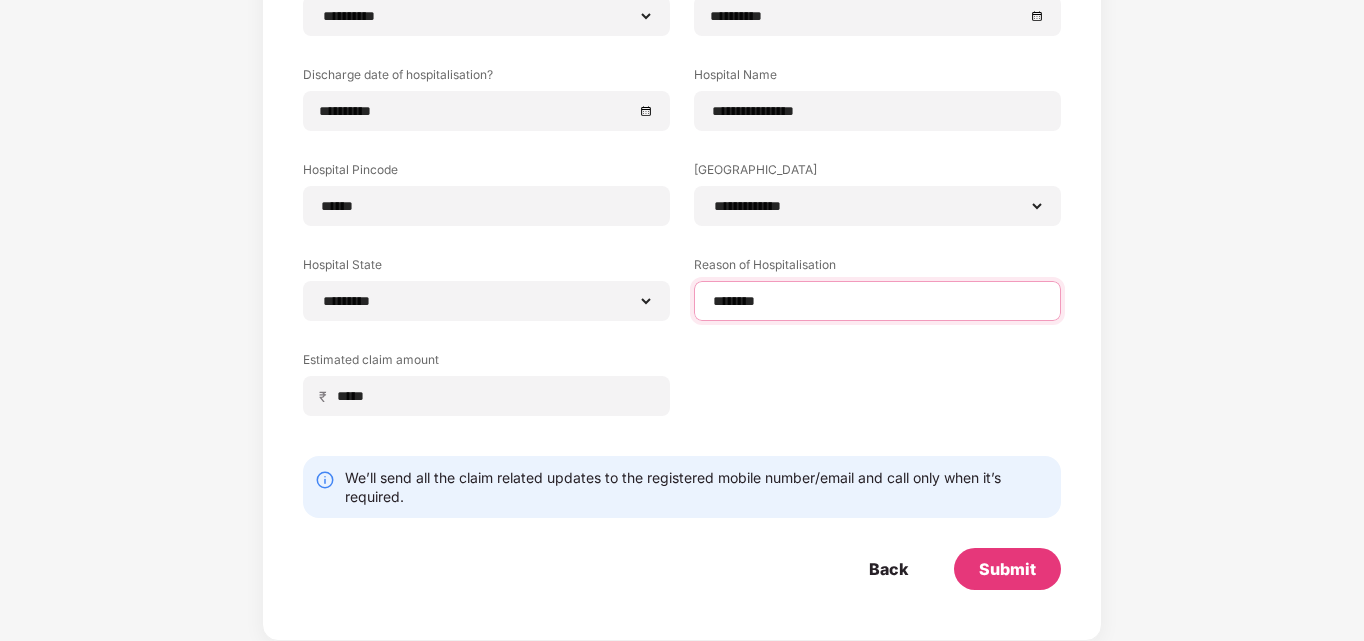 click on "********" at bounding box center (877, 301) 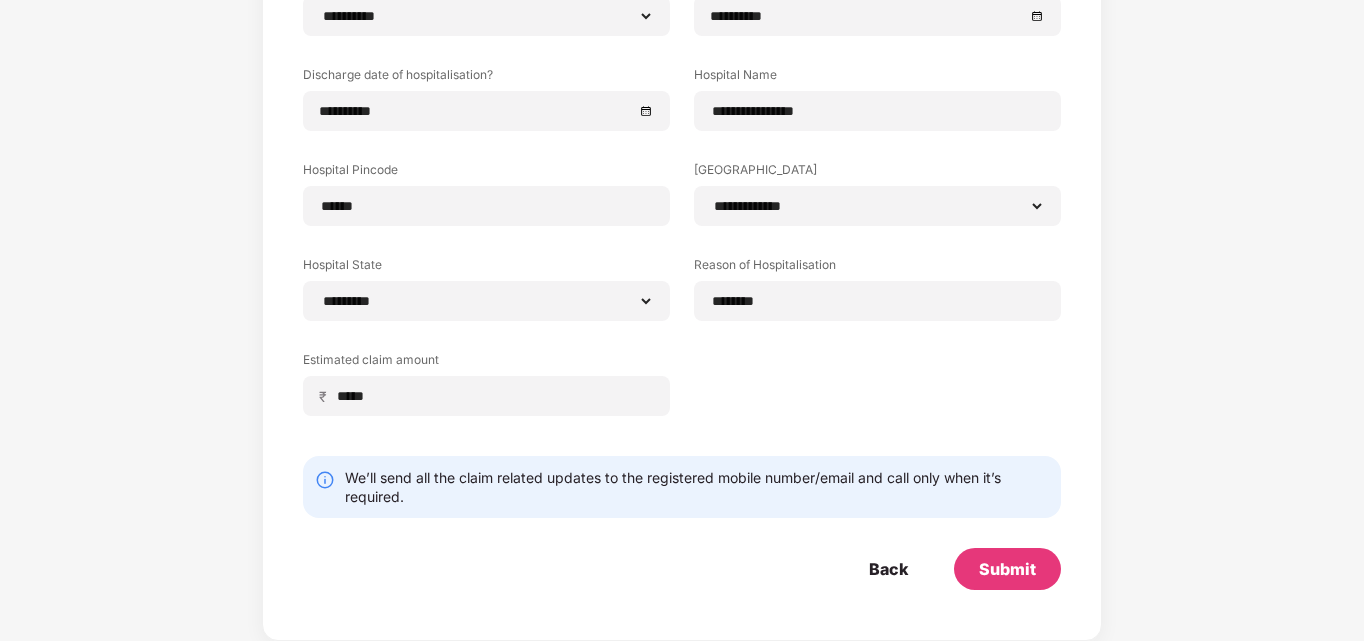 click on "Reason of Hospitalisation" at bounding box center [877, 268] 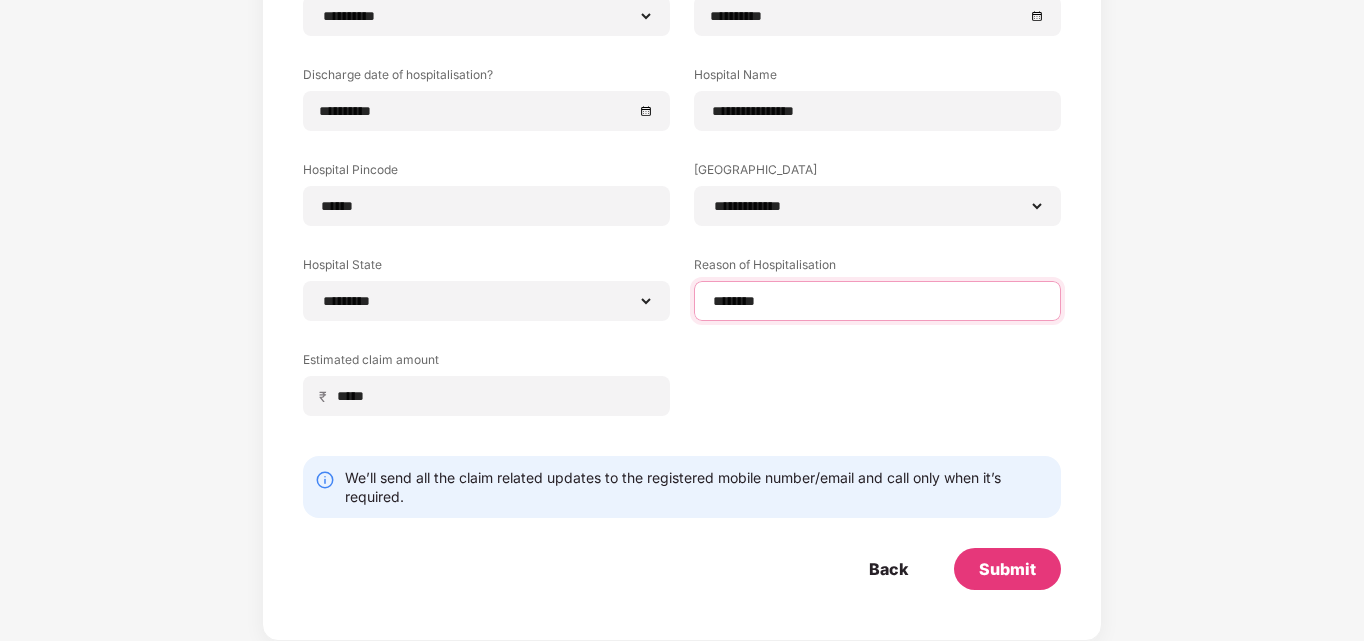 click on "********" at bounding box center (877, 301) 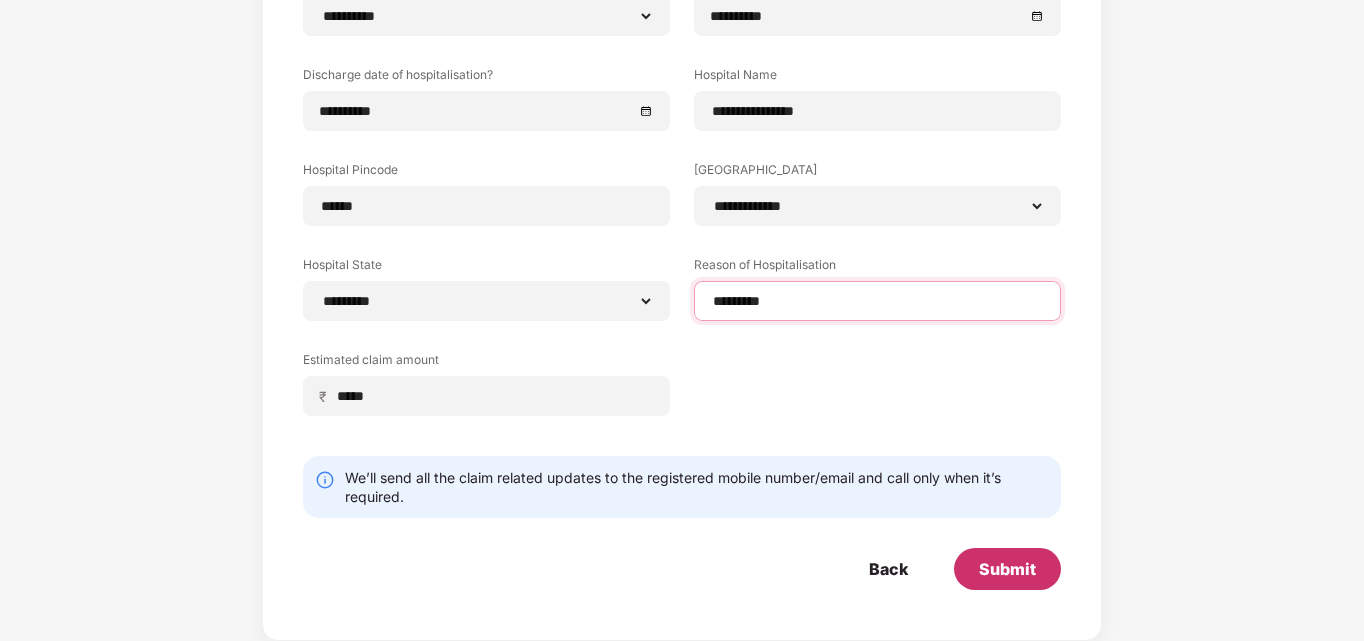 type on "********" 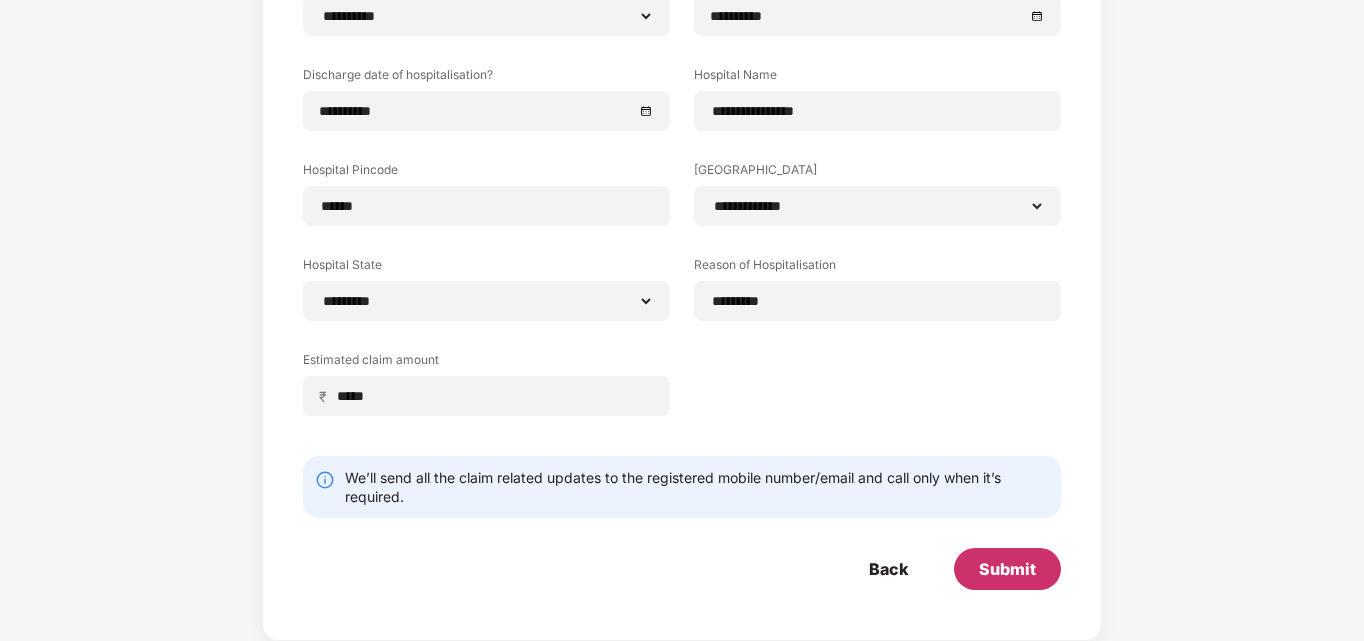 click on "Submit" at bounding box center [1007, 569] 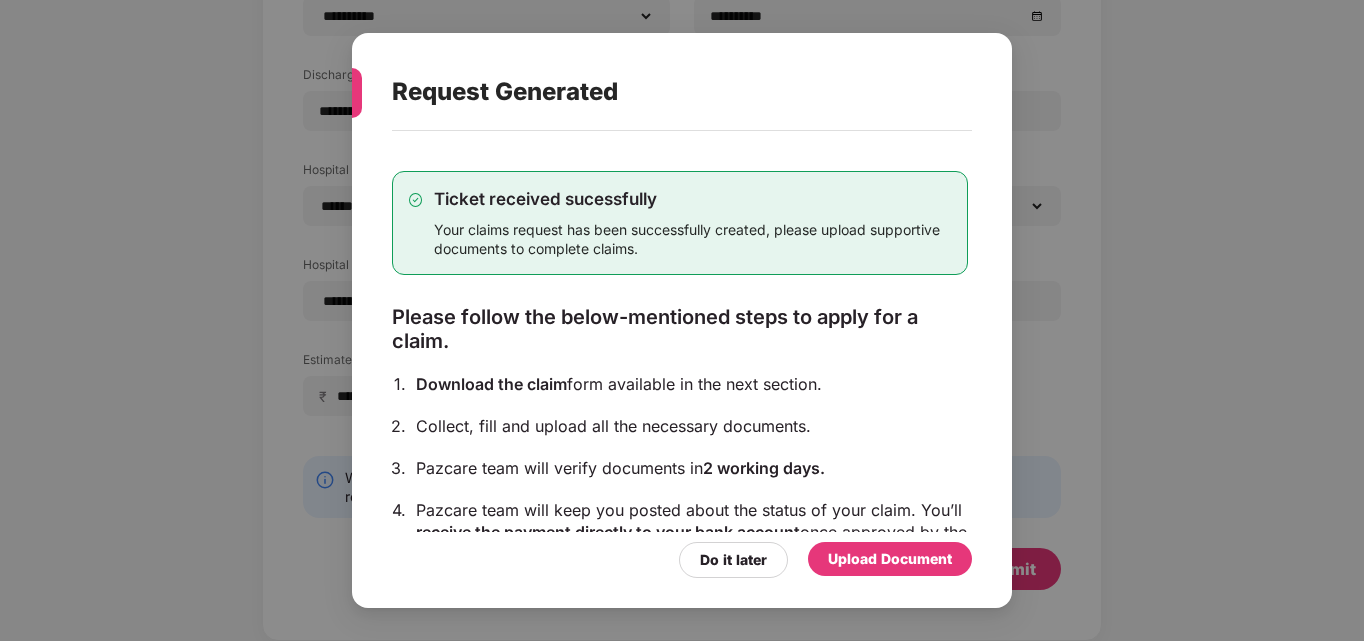 click on "Upload Document" at bounding box center [890, 559] 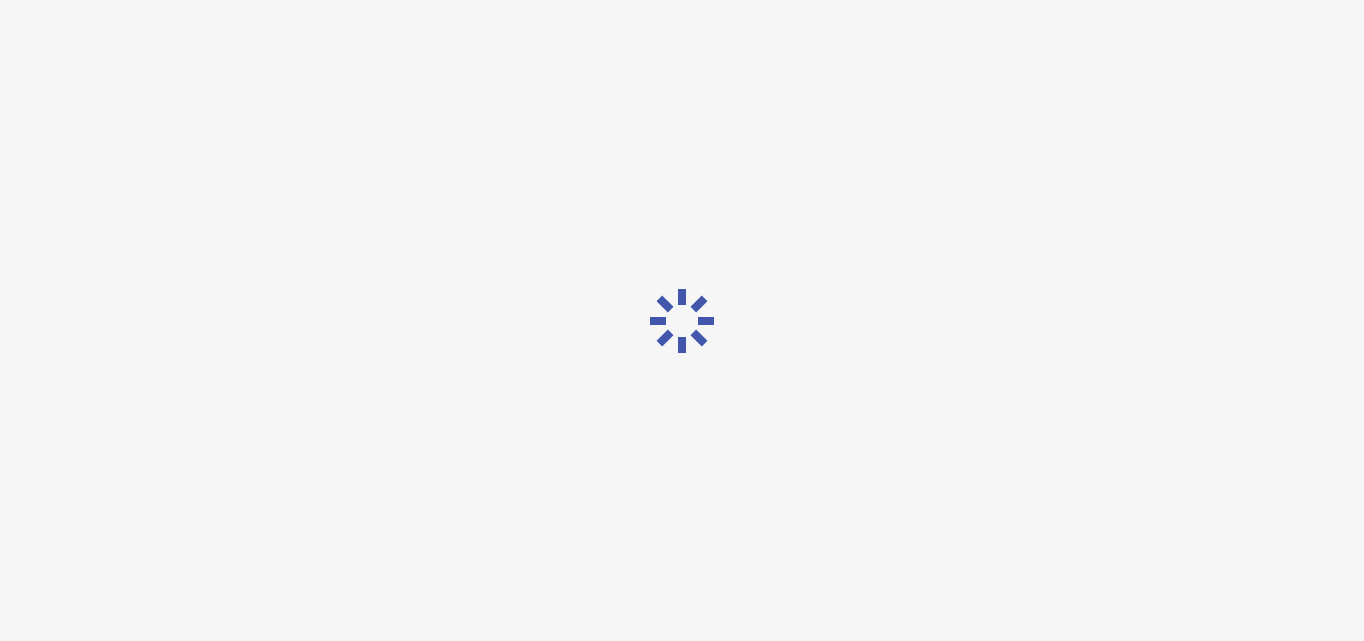 scroll, scrollTop: 0, scrollLeft: 0, axis: both 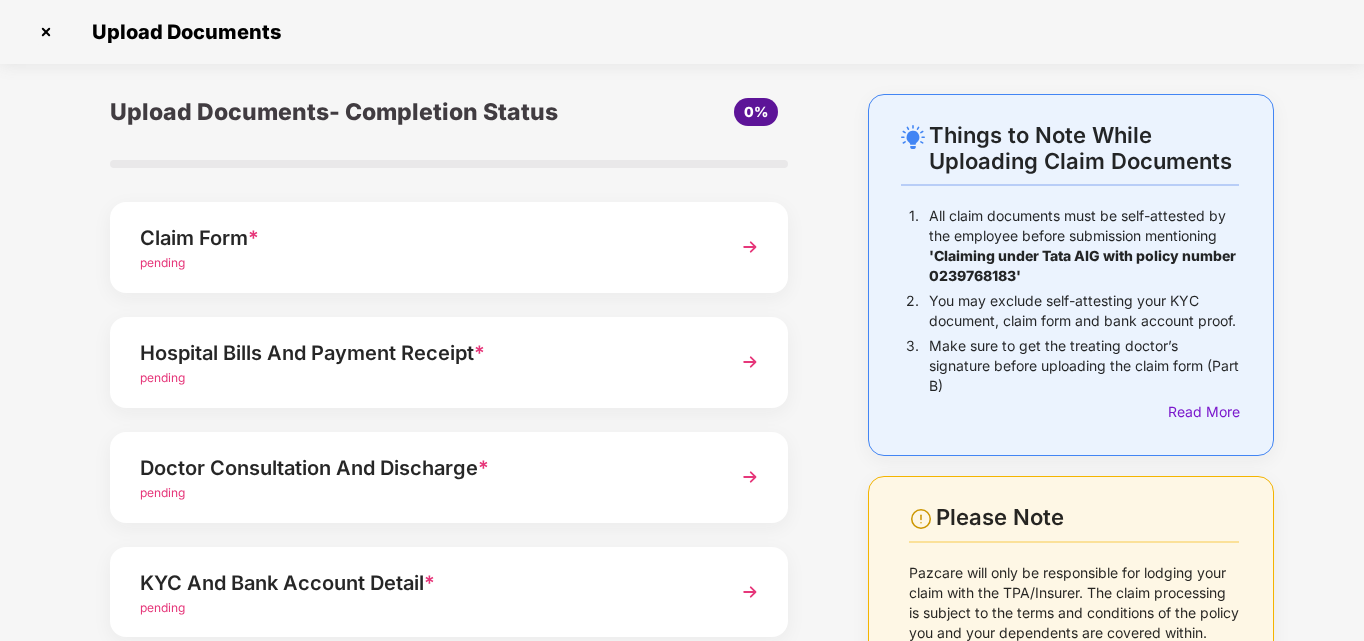 click on "pending" at bounding box center (423, 263) 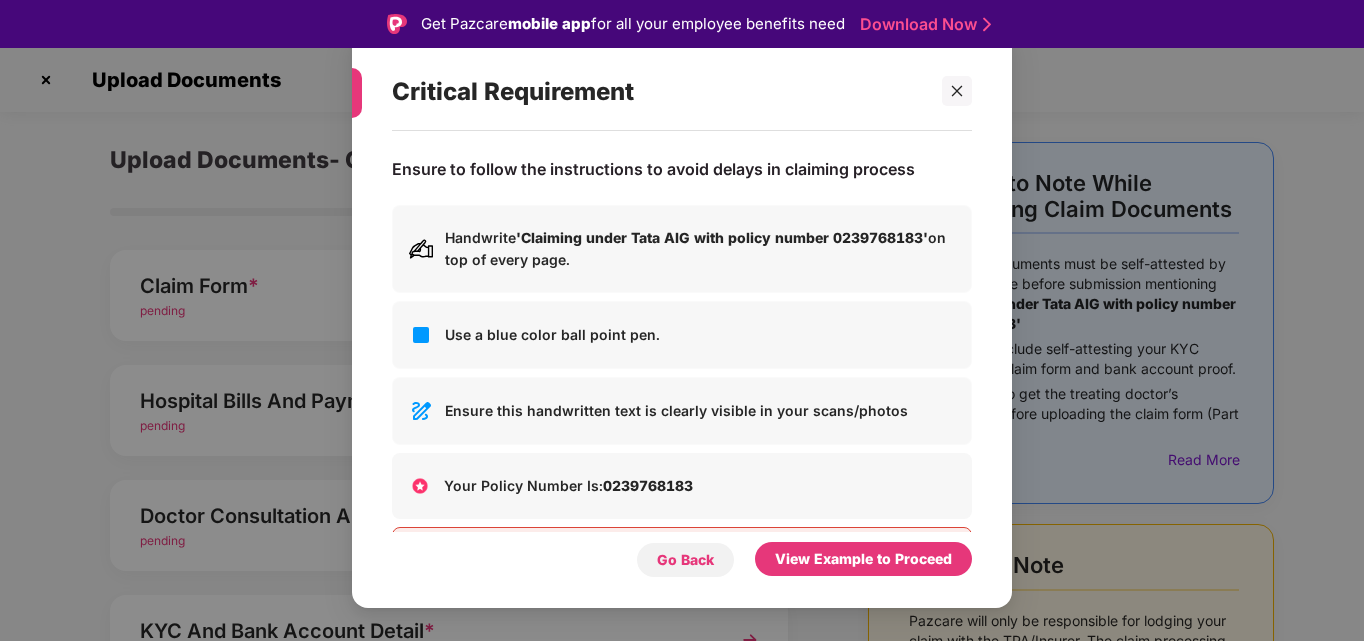 click on "Go Back" at bounding box center [685, 560] 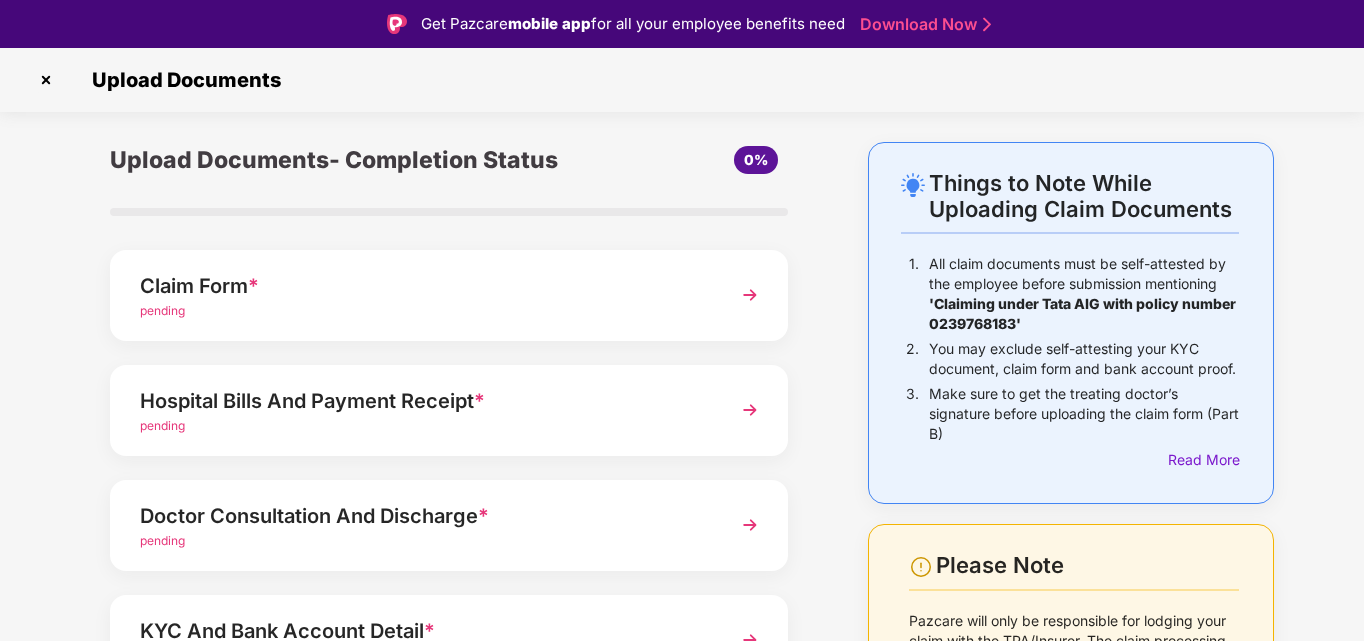 click at bounding box center [750, 295] 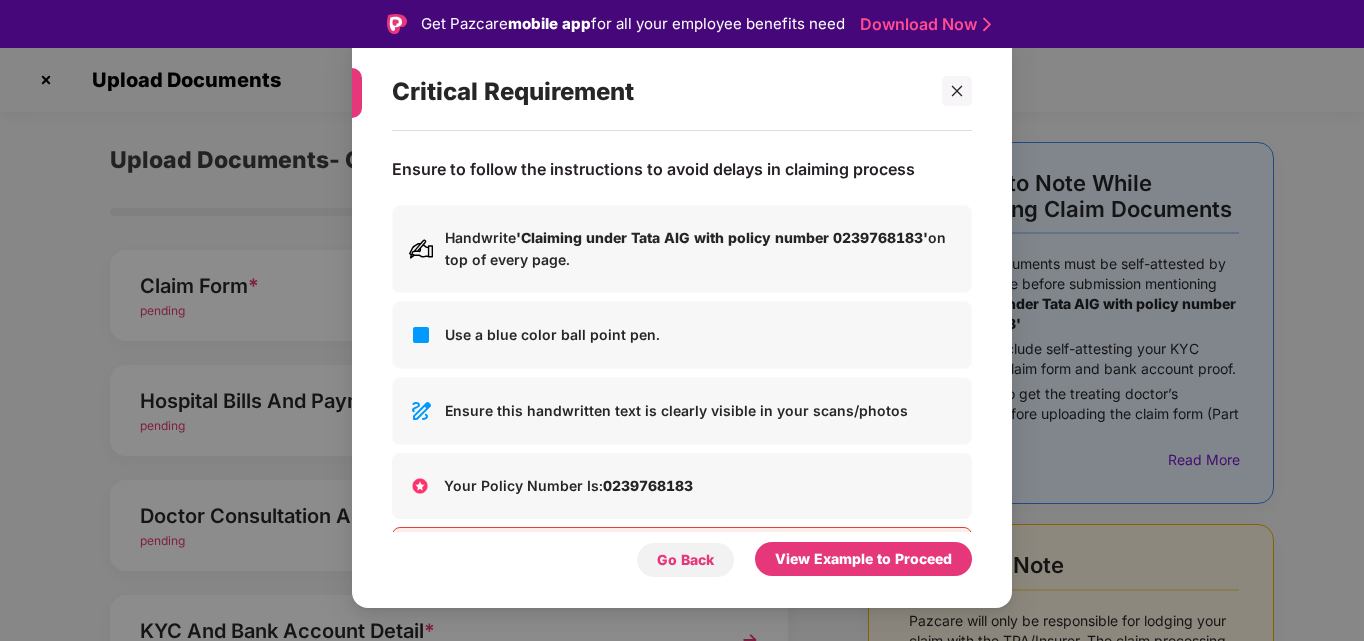 click on "Go Back" at bounding box center (685, 560) 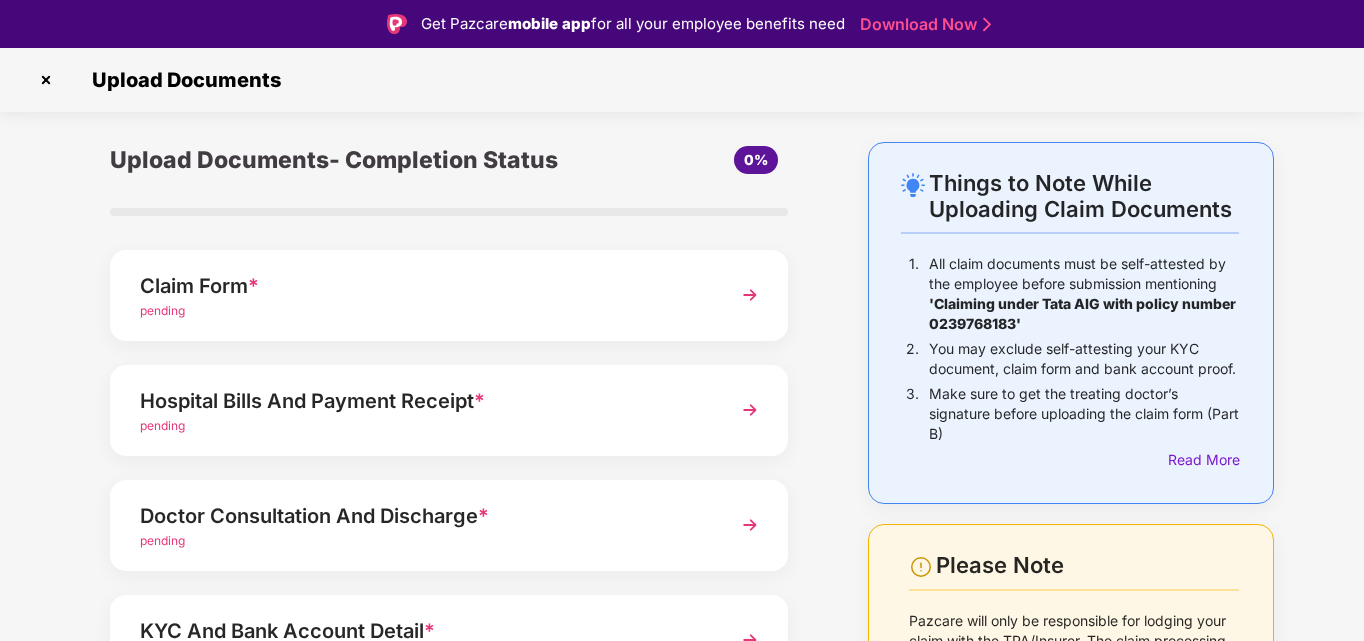 click on "pending" at bounding box center [162, 310] 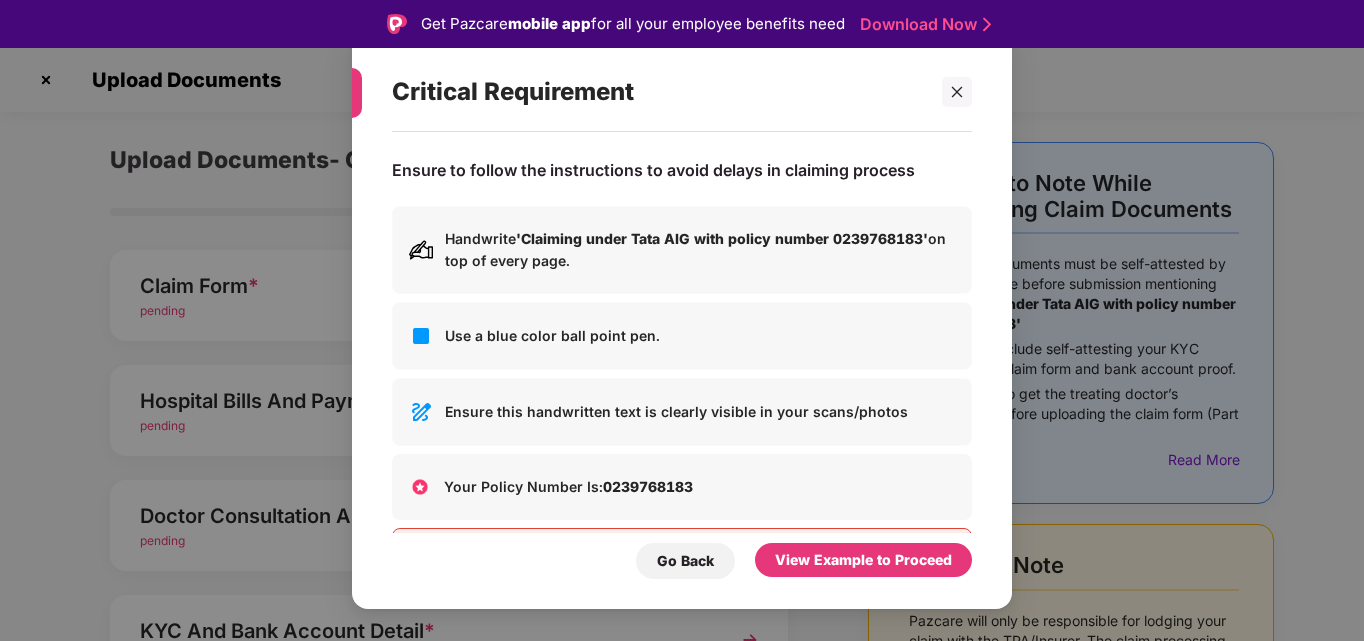 click on "Critical Requirement Ensure to follow the instructions to avoid delays in claiming process Handwrite  'Claiming under Tata AIG with policy number 0239768183'  on top of every page. Use a blue color ball point pen. Ensure this handwritten text is clearly visible in your scans/photos Your Policy Number Is:  0239768183 Your claim will not be processed if the instructions are not followed Go Back View Example to Proceed" at bounding box center (682, 320) 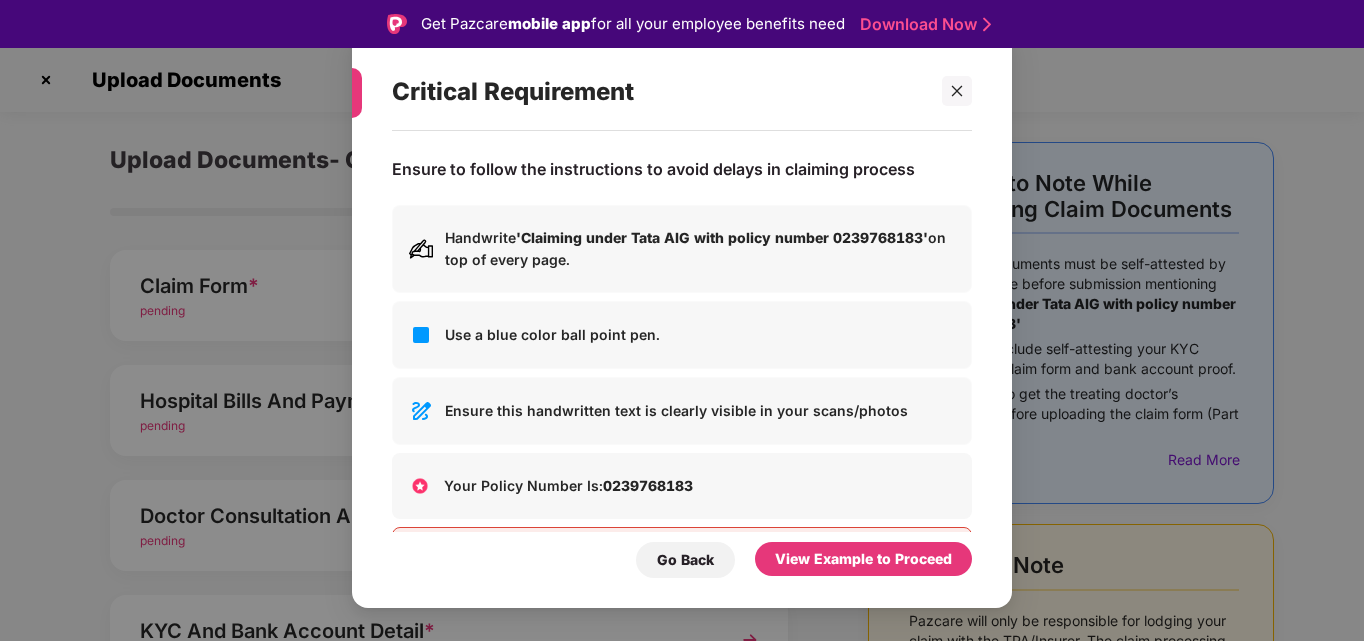 click on "Critical Requirement Ensure to follow the instructions to avoid delays in claiming process Handwrite  'Claiming under Tata AIG with policy number 0239768183'  on top of every page. Use a blue color ball point pen. Ensure this handwritten text is clearly visible in your scans/photos Your Policy Number Is:  0239768183 Your claim will not be processed if the instructions are not followed Go Back View Example to Proceed" at bounding box center (682, 320) 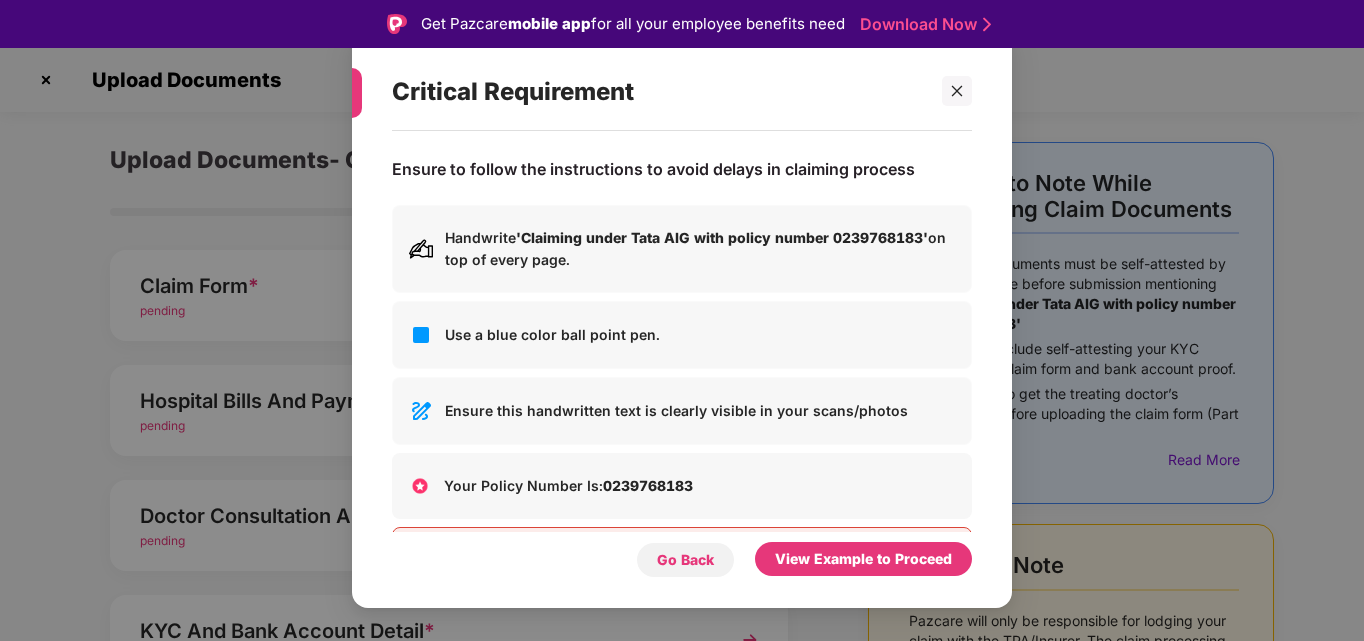 click on "Go Back" at bounding box center (685, 560) 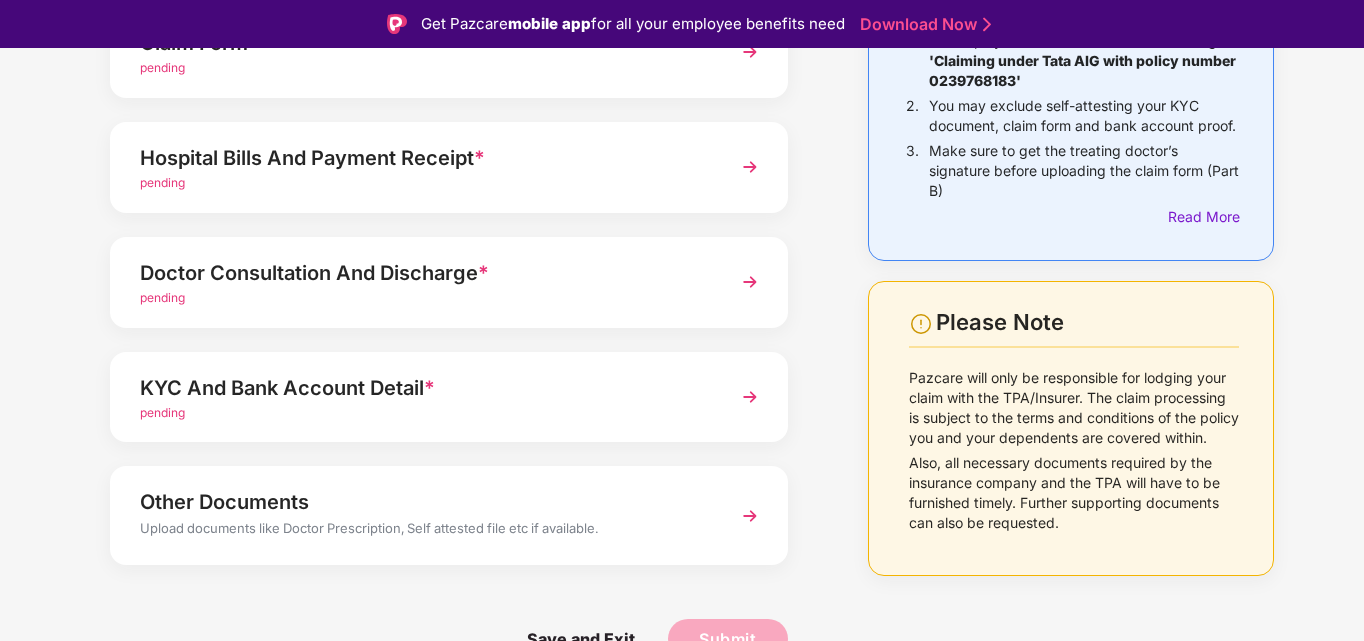 scroll, scrollTop: 0, scrollLeft: 0, axis: both 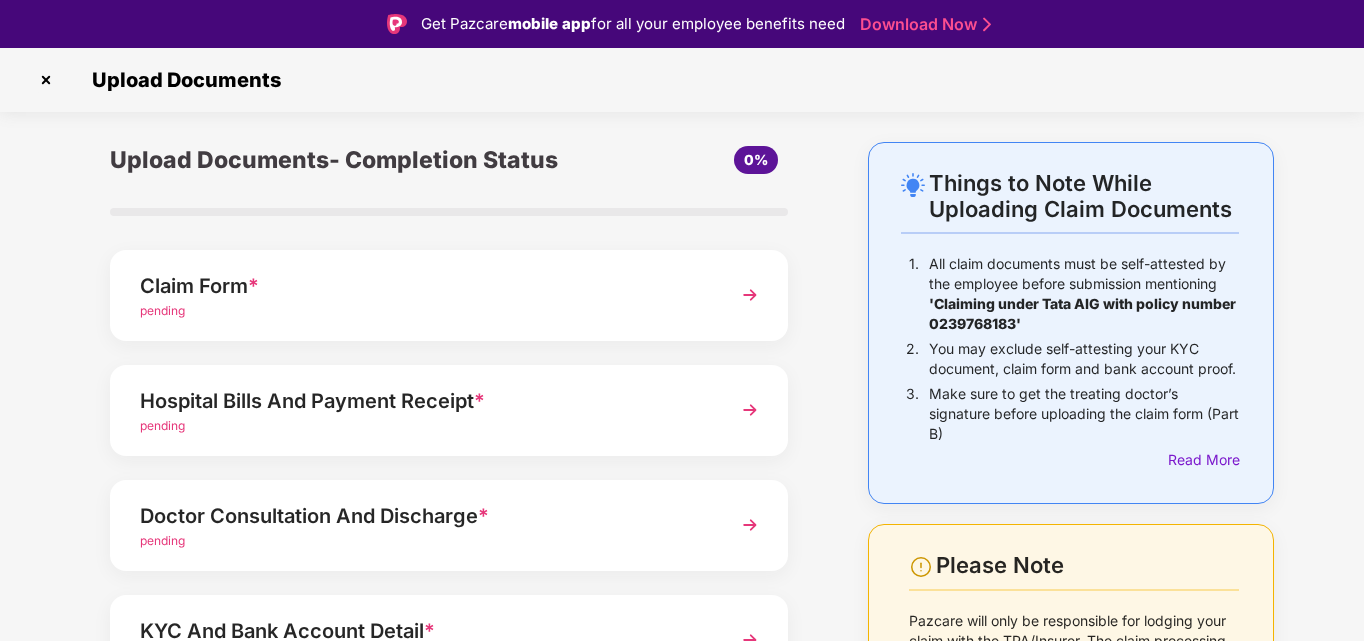 click on "Claim Form *" at bounding box center (423, 286) 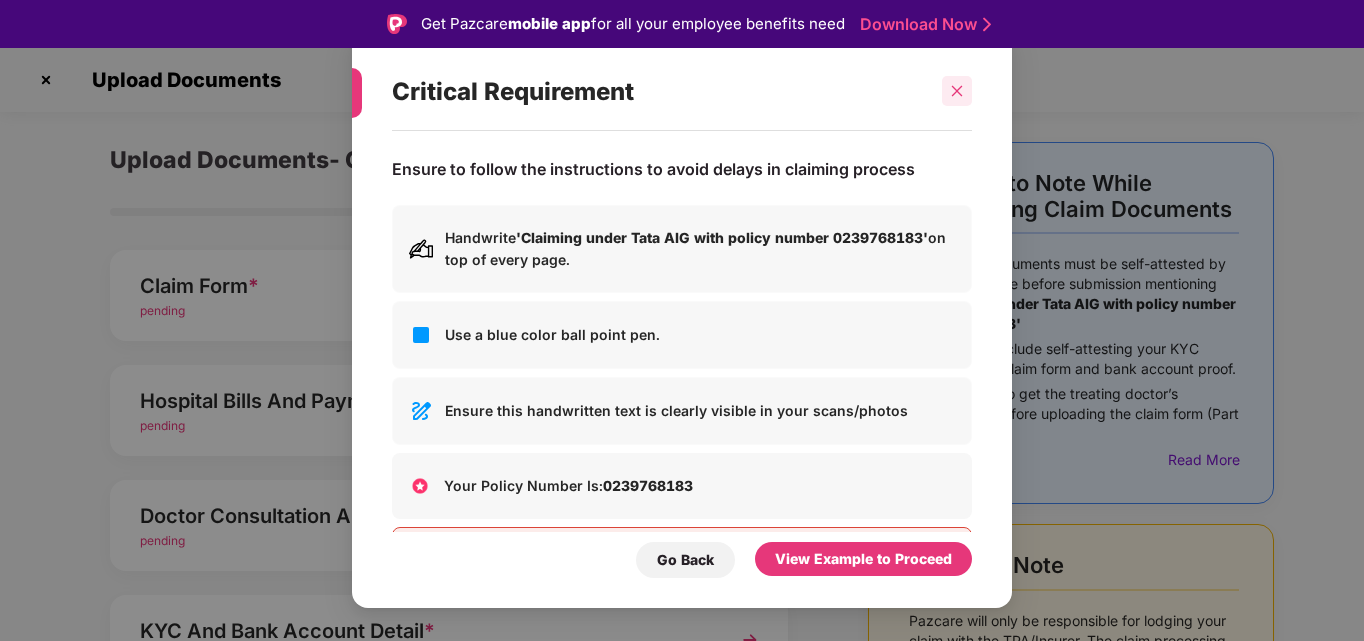 click 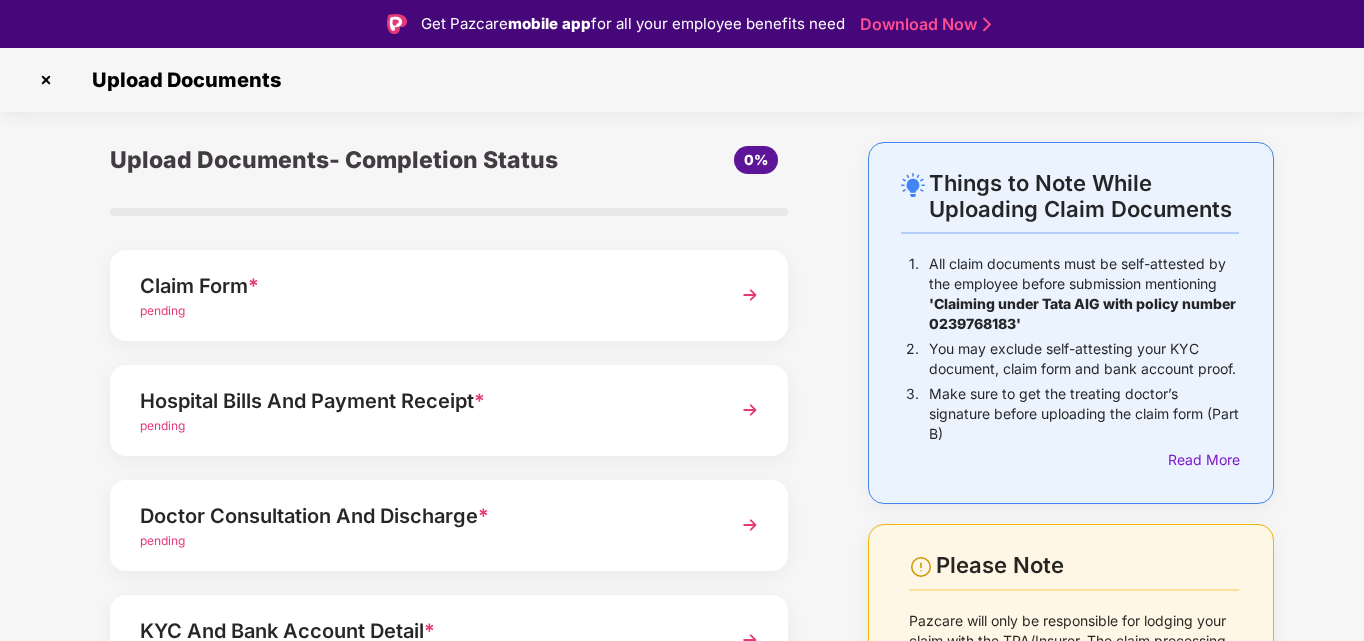 click at bounding box center [750, 295] 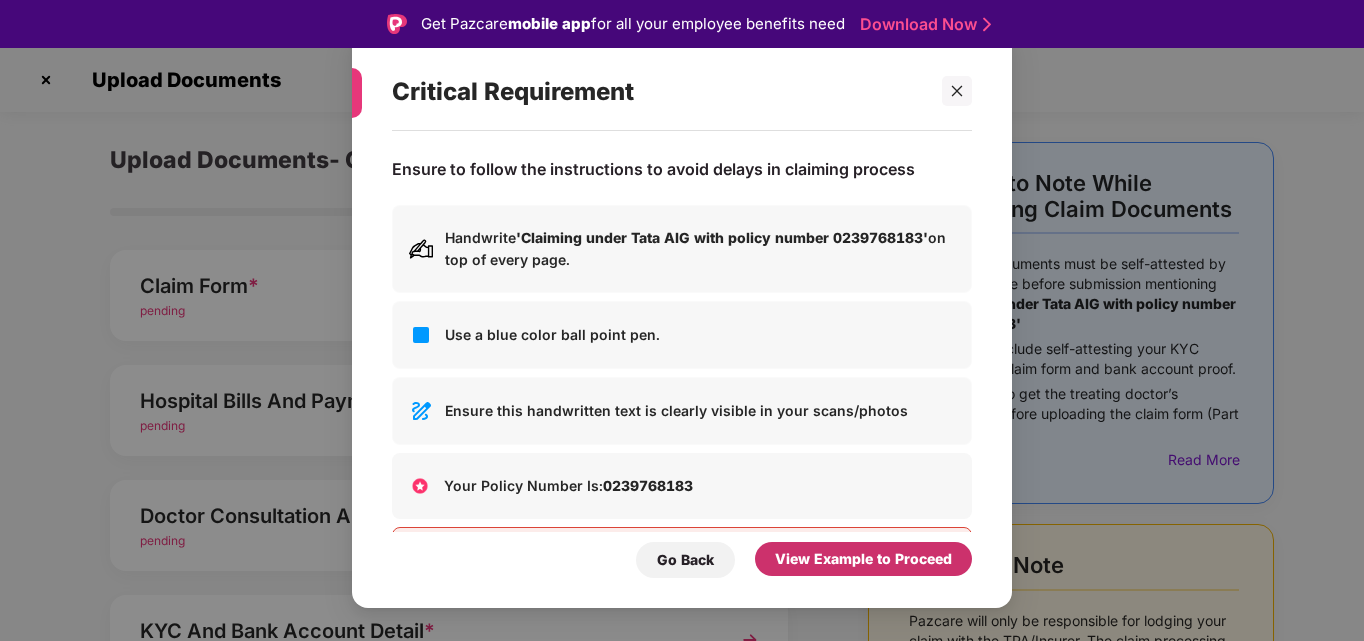 click on "View Example to Proceed" at bounding box center (863, 559) 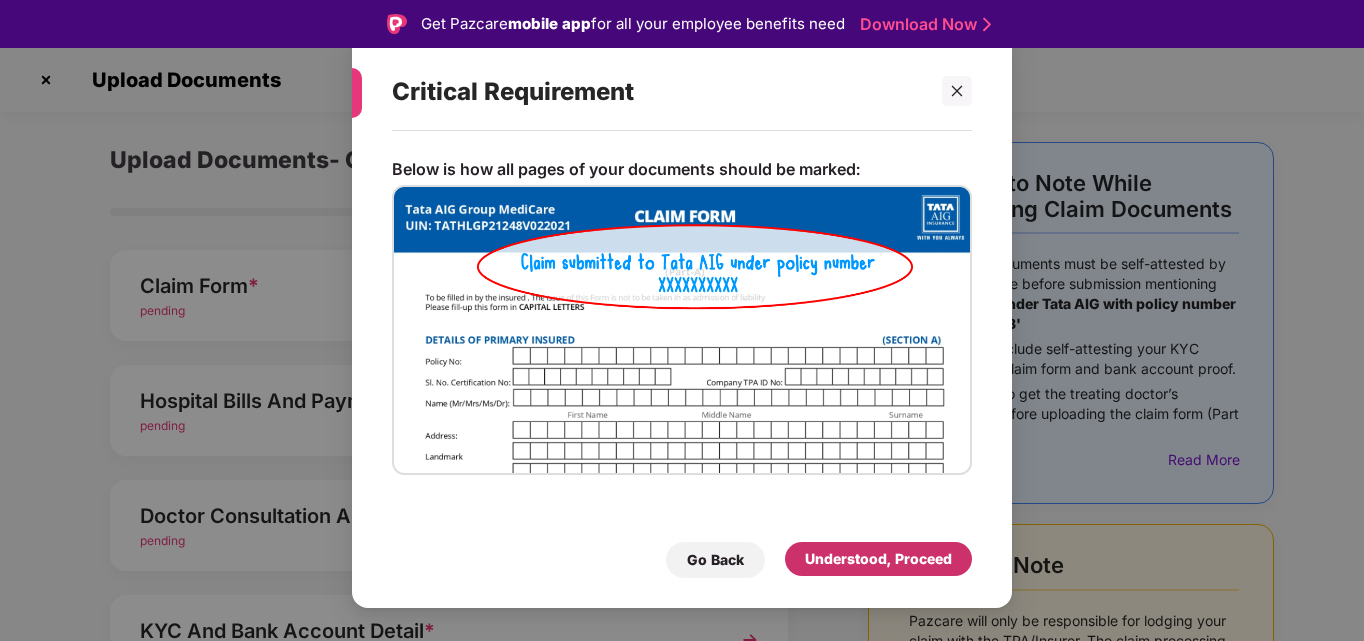 click on "Understood, Proceed" at bounding box center (878, 559) 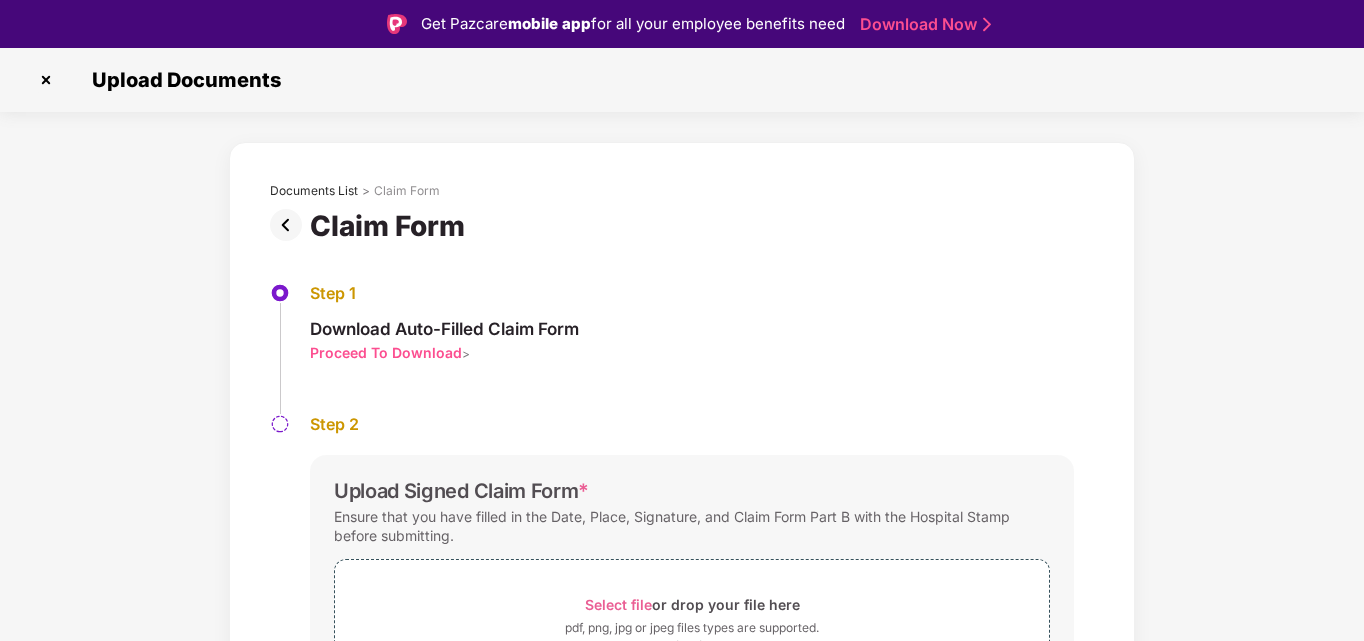 click on "Proceed To Download" at bounding box center (386, 352) 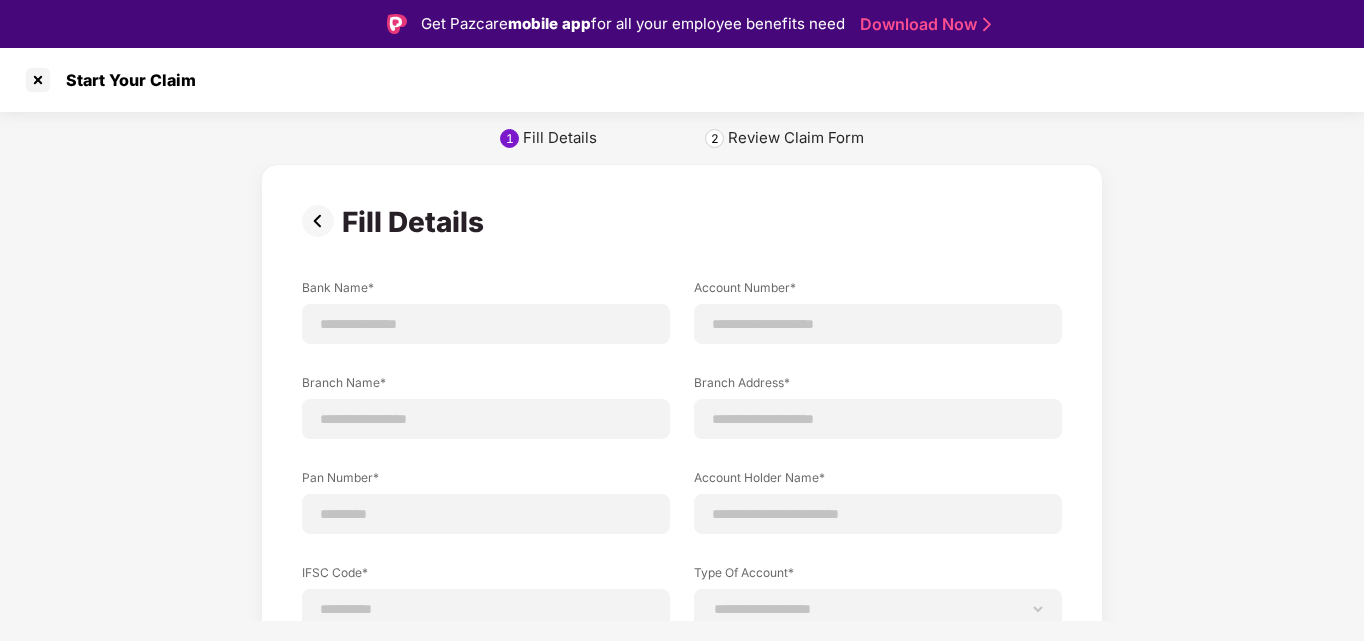 click on "**********" at bounding box center [682, 516] 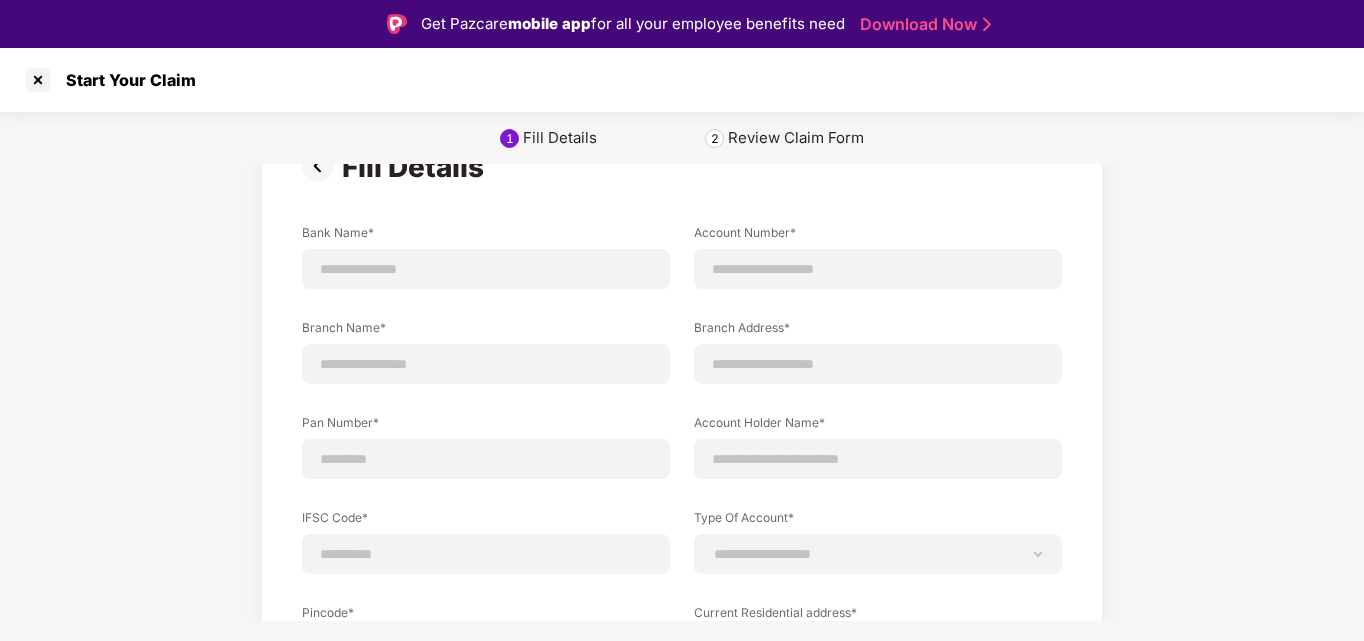 scroll, scrollTop: 53, scrollLeft: 0, axis: vertical 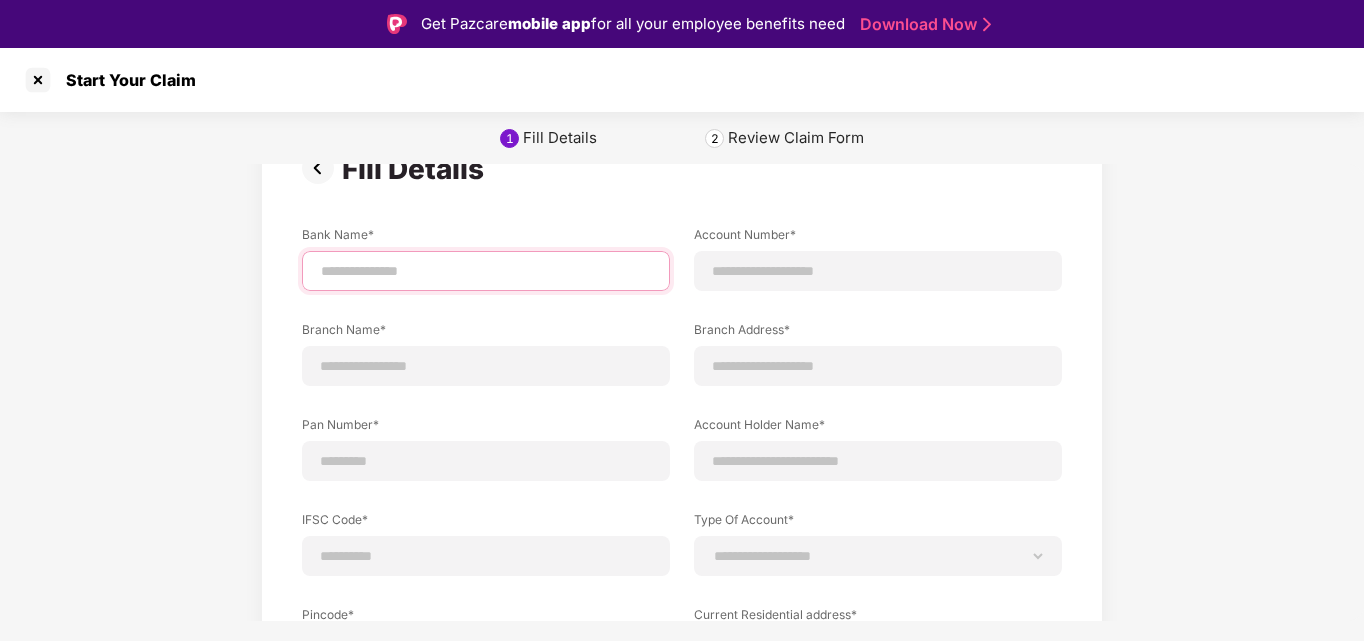 click at bounding box center (486, 271) 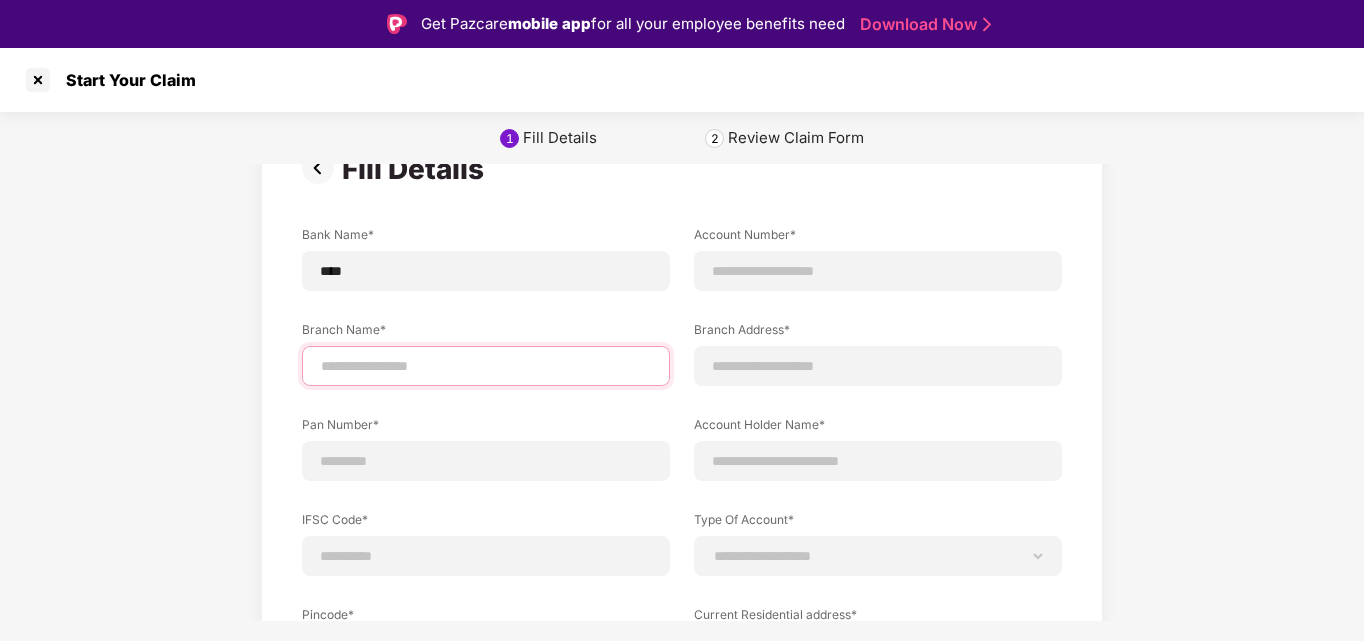 click at bounding box center [486, 366] 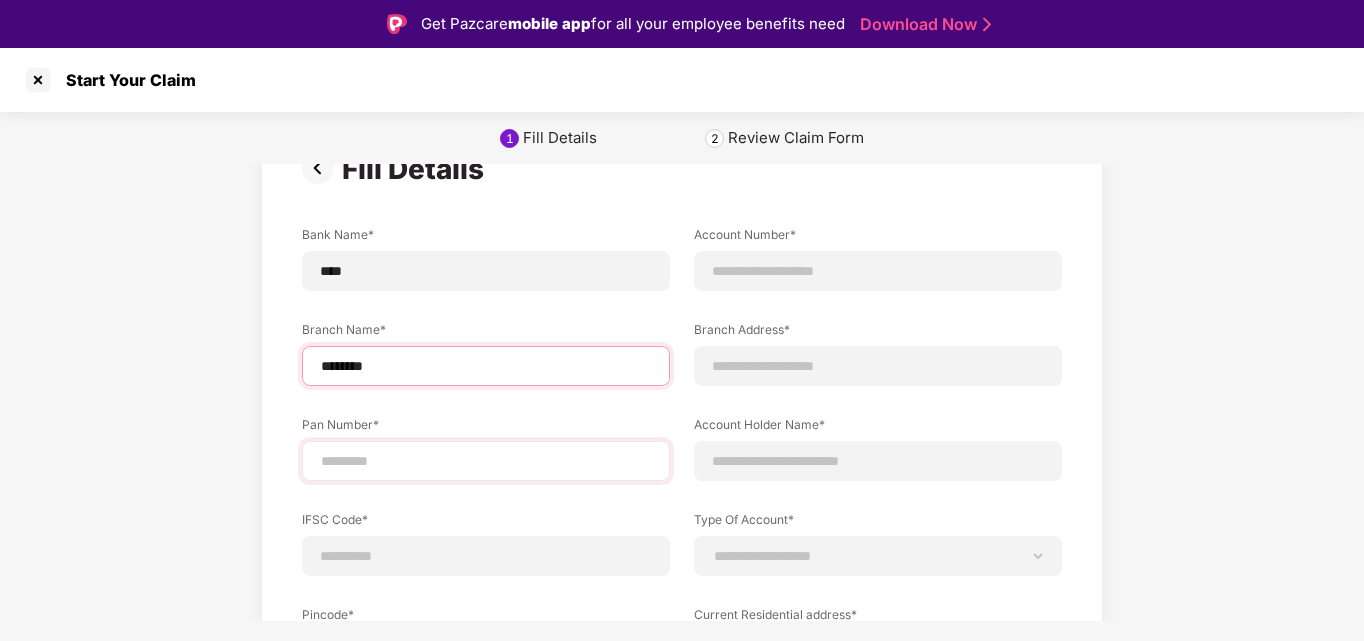 type on "********" 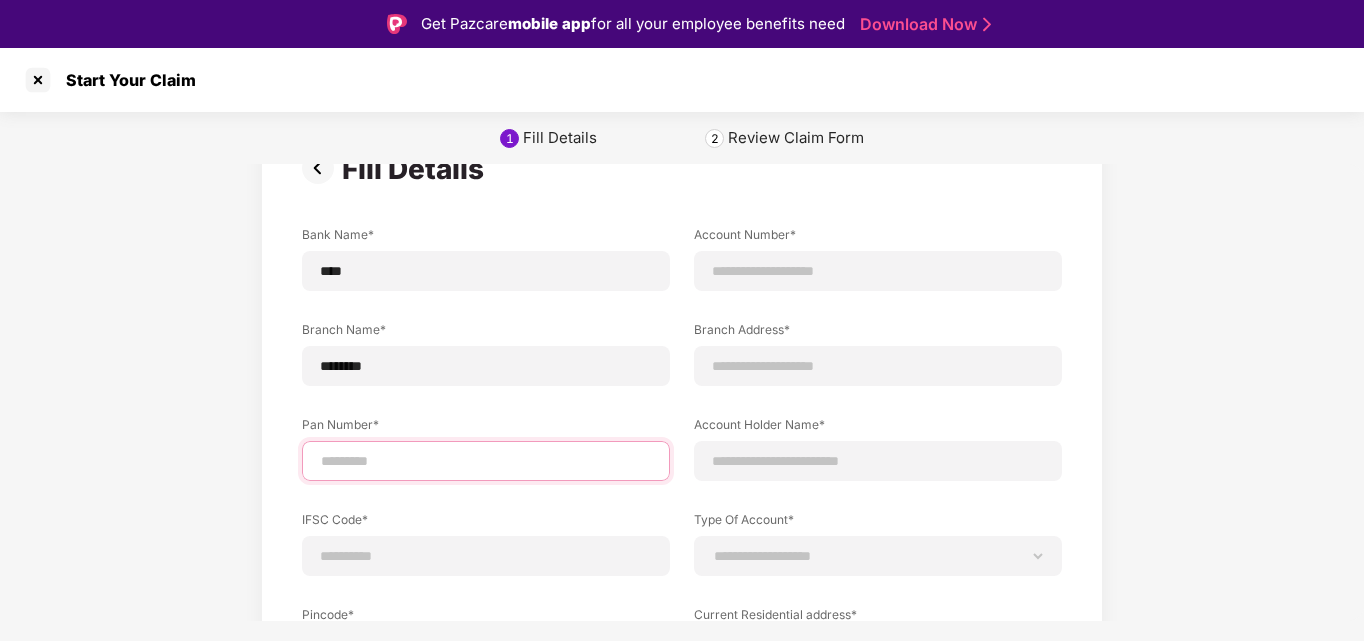 click at bounding box center [486, 461] 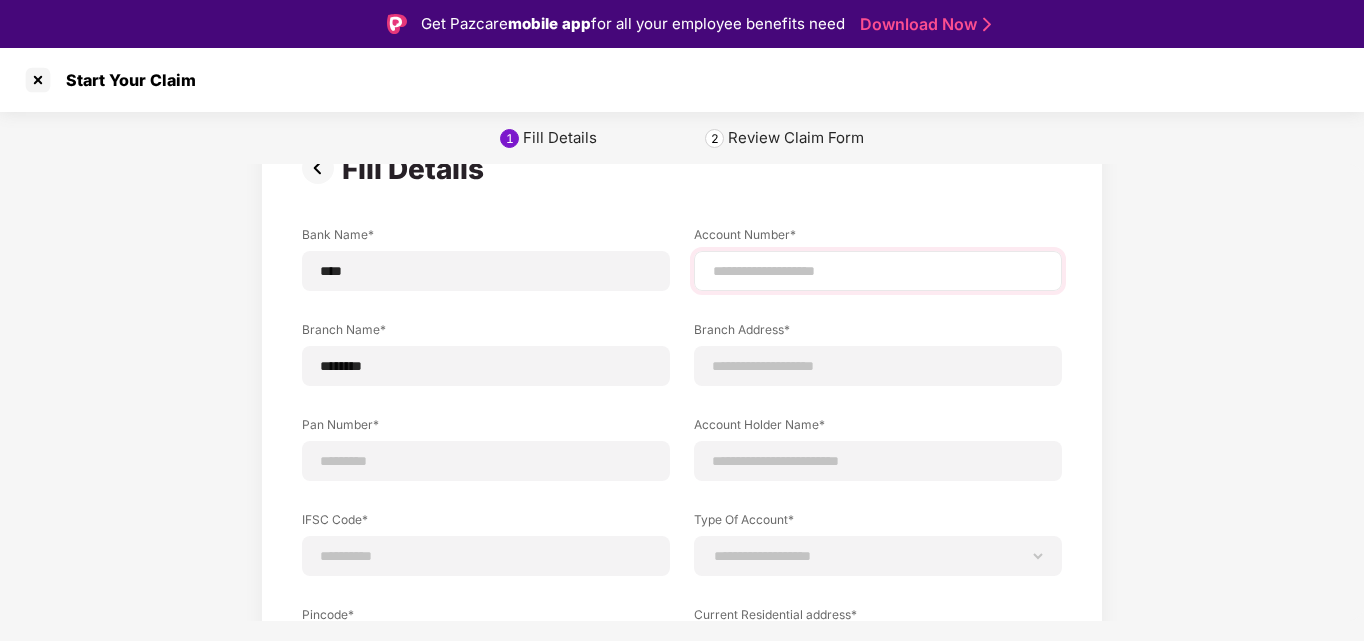 click at bounding box center [878, 271] 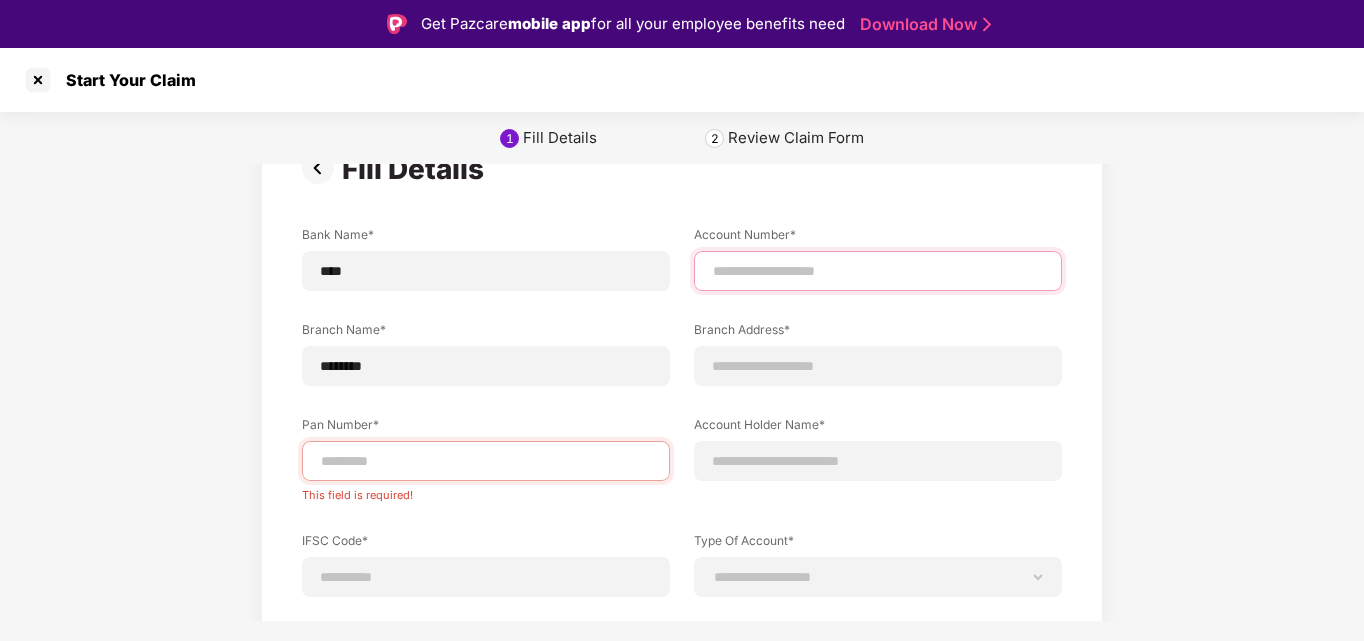 click at bounding box center (878, 271) 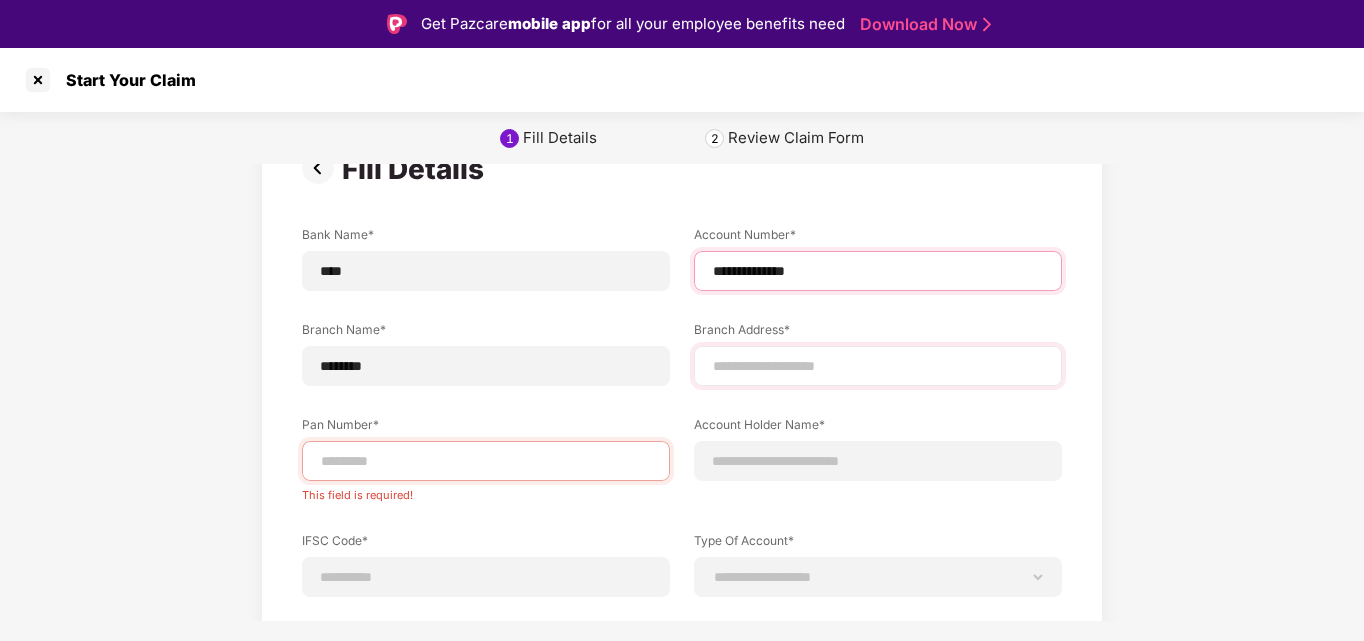 type on "**********" 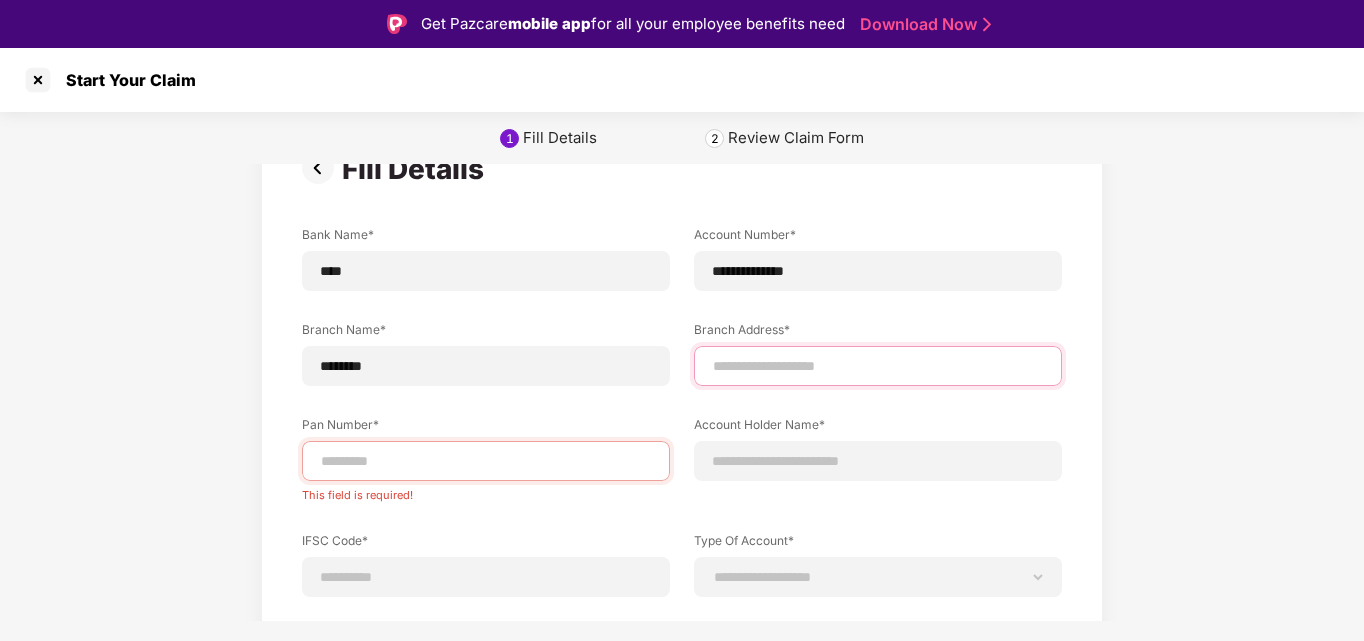 click at bounding box center [878, 366] 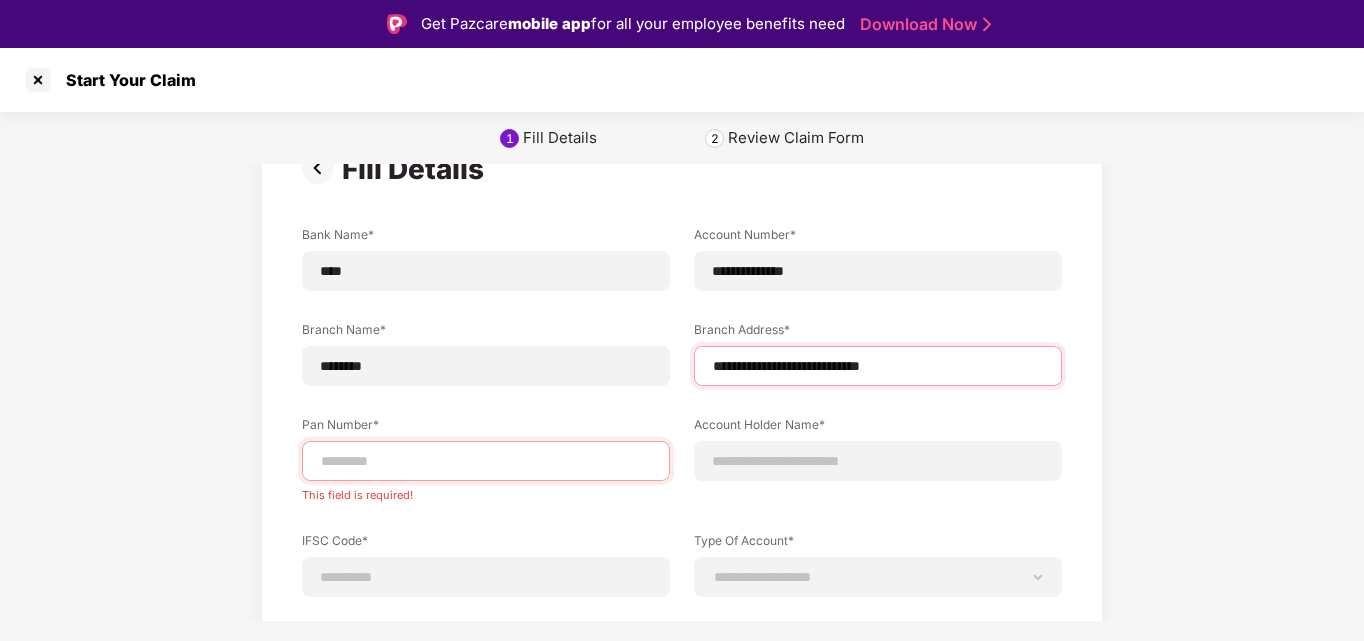click on "**********" at bounding box center (878, 366) 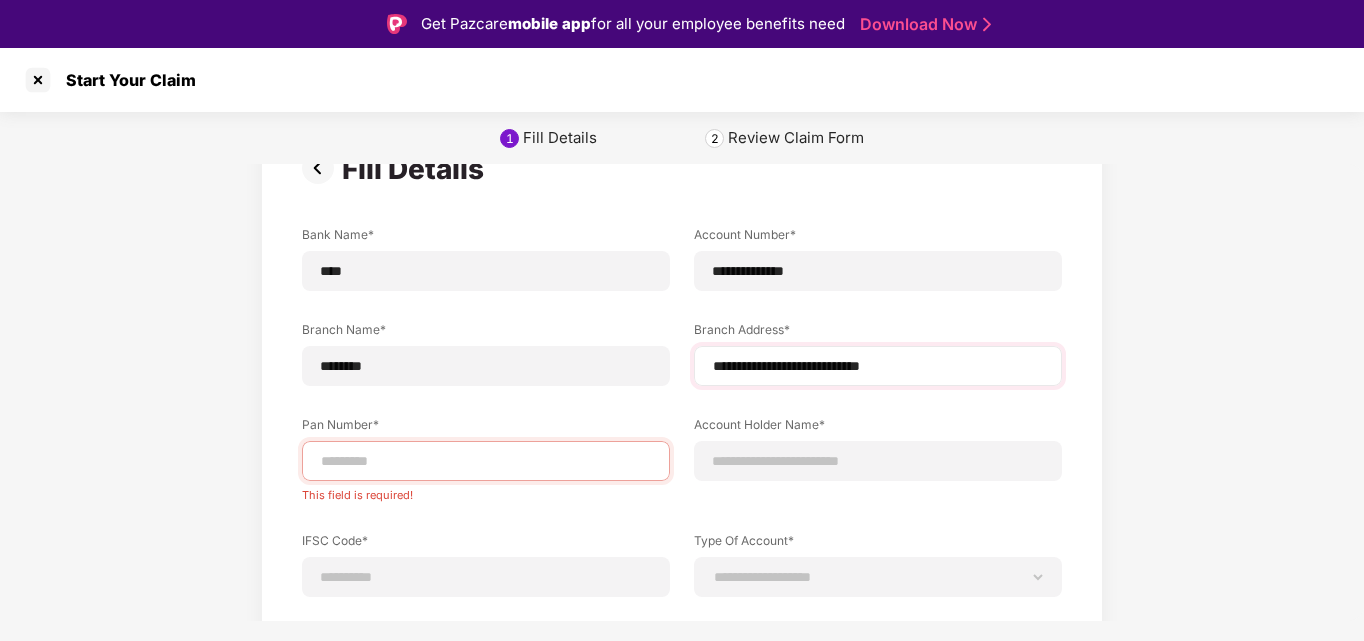 drag, startPoint x: 810, startPoint y: 367, endPoint x: 884, endPoint y: 382, distance: 75.50497 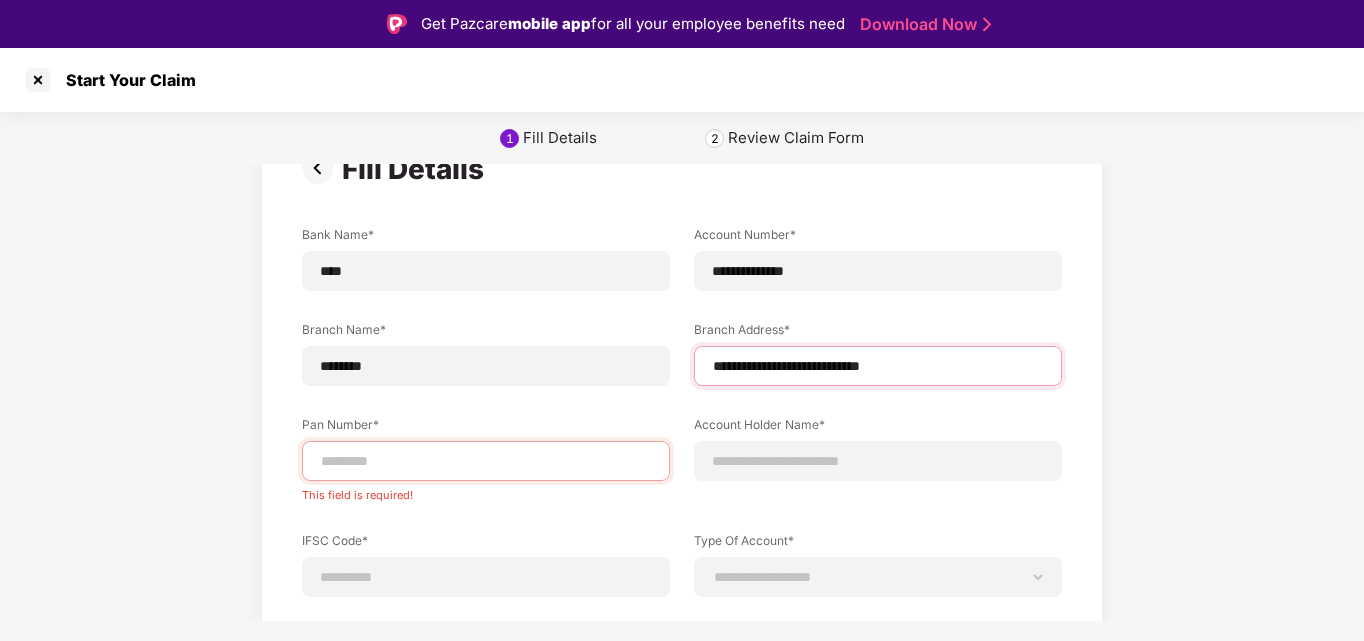 click on "**********" at bounding box center (878, 366) 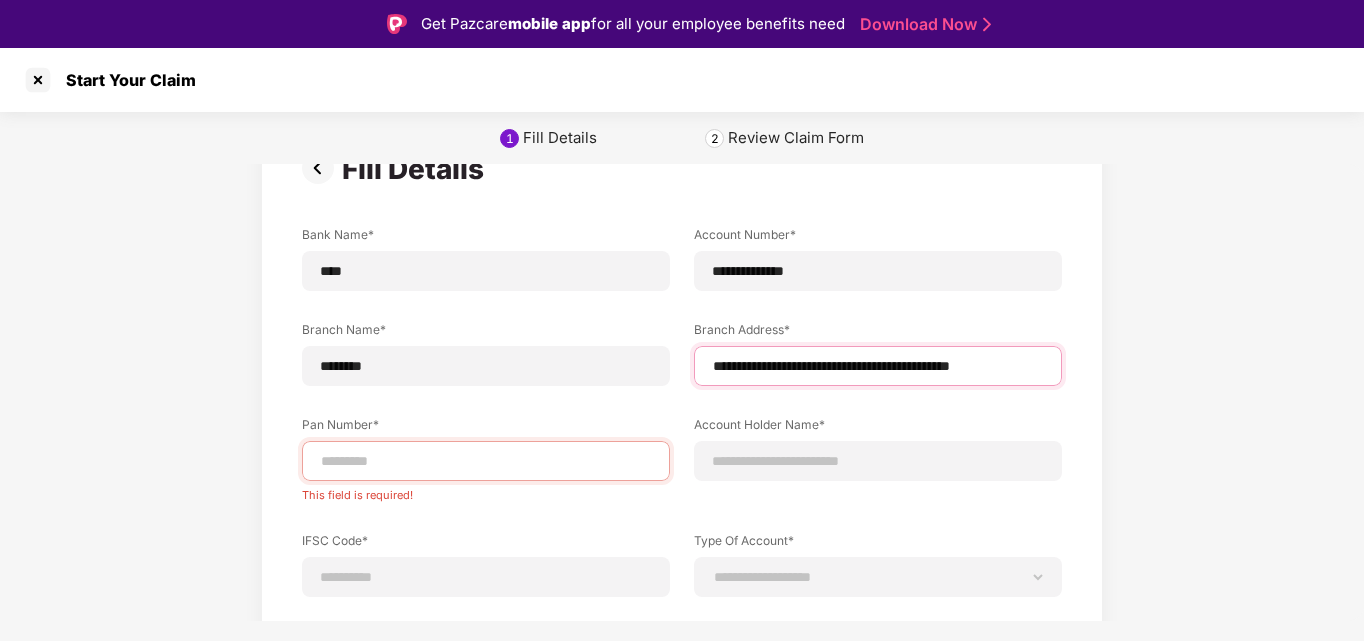 scroll, scrollTop: 0, scrollLeft: 6, axis: horizontal 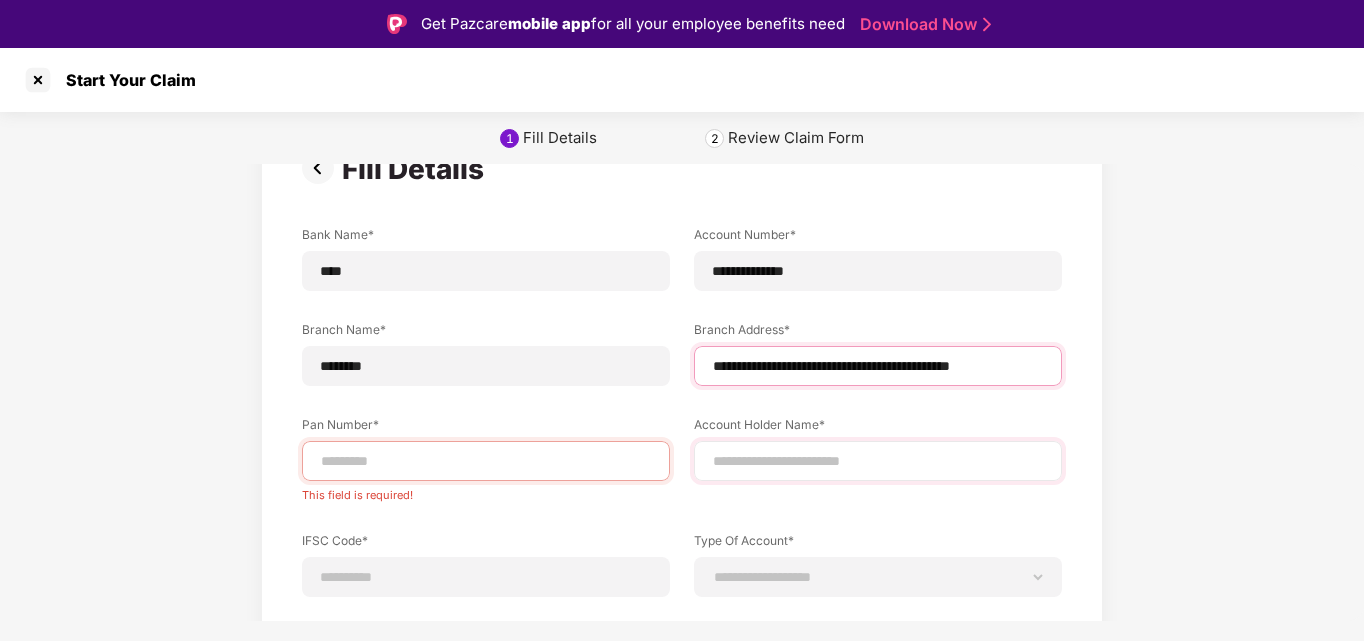 type on "**********" 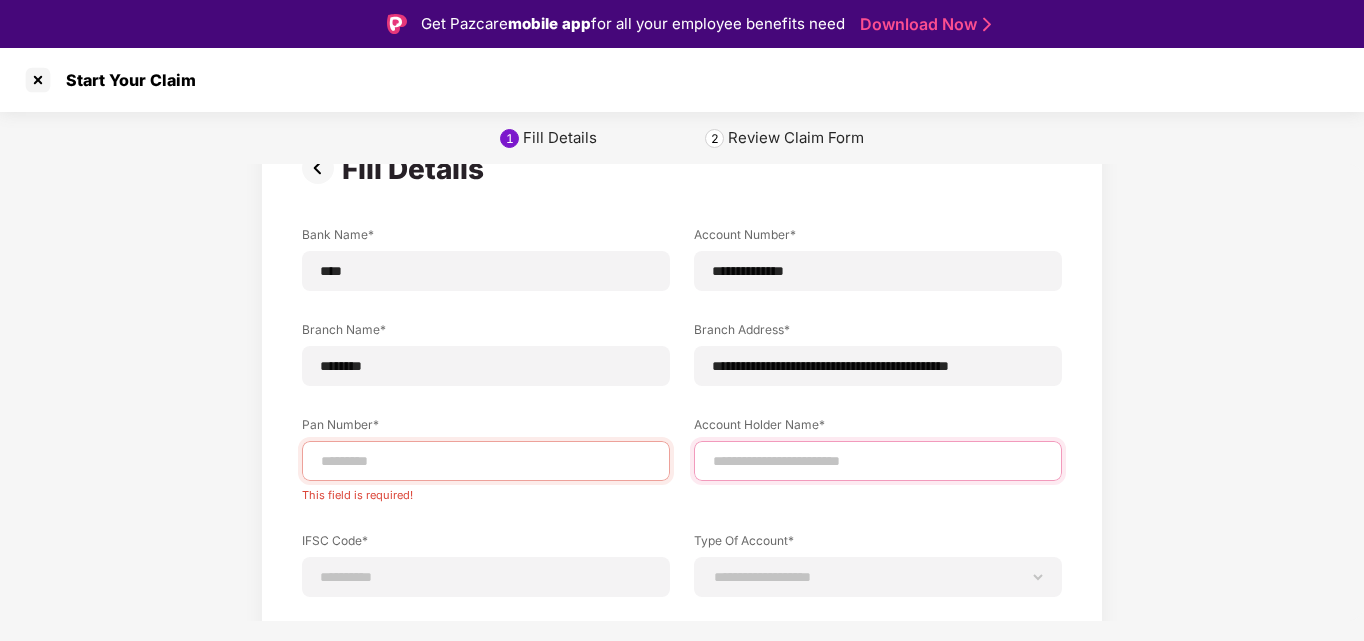 scroll, scrollTop: 0, scrollLeft: 0, axis: both 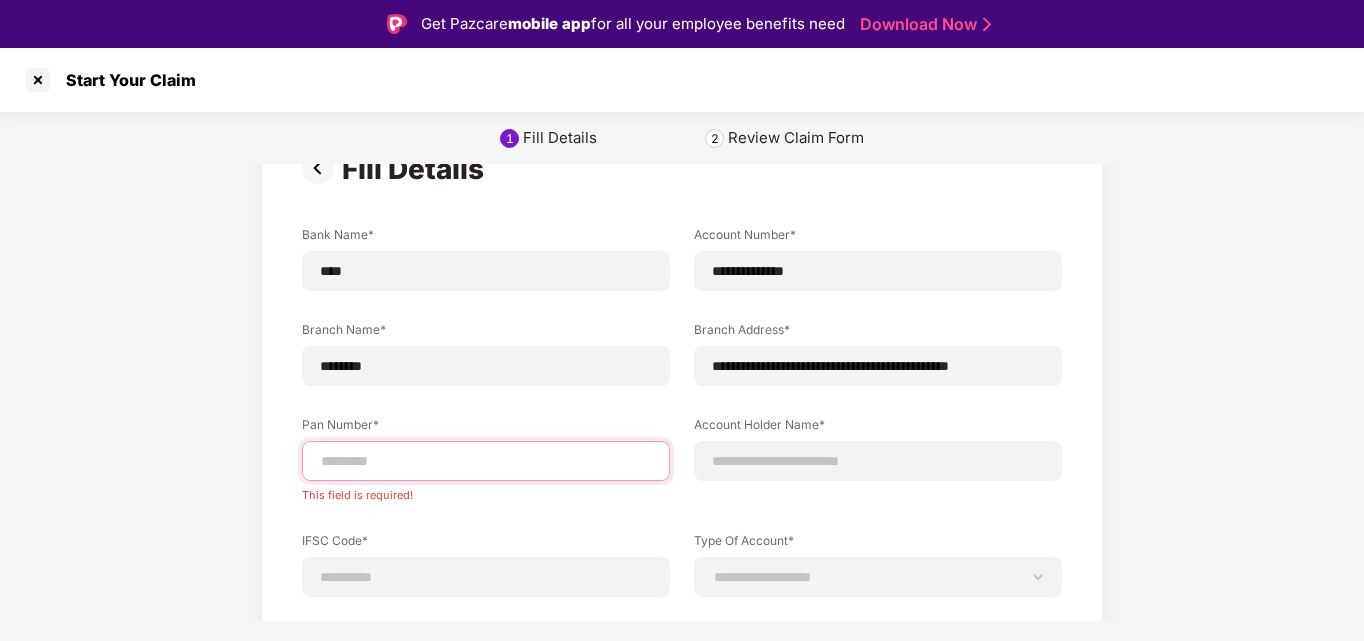 click at bounding box center (486, 461) 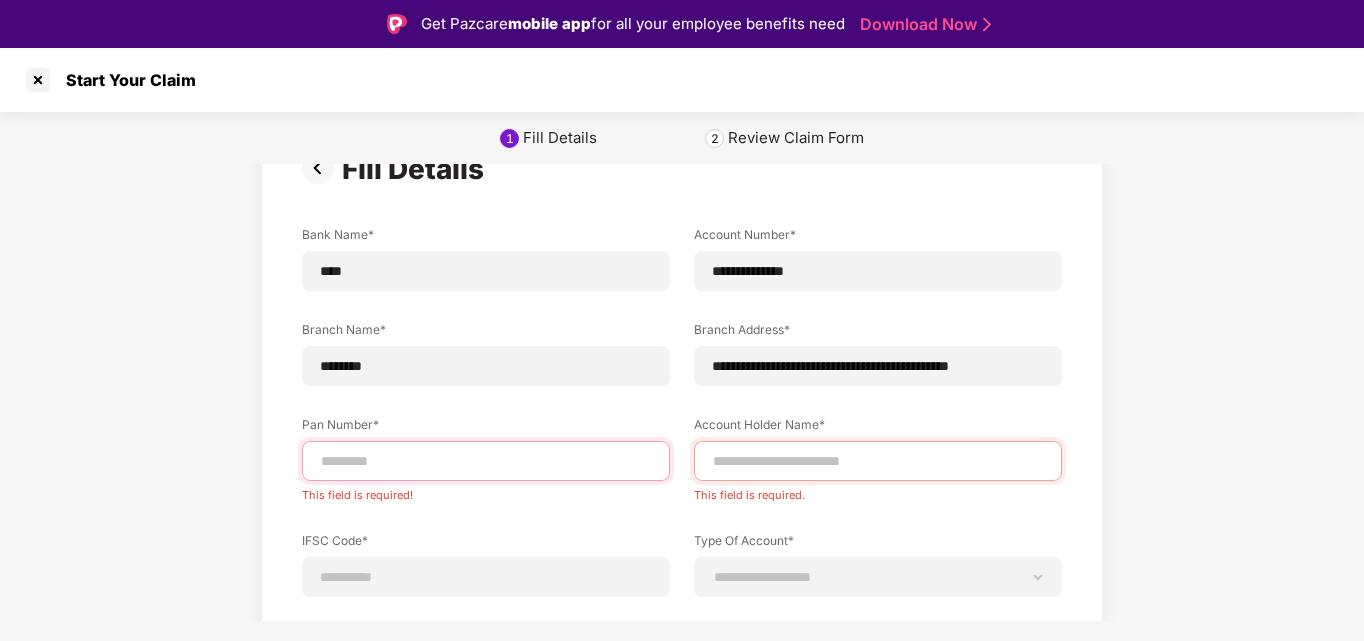 click at bounding box center (486, 461) 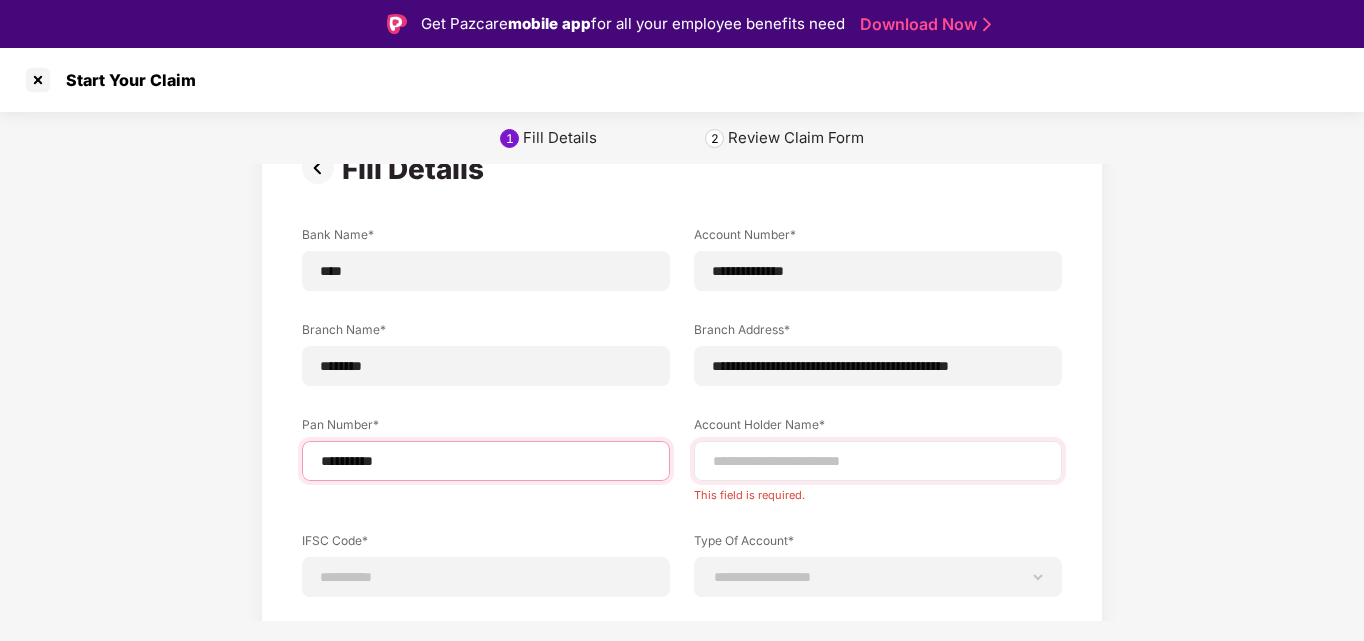 type on "**********" 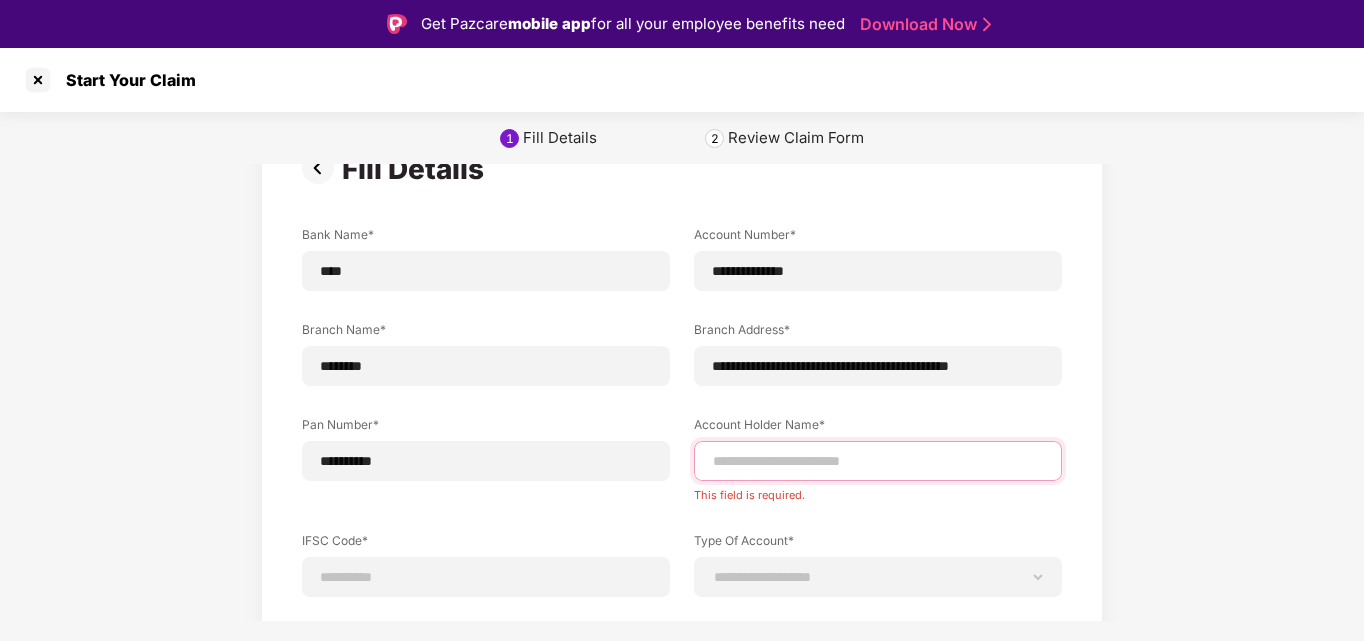 click at bounding box center (878, 461) 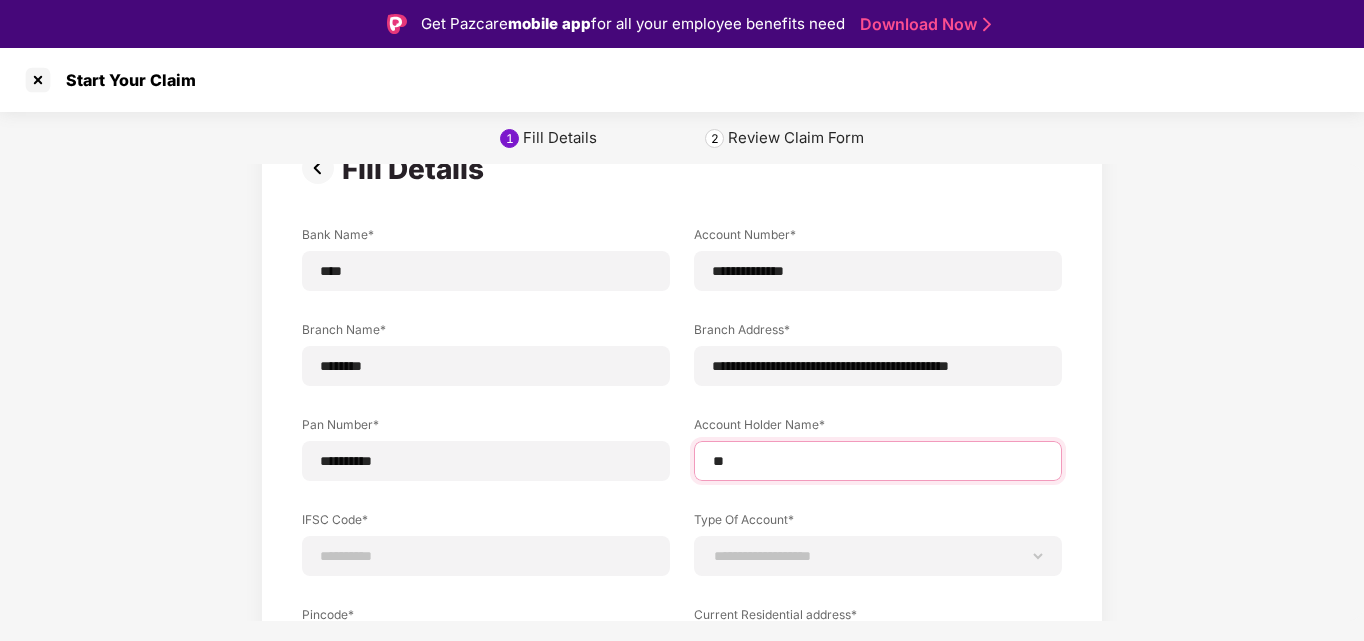 type on "*" 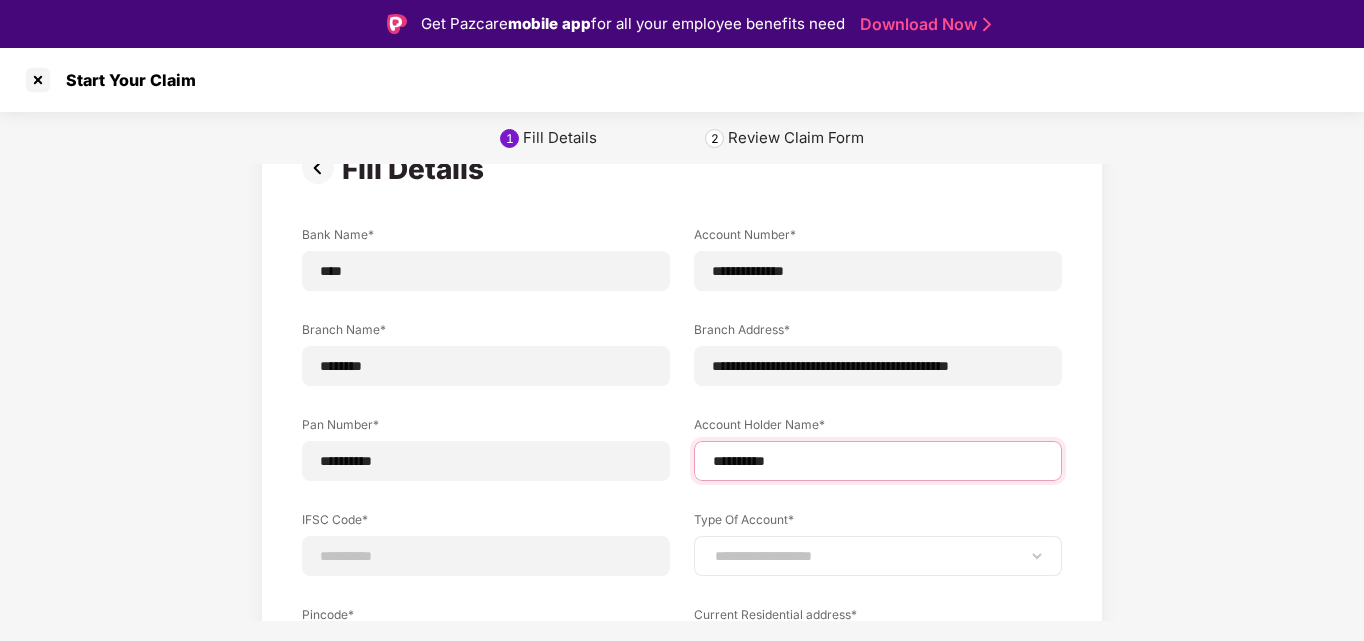 type on "*********" 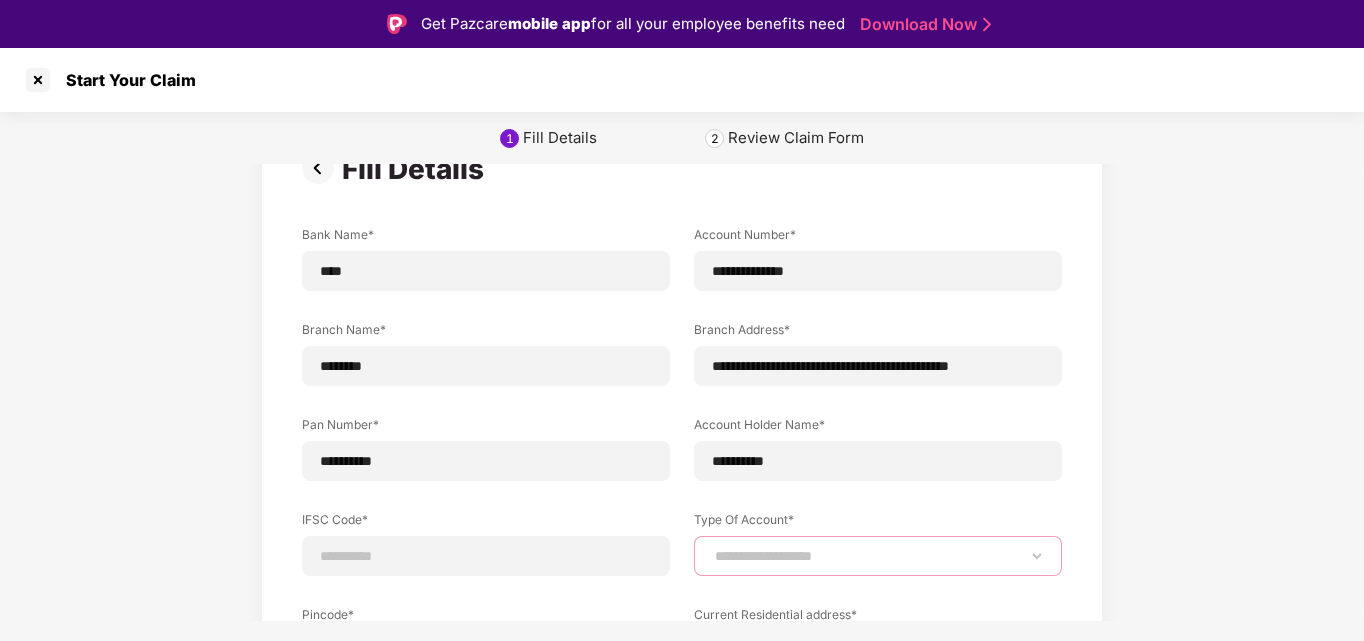 click on "**********" at bounding box center (878, 556) 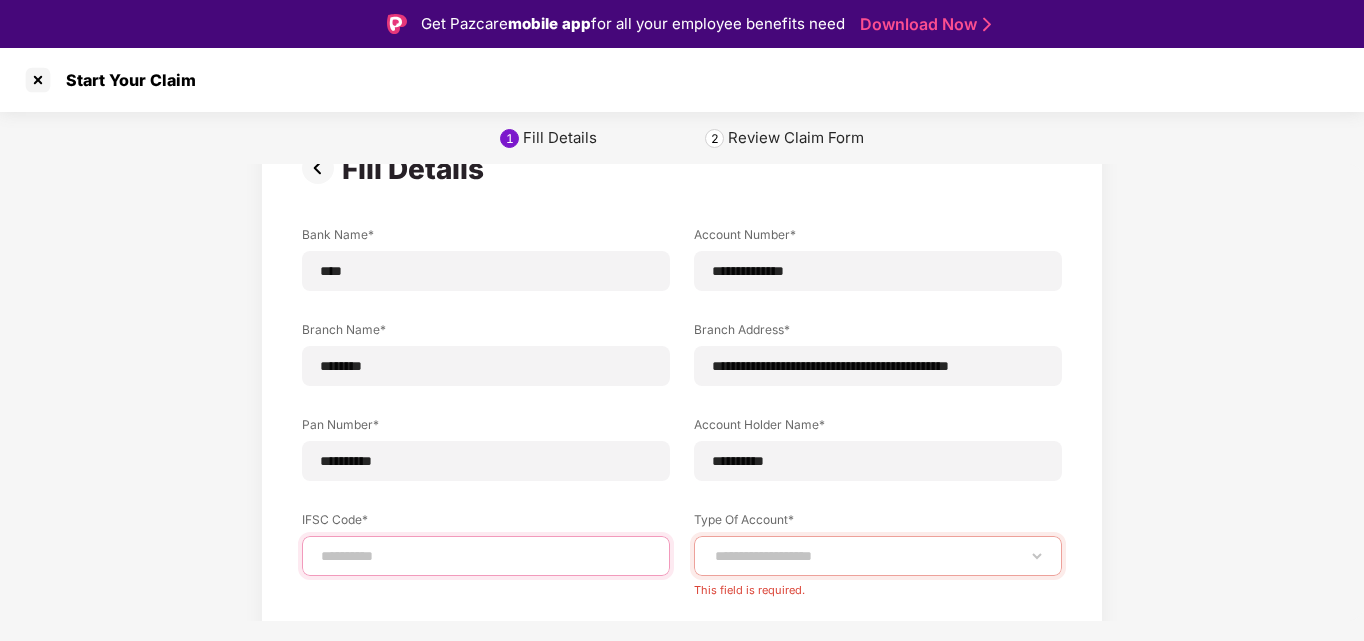 click at bounding box center [486, 556] 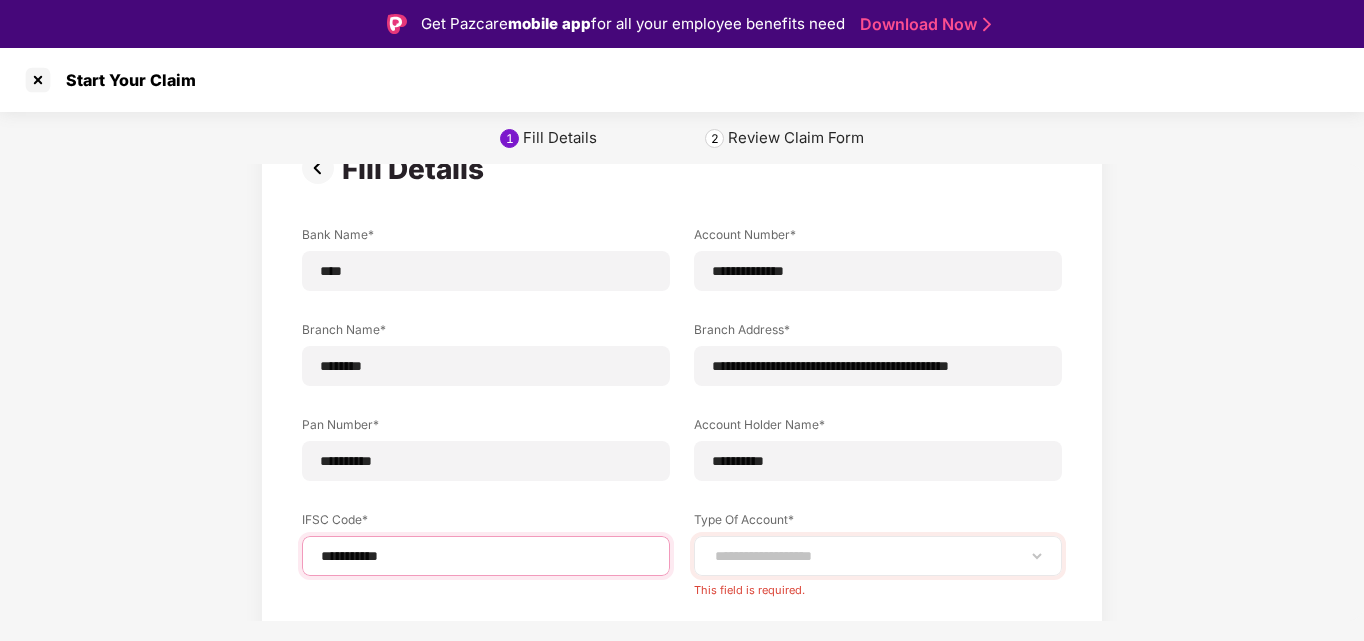 type on "**********" 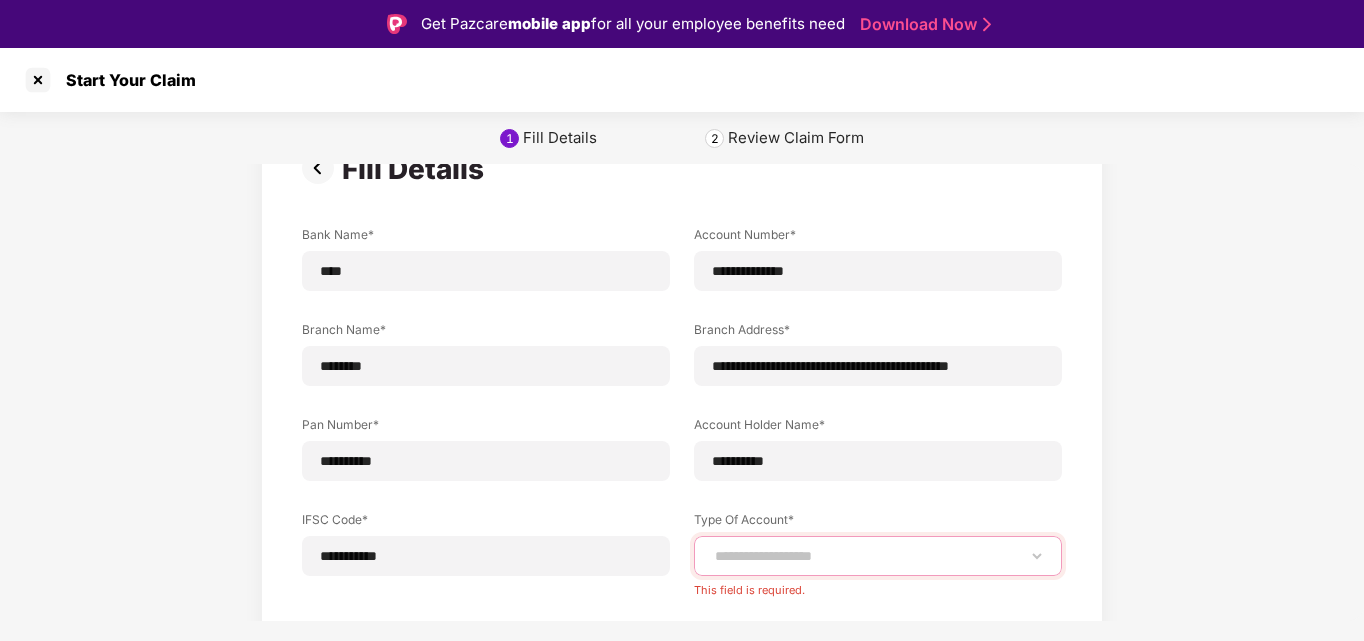 click on "**********" at bounding box center [878, 556] 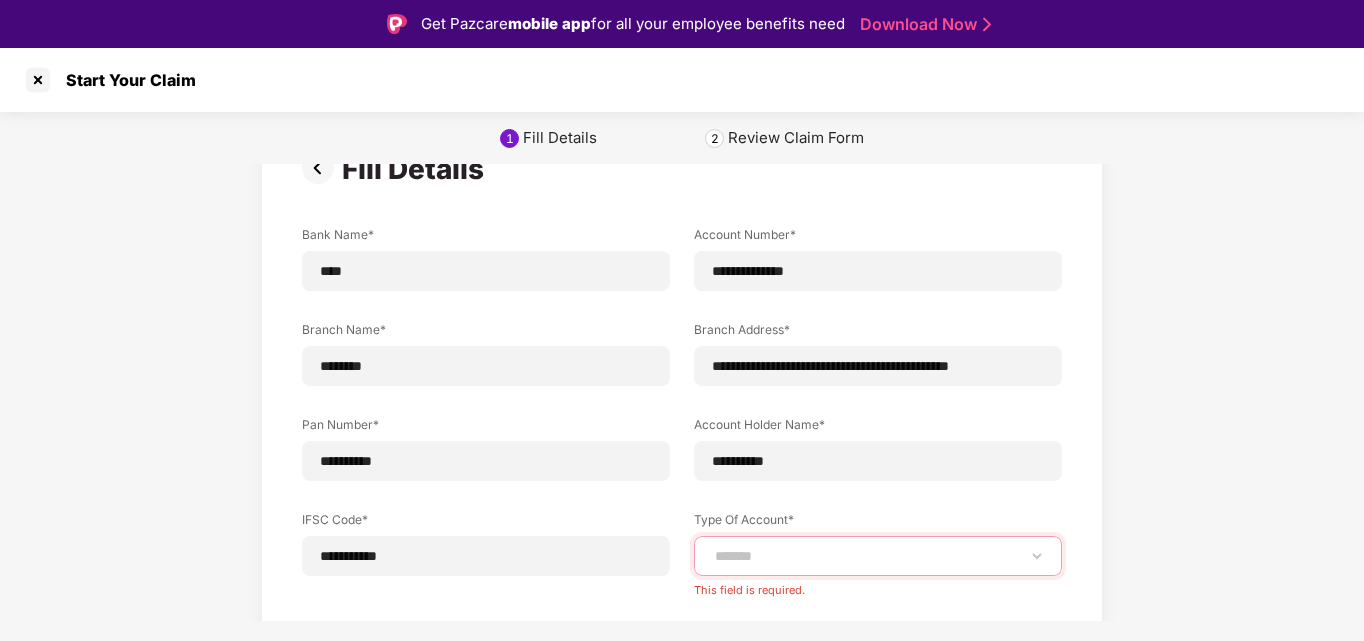 click on "**********" at bounding box center (878, 556) 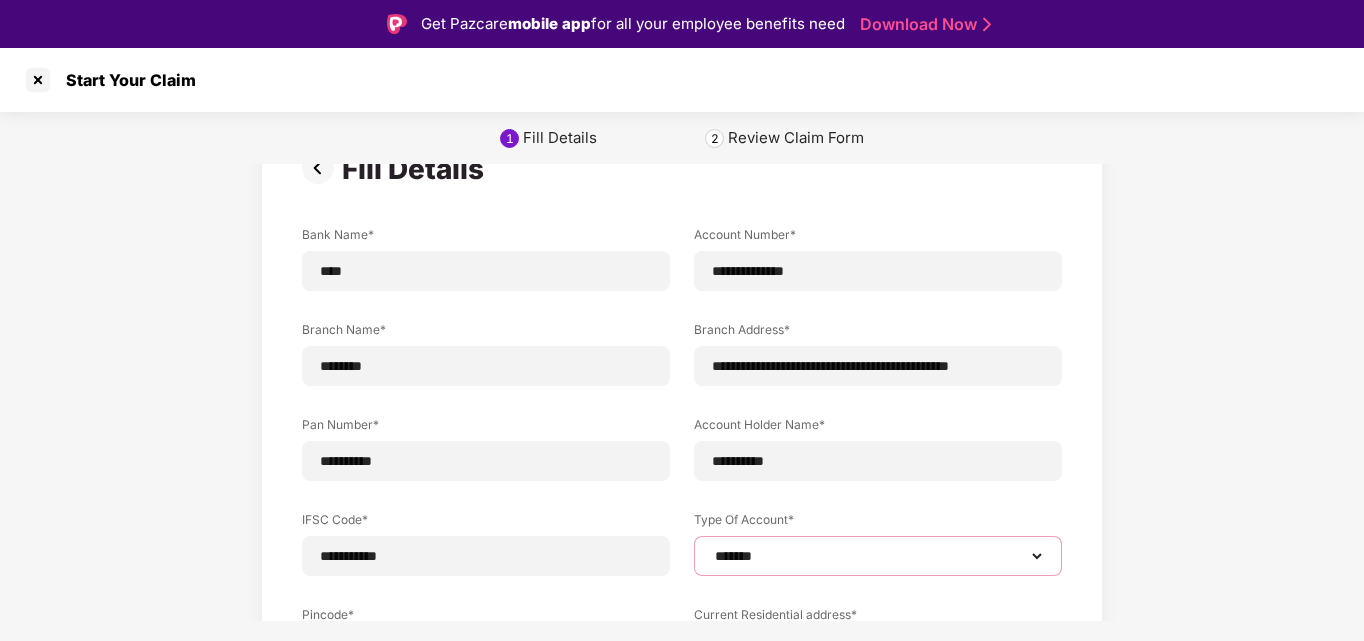 select on "*******" 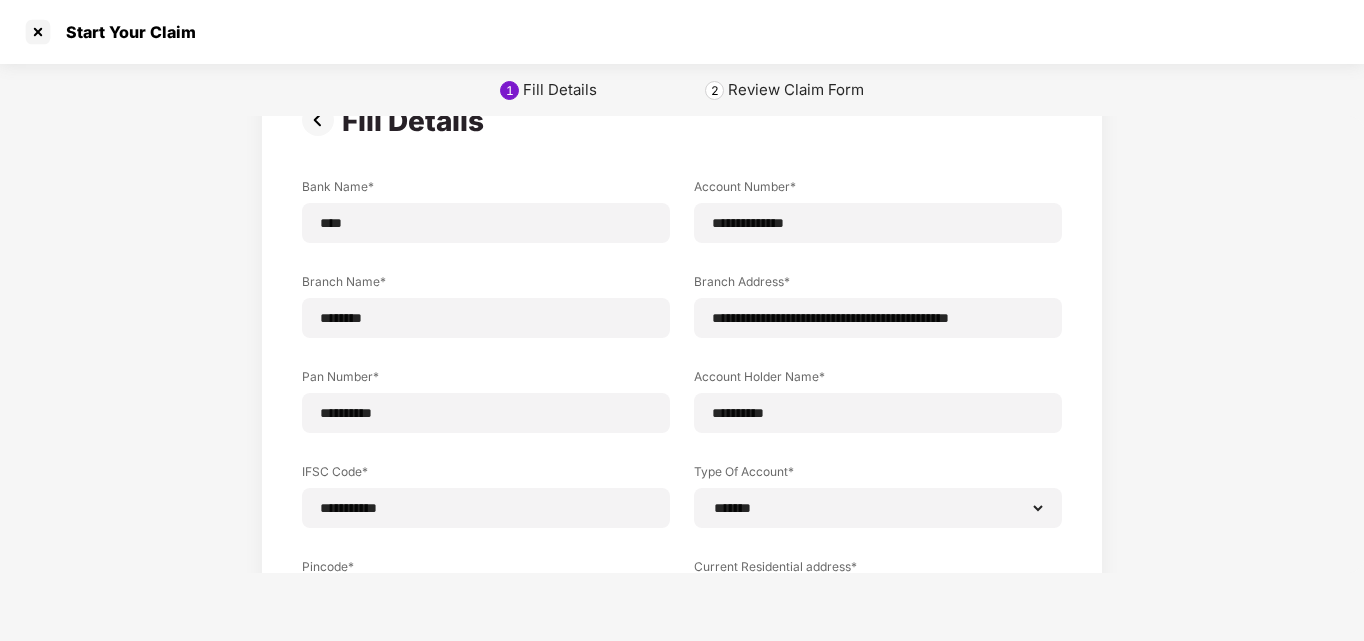 click on "Pincode*" at bounding box center [486, 570] 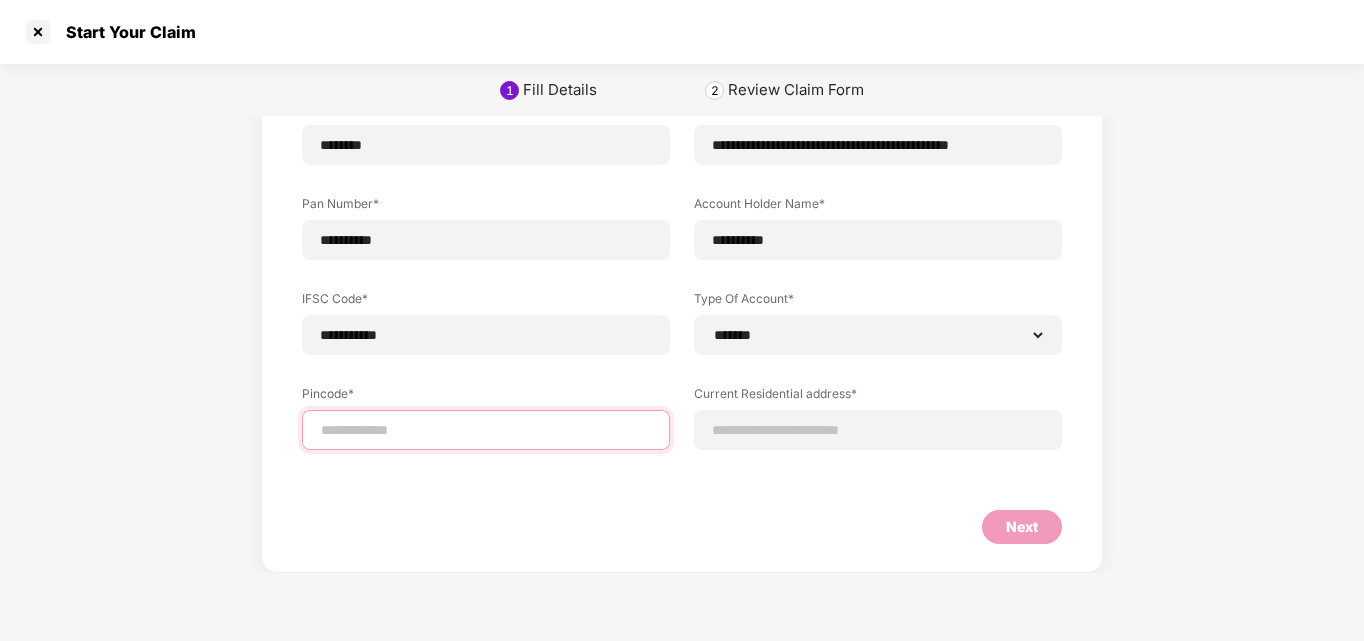 click at bounding box center (486, 430) 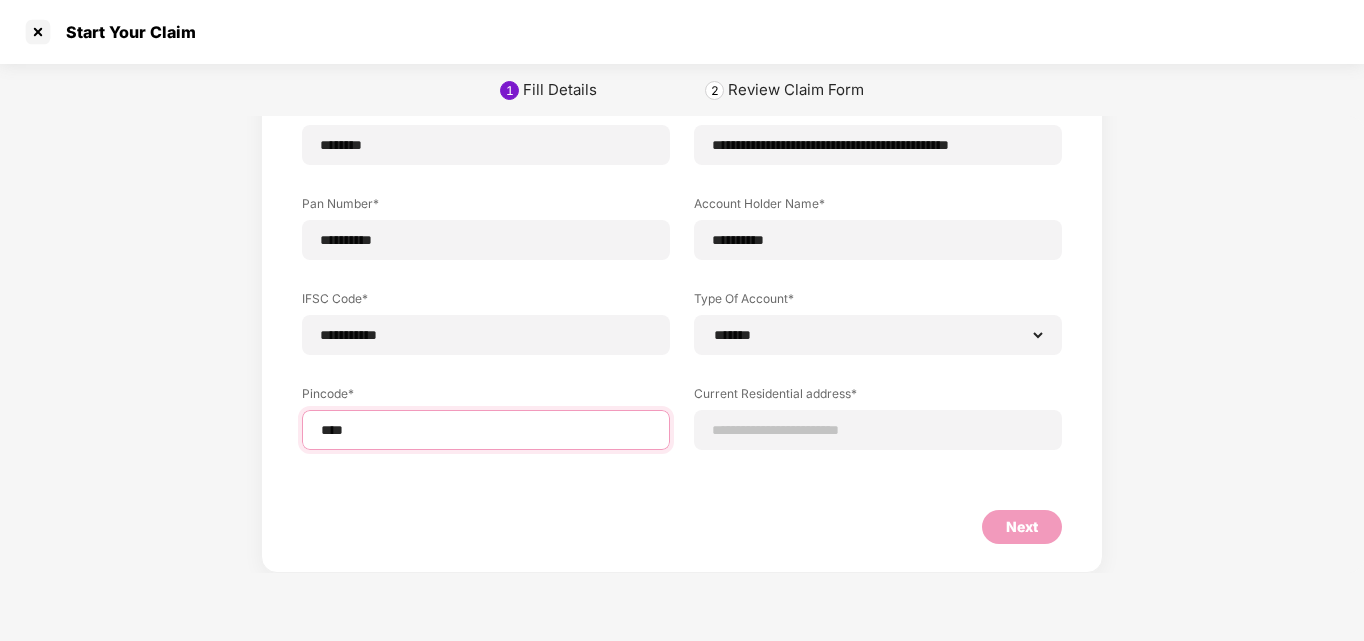type on "*****" 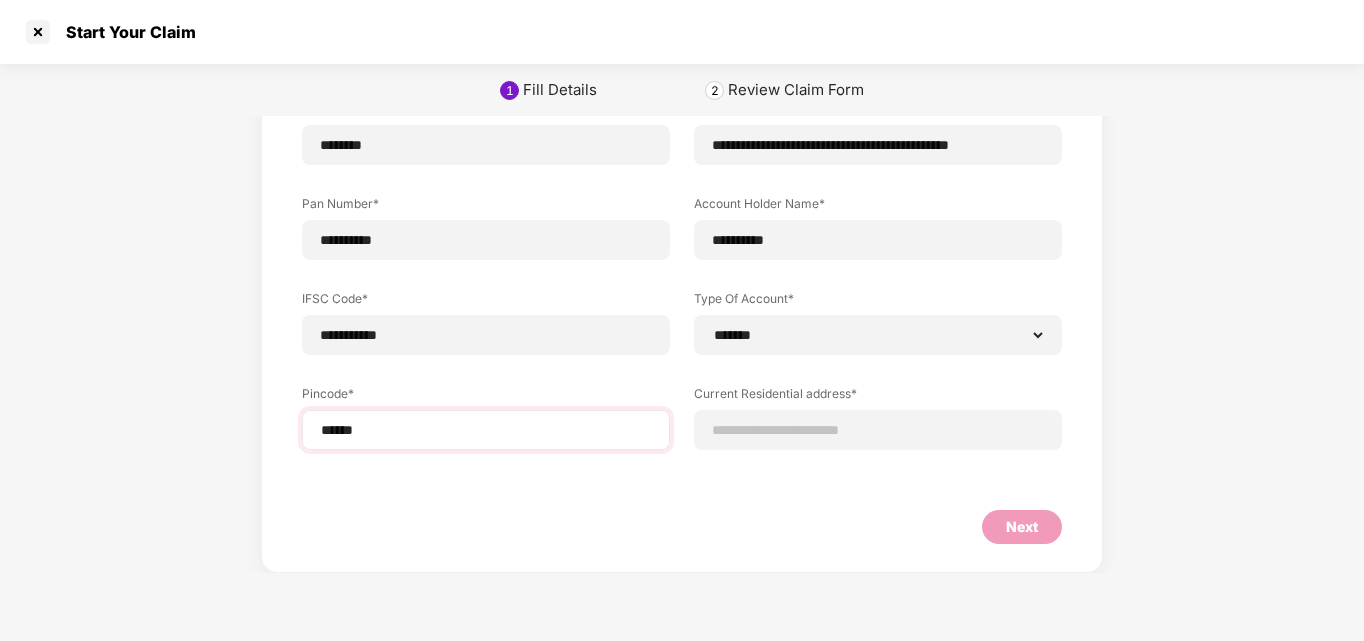 select on "*******" 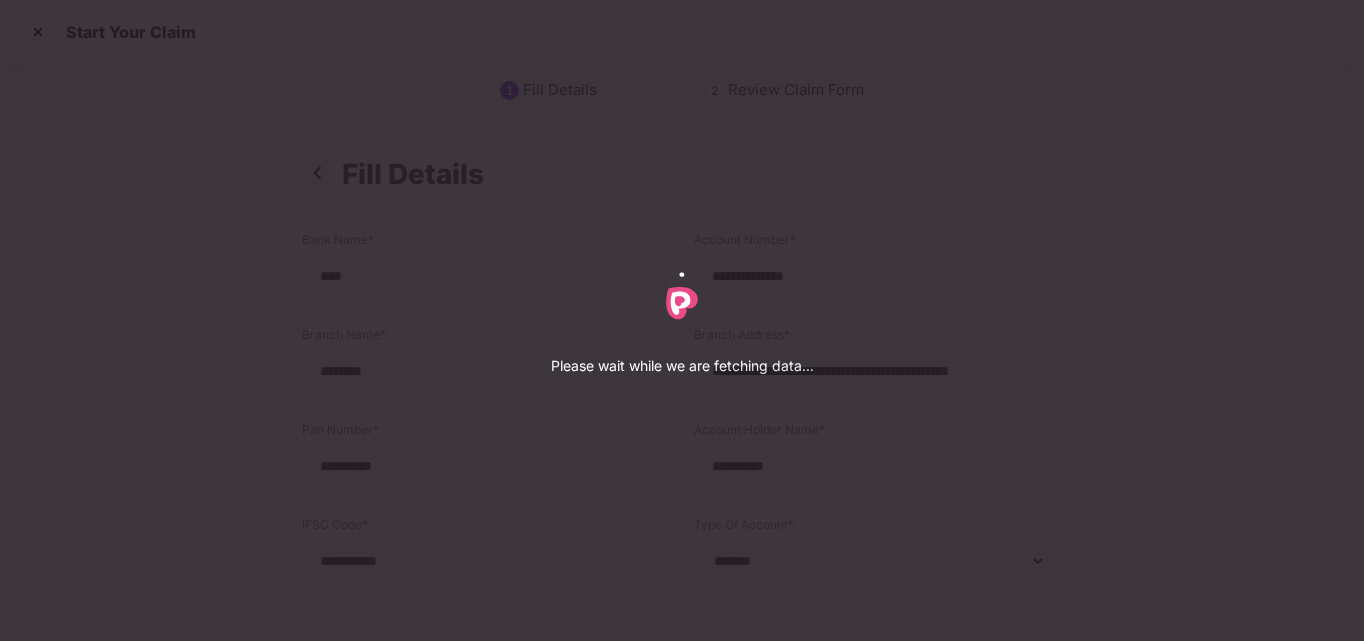 select on "*******" 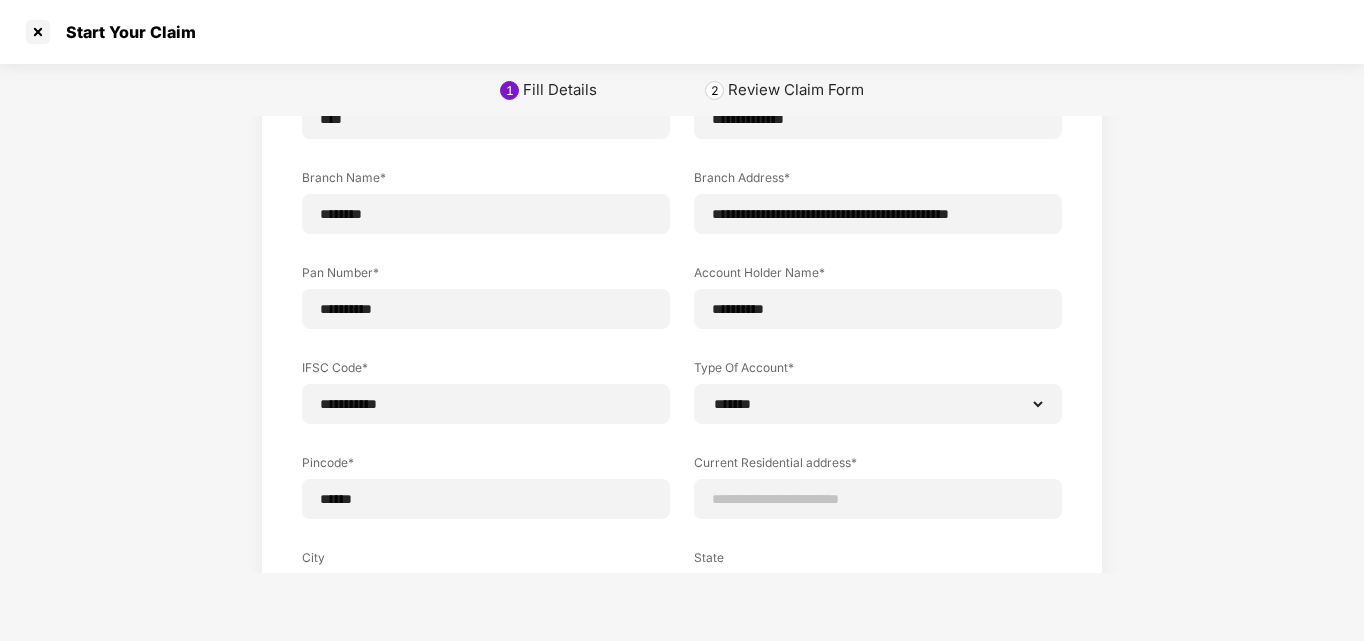 scroll, scrollTop: 321, scrollLeft: 0, axis: vertical 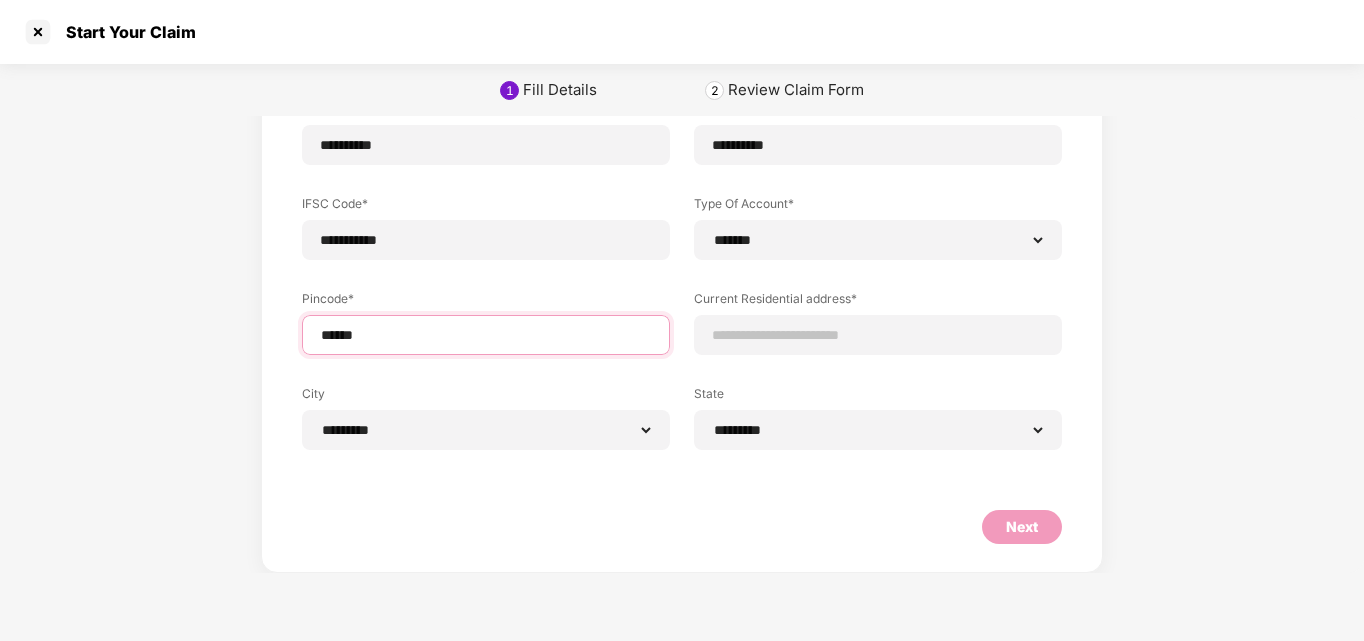 click on "******" at bounding box center [486, 335] 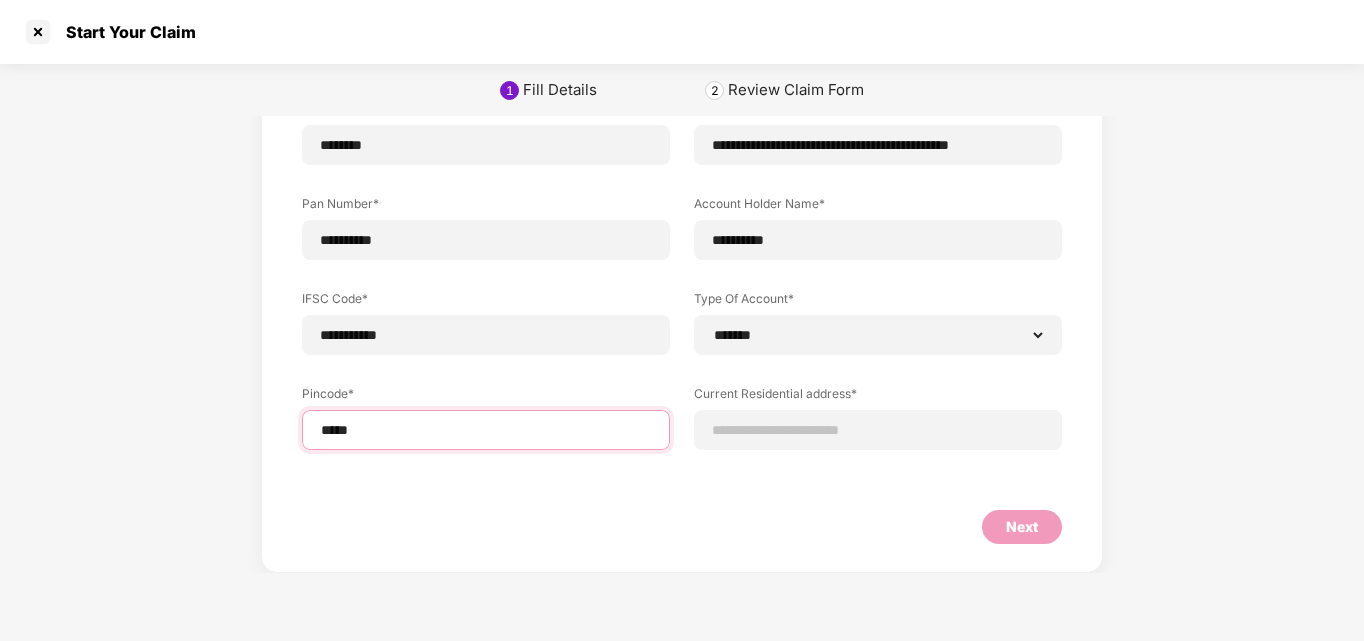 scroll, scrollTop: 226, scrollLeft: 0, axis: vertical 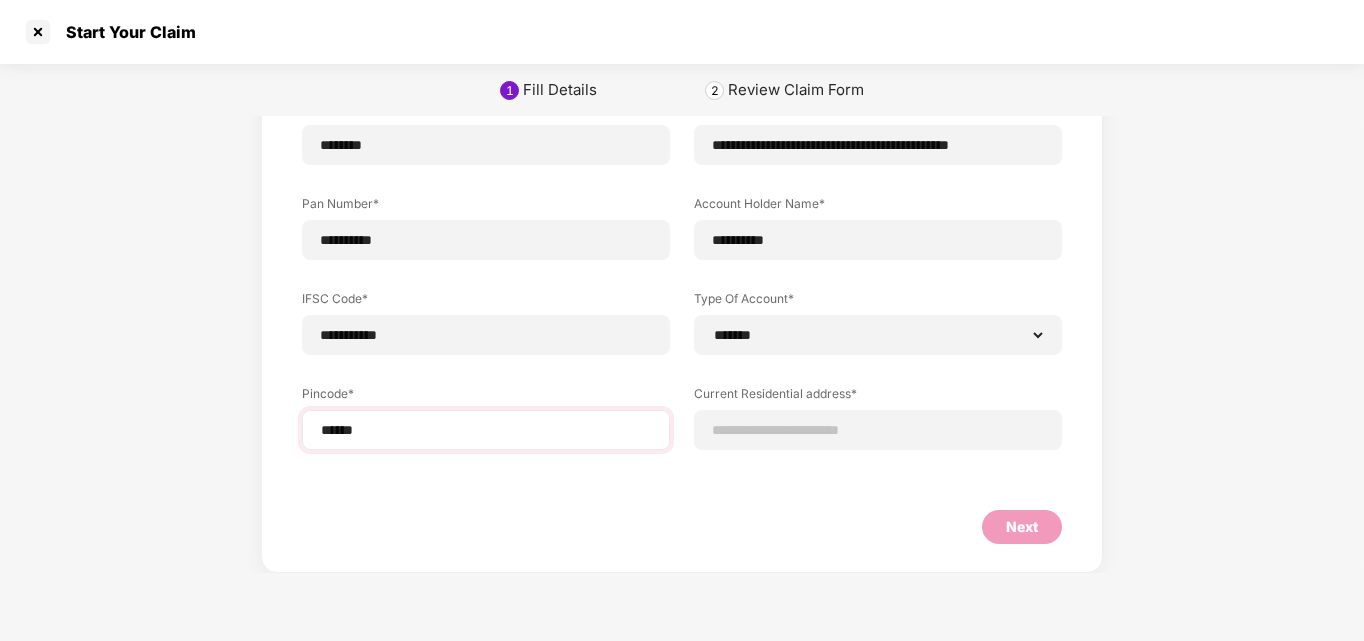 select on "*******" 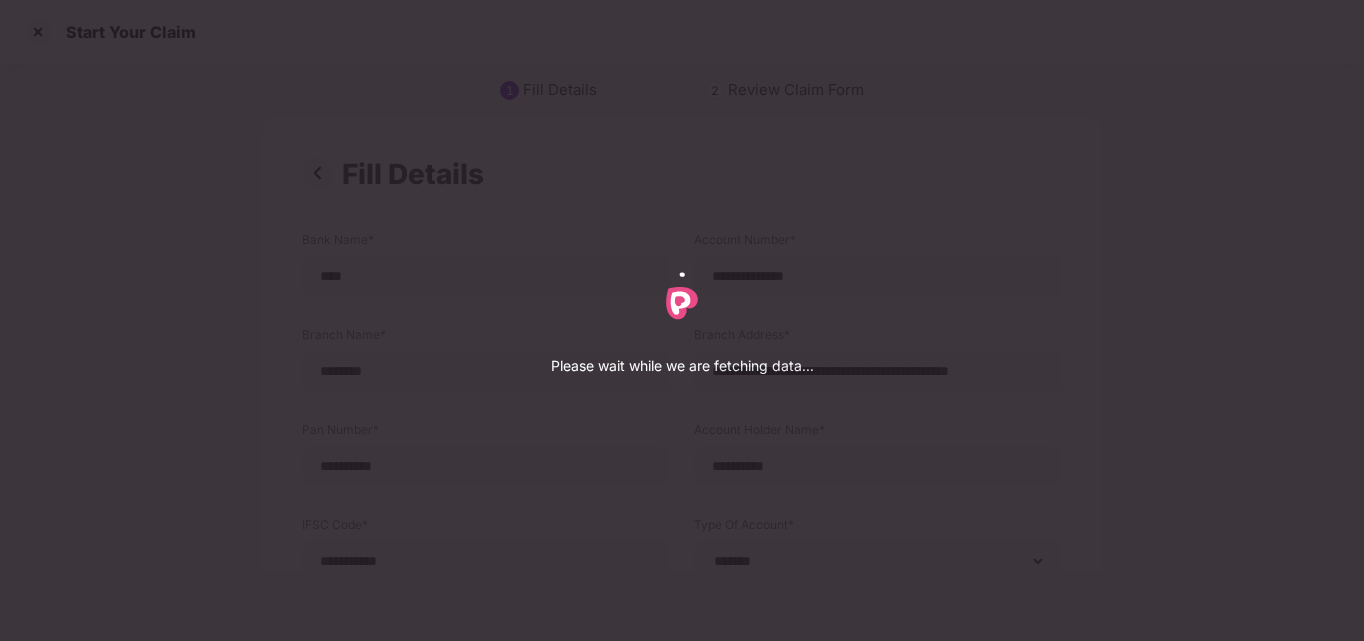 select on "*******" 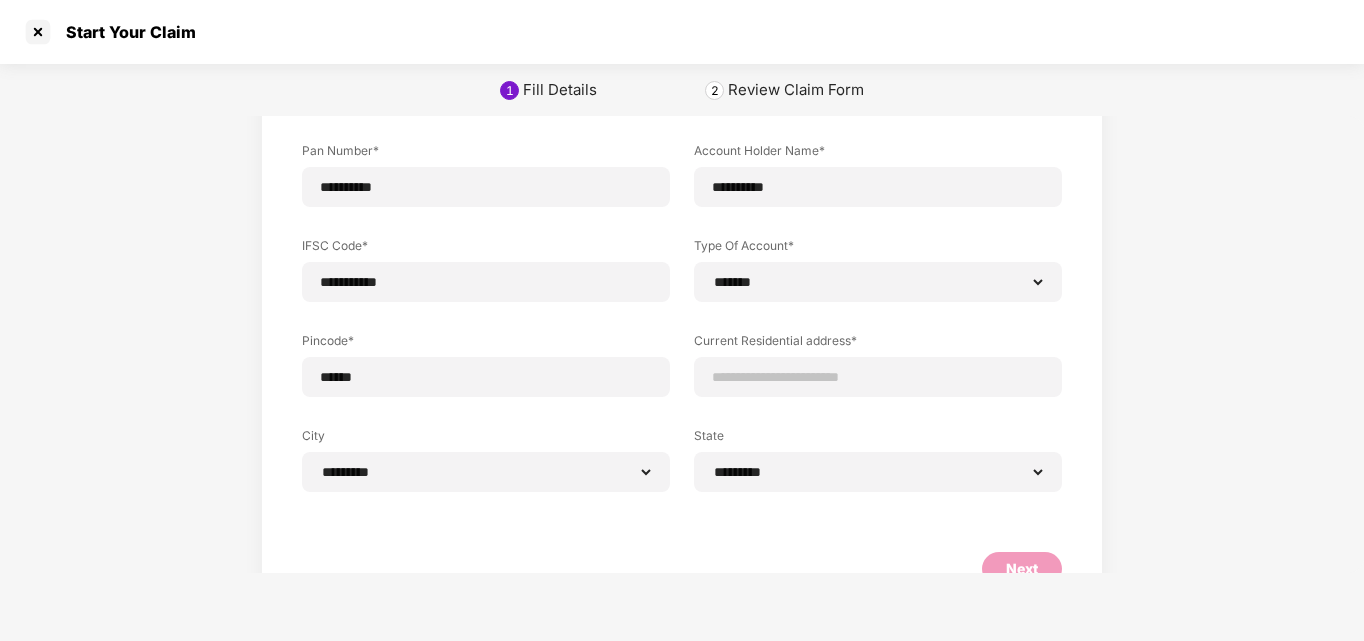scroll, scrollTop: 321, scrollLeft: 0, axis: vertical 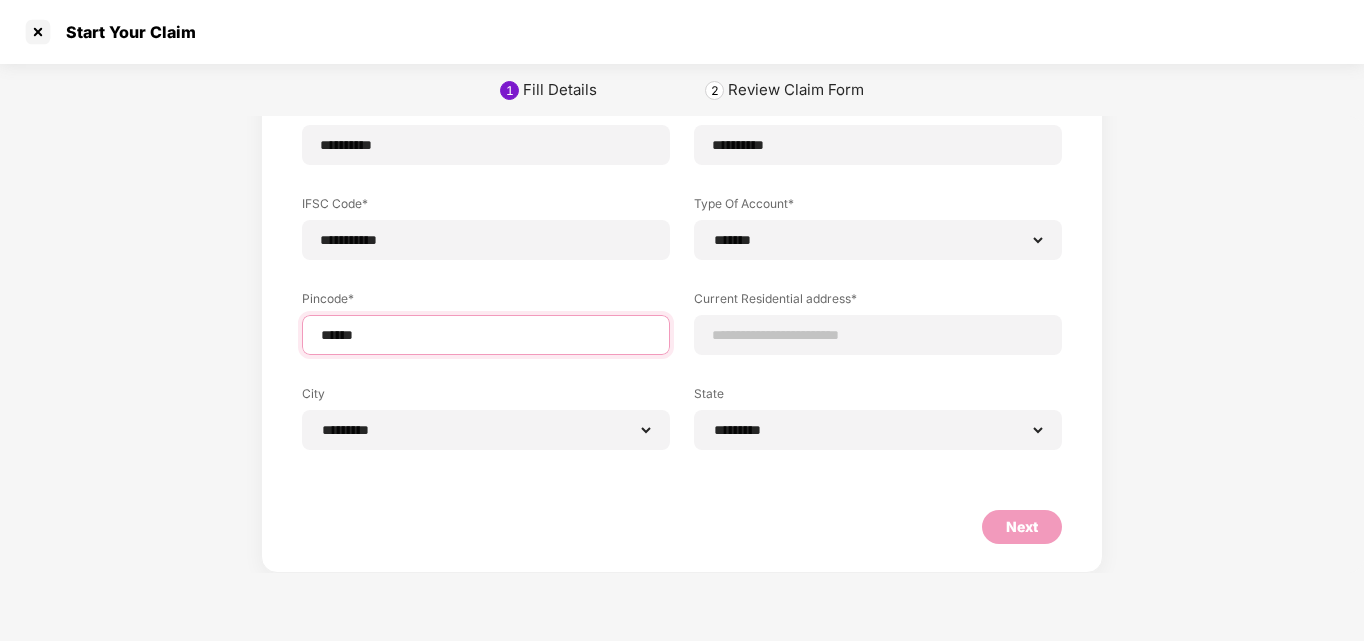 click on "******" at bounding box center (486, 335) 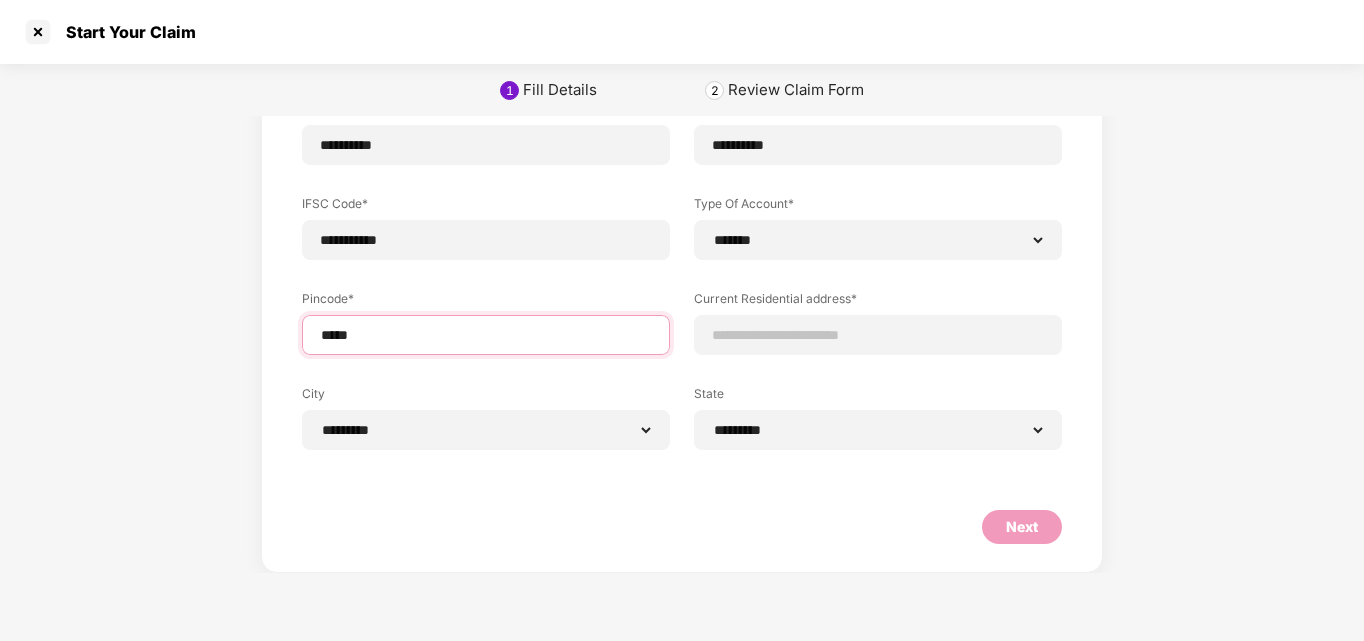 scroll, scrollTop: 226, scrollLeft: 0, axis: vertical 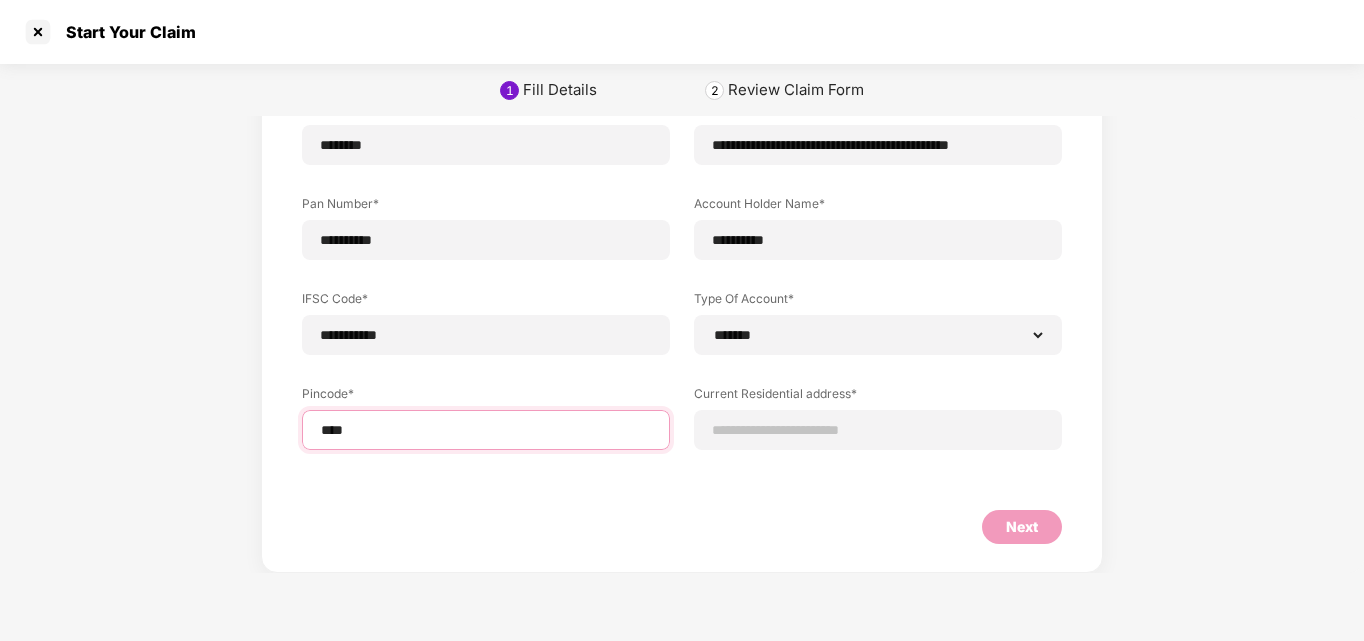 type on "*****" 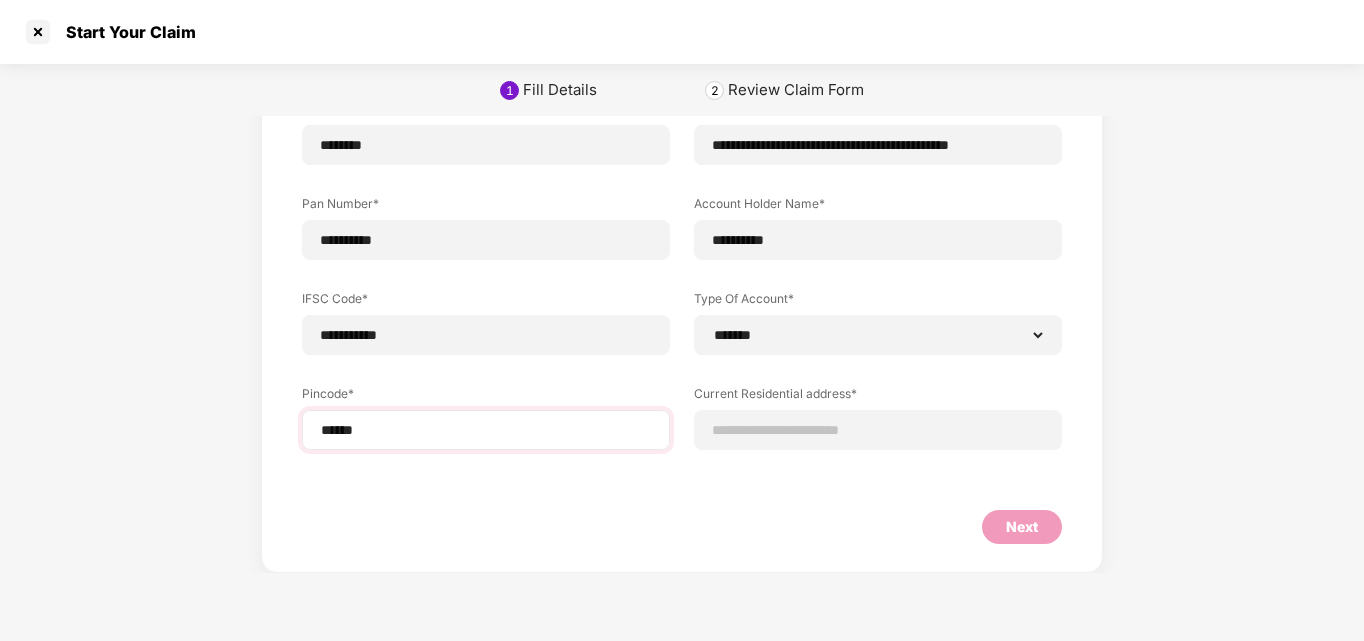 select on "*******" 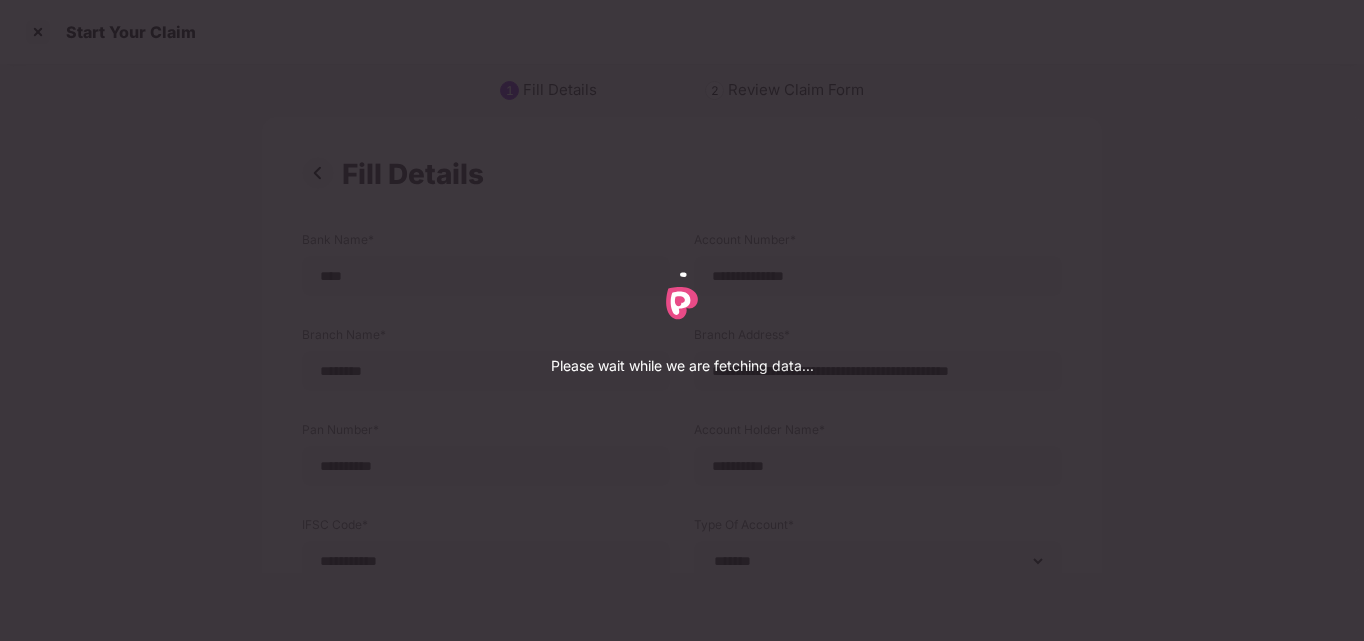 select on "*******" 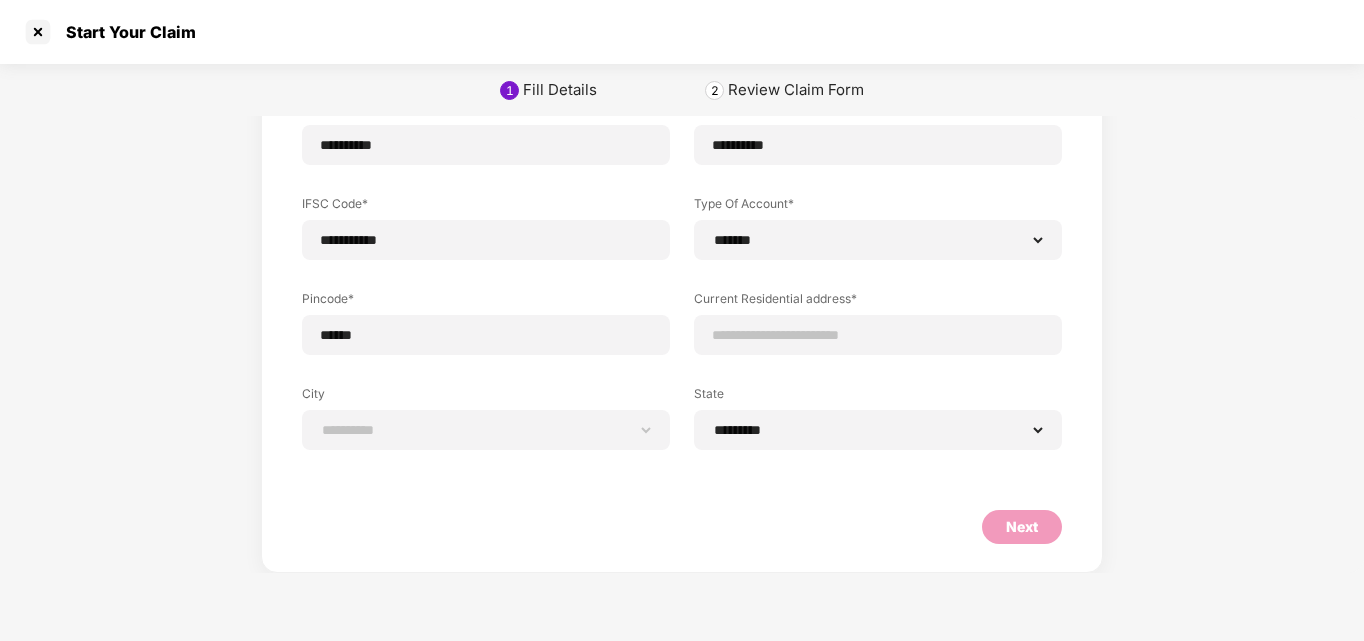 scroll, scrollTop: 319, scrollLeft: 0, axis: vertical 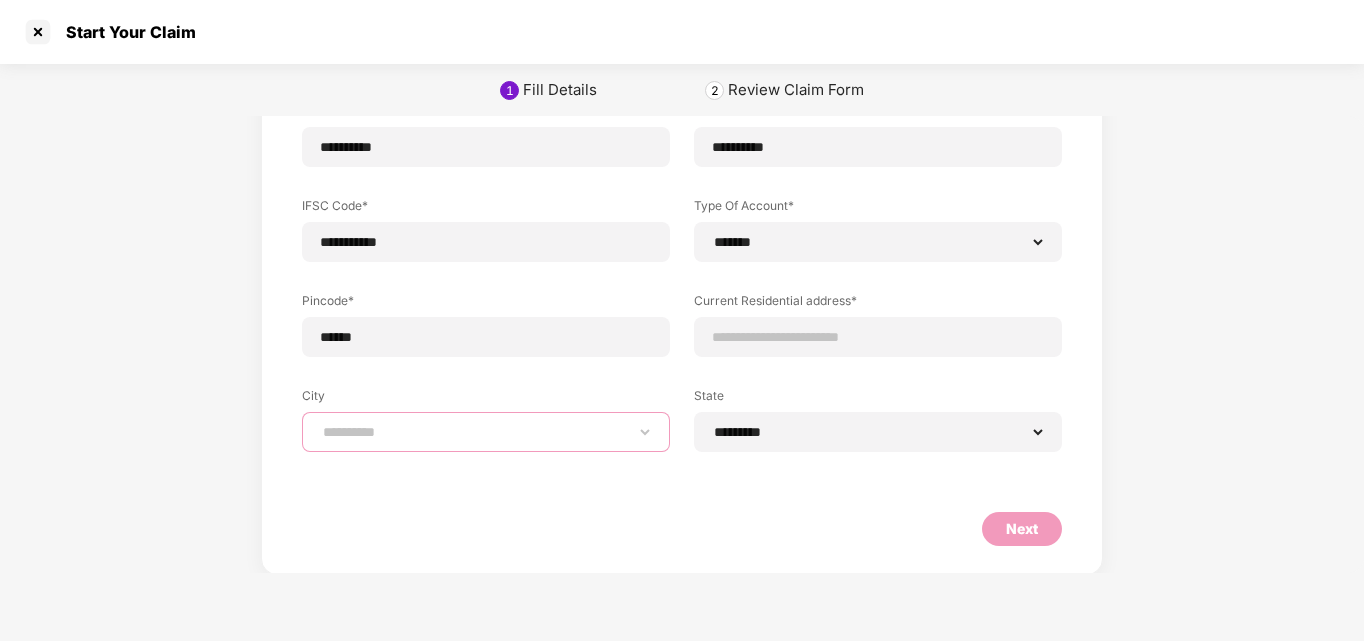 click on "**********" at bounding box center [486, 432] 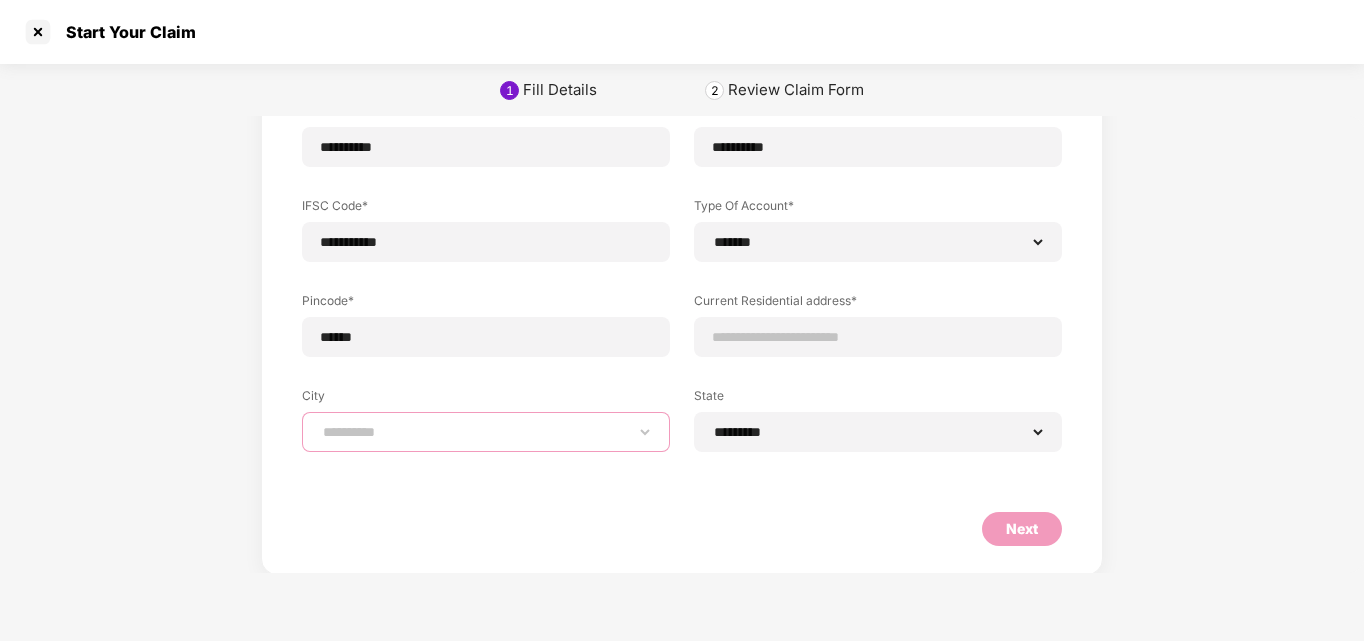 select on "*********" 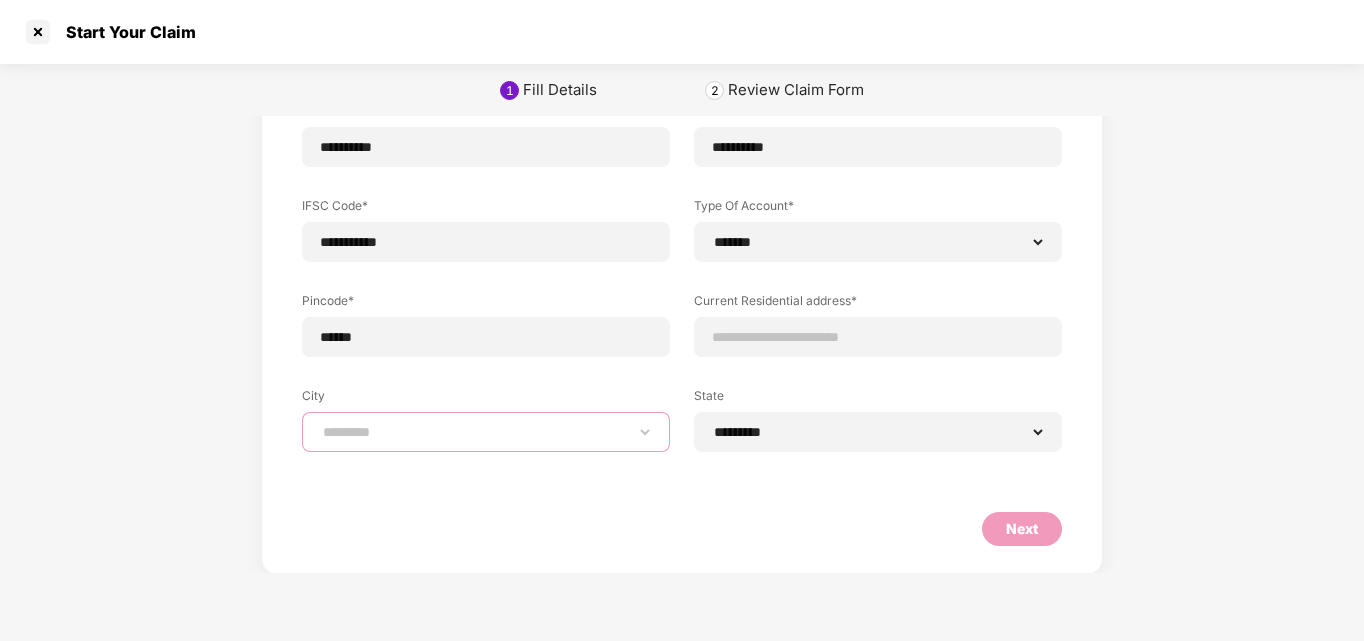 click on "**********" at bounding box center (486, 432) 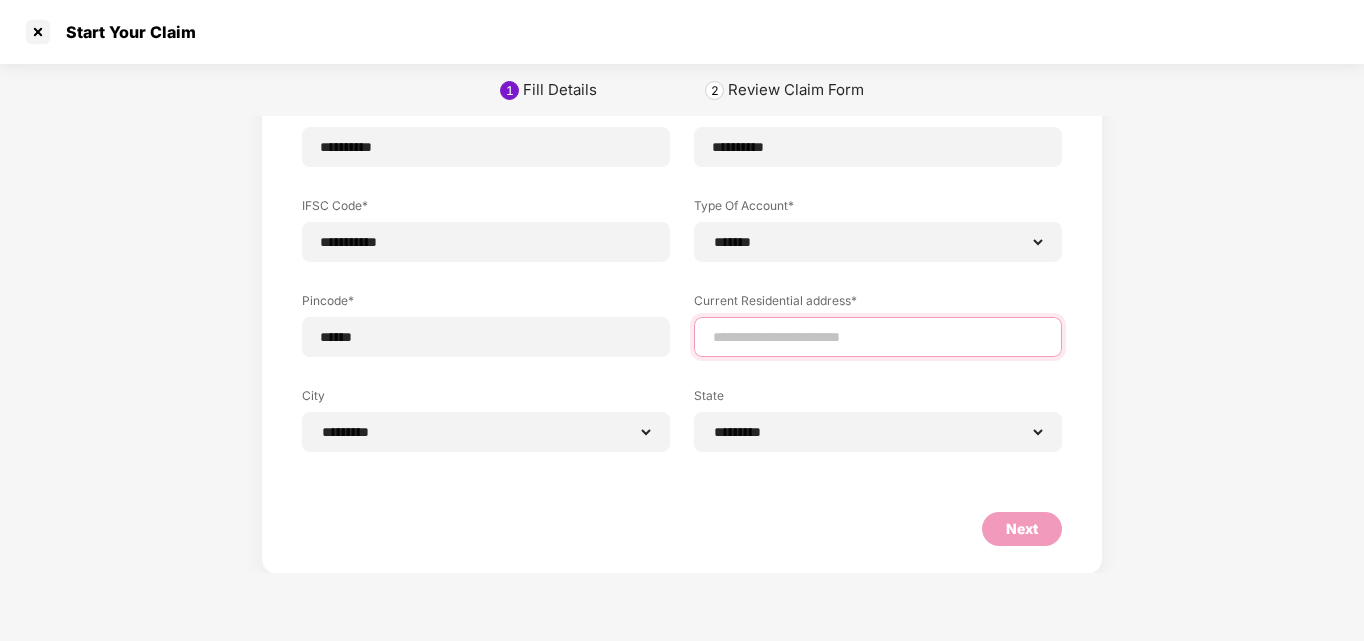 click at bounding box center [878, 337] 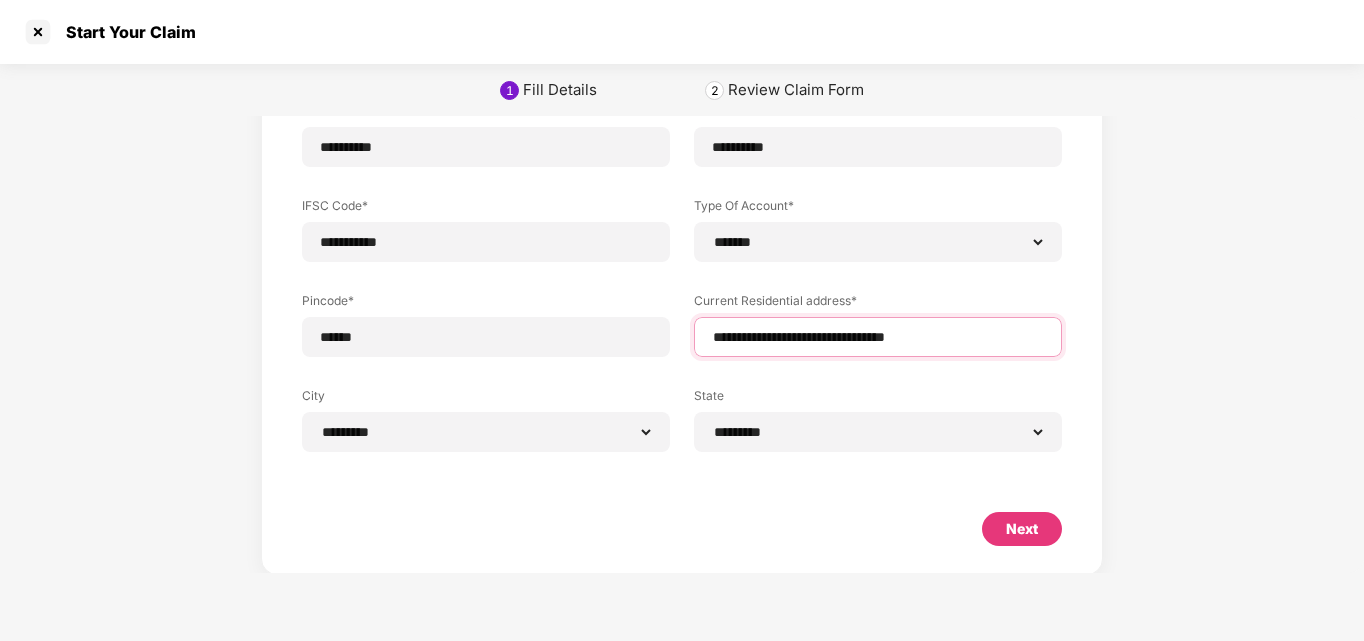 click on "**********" at bounding box center (878, 337) 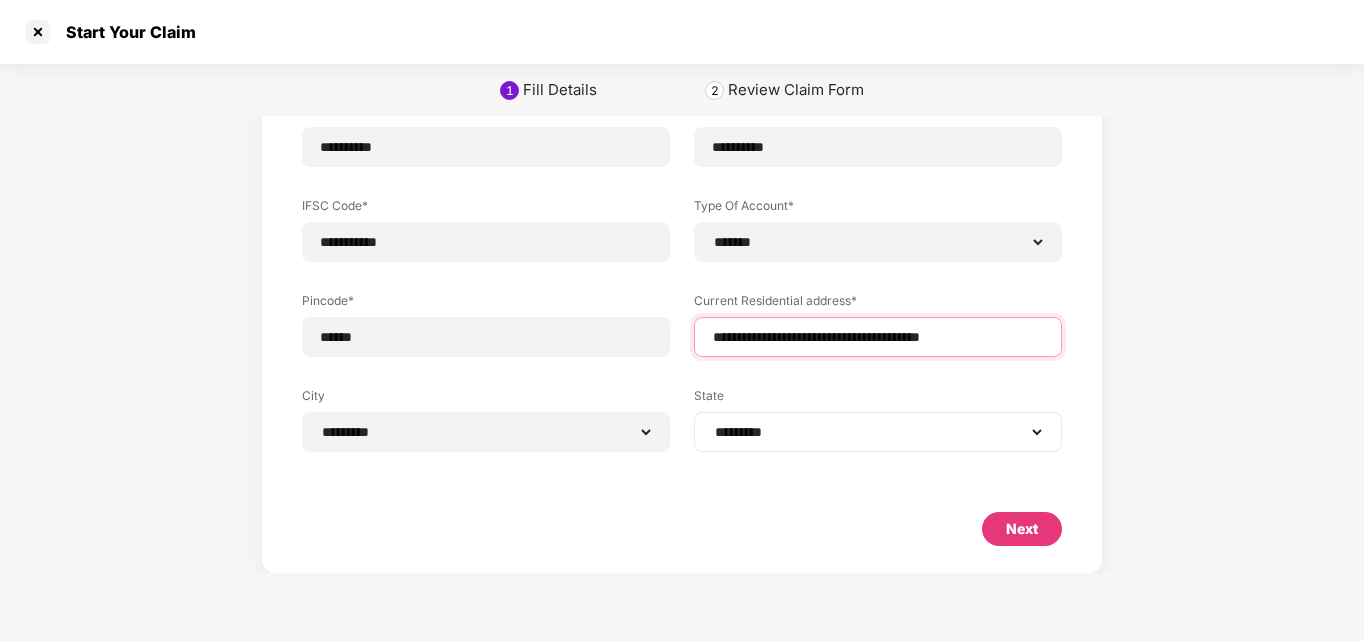 type on "**********" 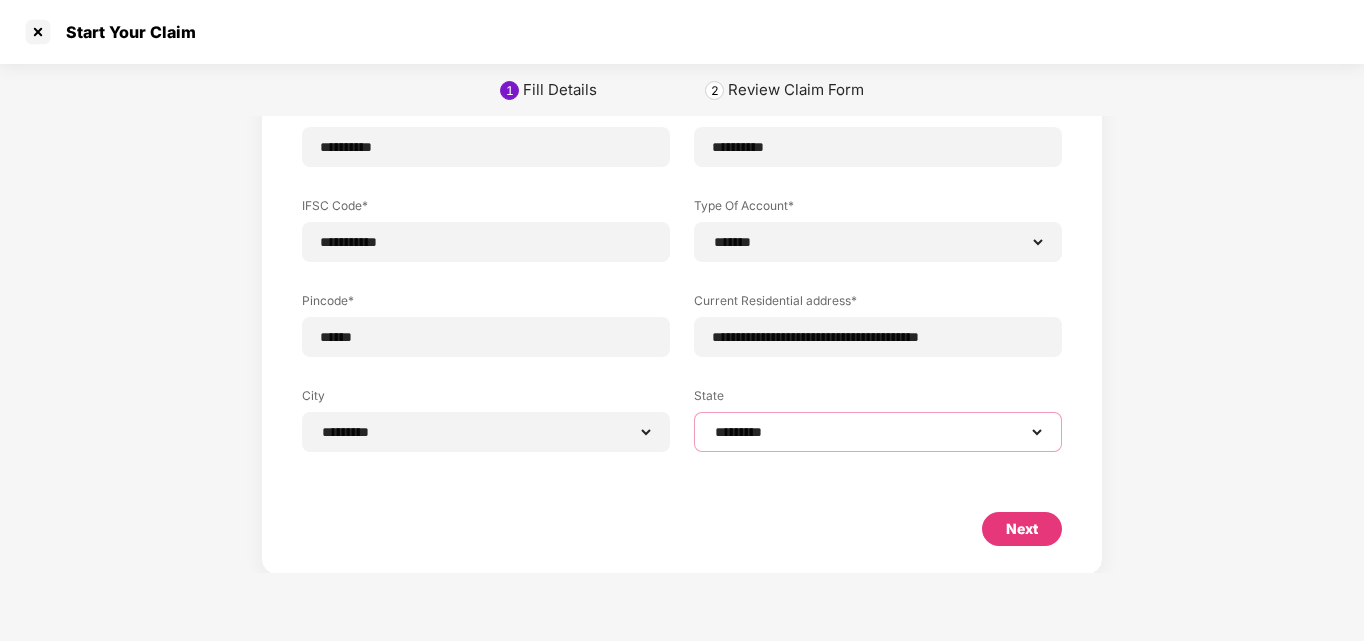 click on "**********" at bounding box center (878, 432) 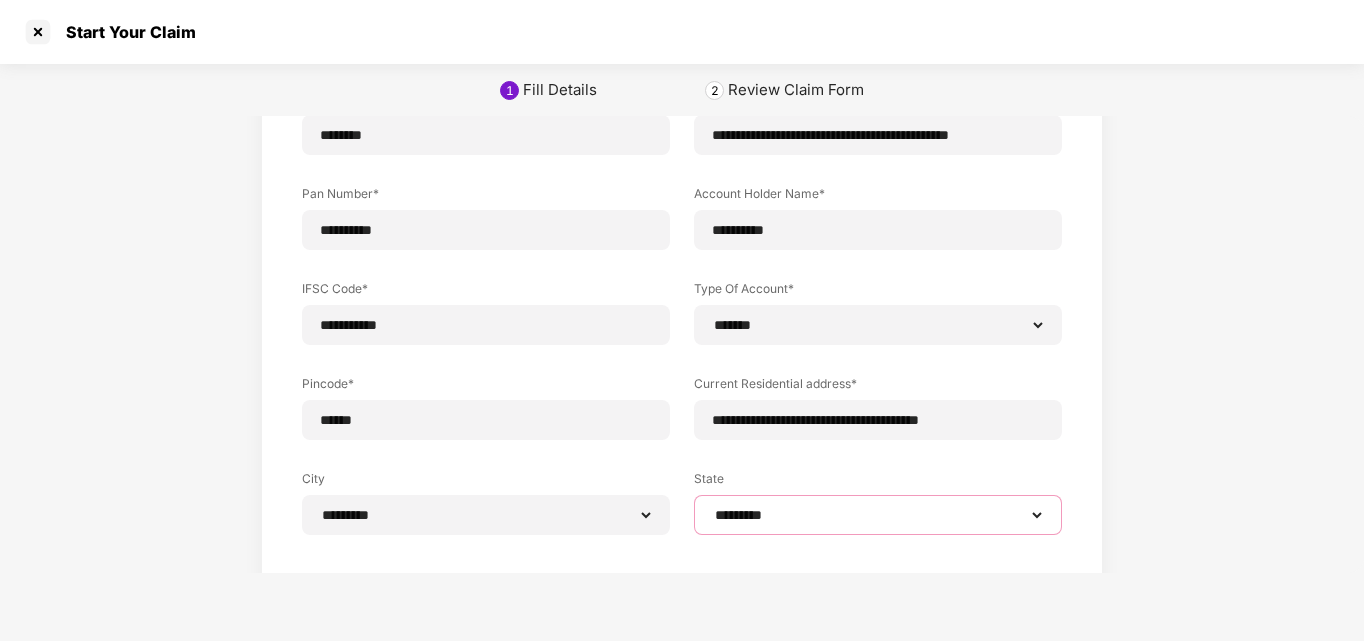 scroll, scrollTop: 321, scrollLeft: 0, axis: vertical 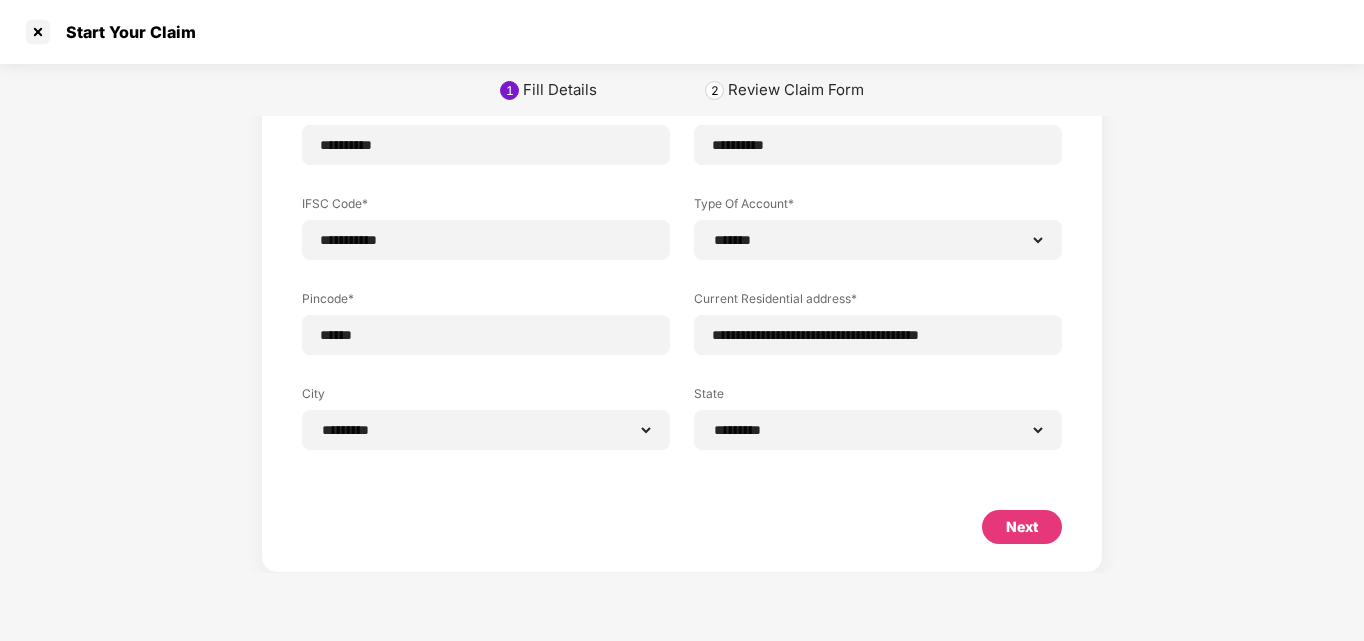 click on "Next" at bounding box center (1022, 527) 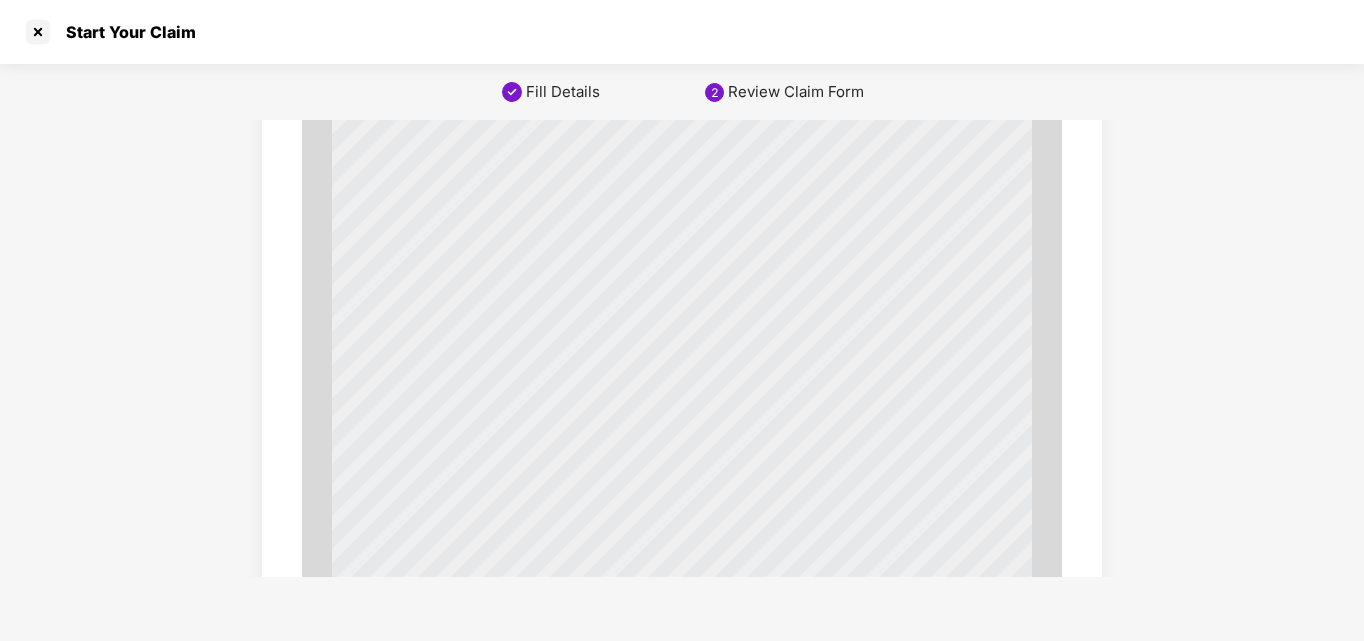 scroll, scrollTop: 6937, scrollLeft: 0, axis: vertical 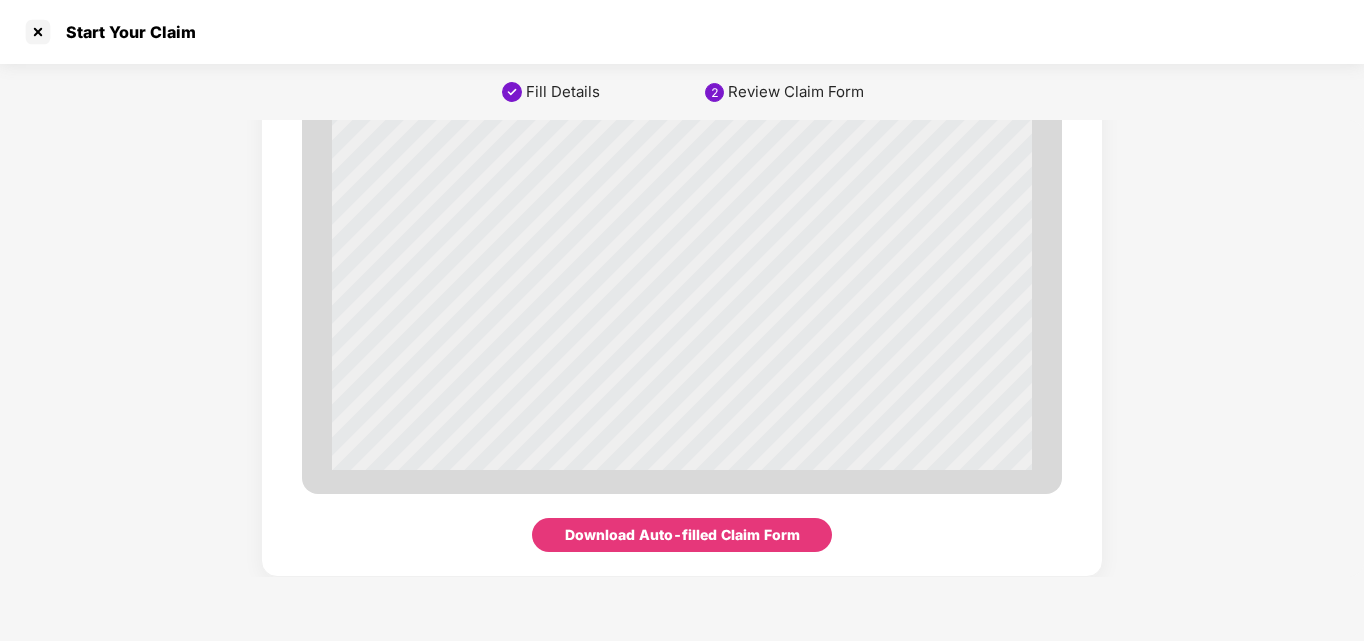 click on "Download Auto-filled Claim Form" at bounding box center [682, 535] 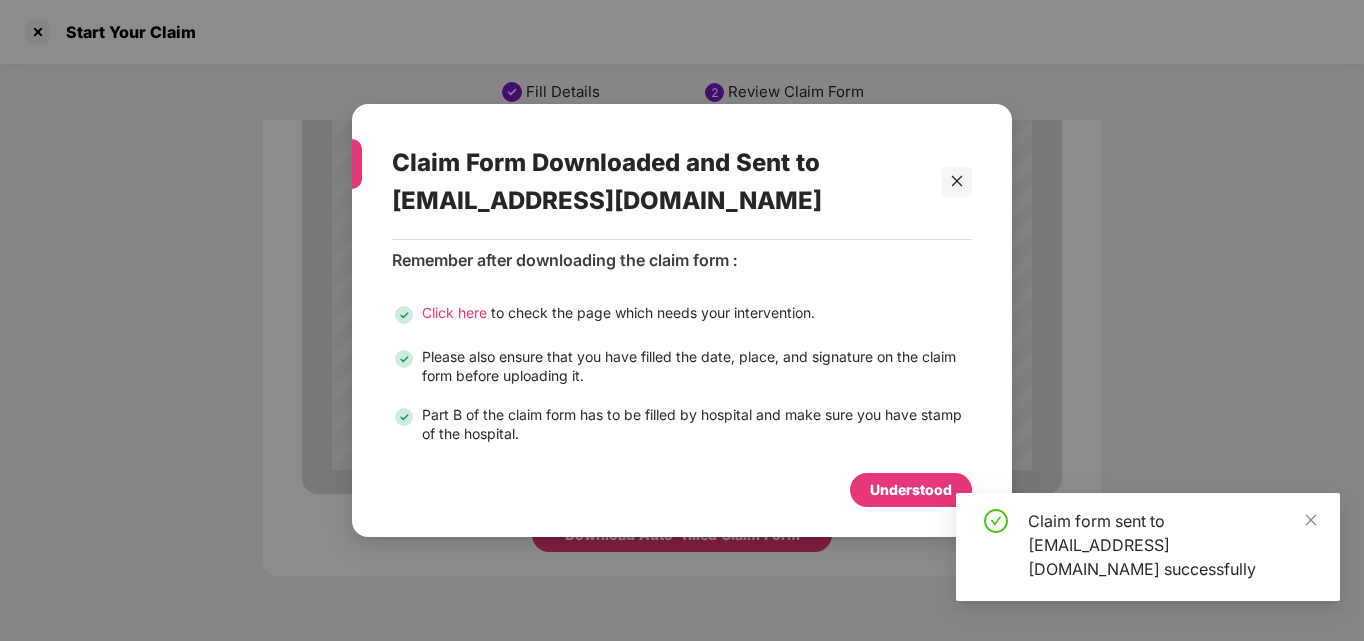click on "Understood" at bounding box center [911, 490] 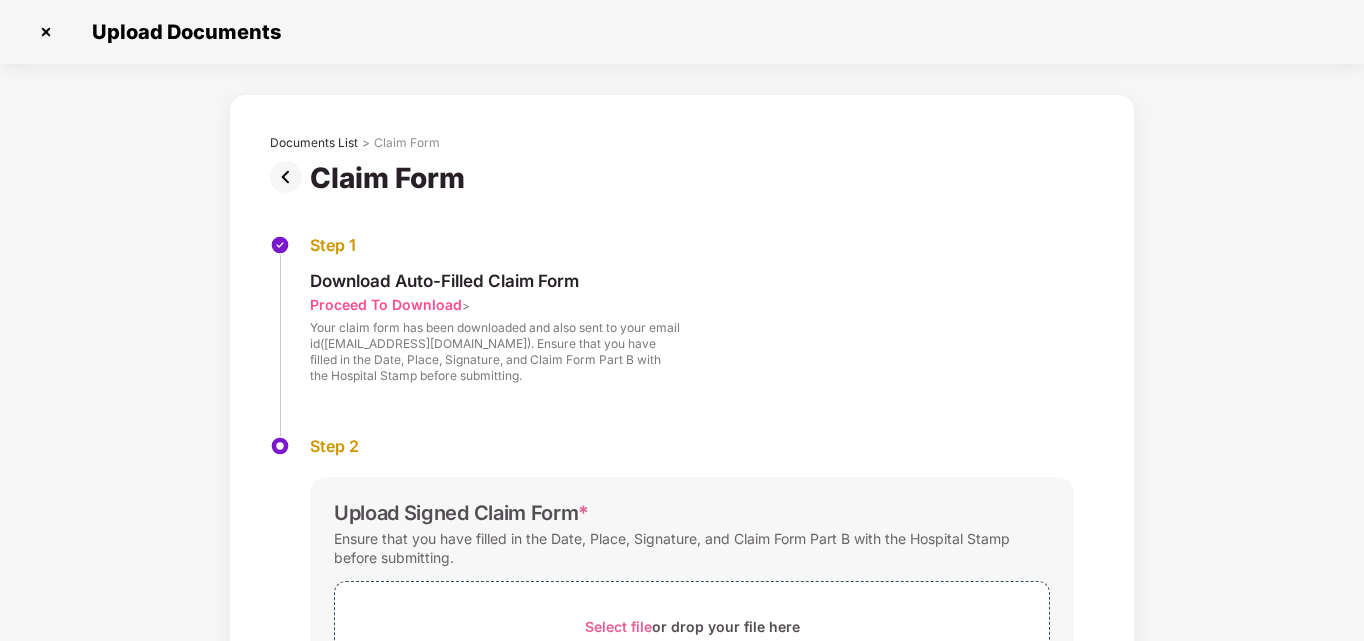 click on "Upload Signed Claim Form * Ensure that you have filled in the Date, Place, Signature, and Claim Form Part B with the Hospital Stamp before submitting.   Select file  or drop your file here pdf, png, jpg or jpeg files types are supported. Max. File size 5mb   If you face any issue while generating the auto-filled claim form click   here" at bounding box center (692, 624) 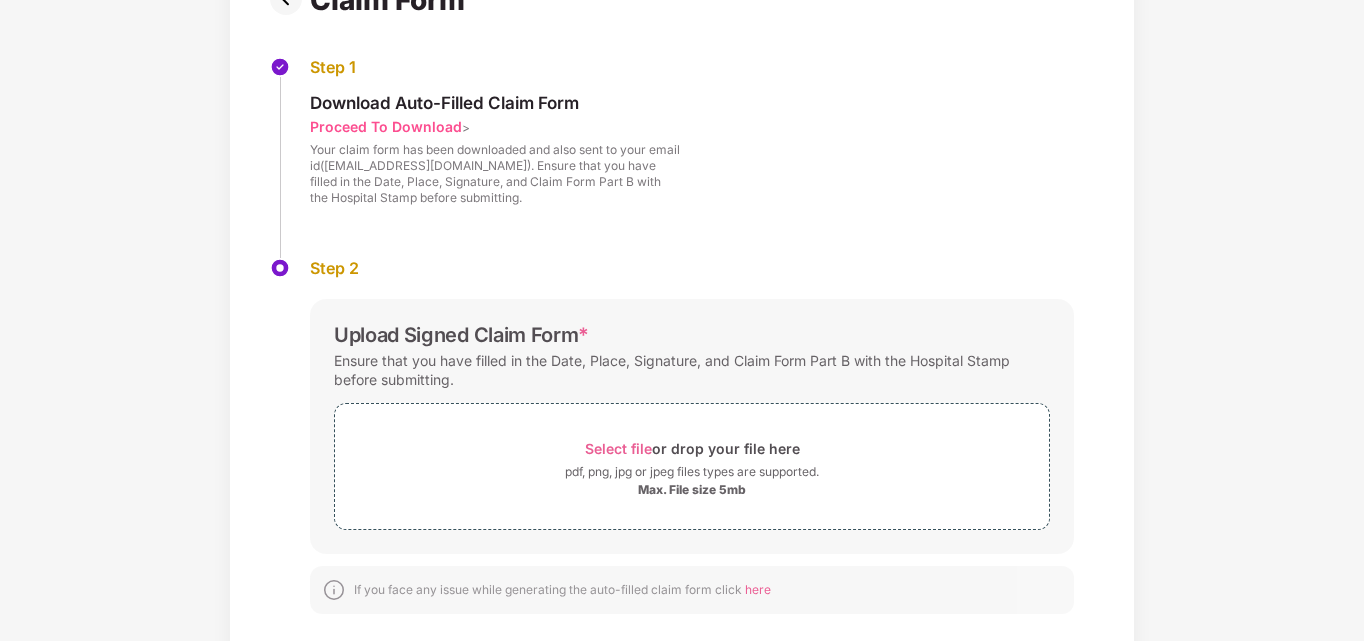 scroll, scrollTop: 202, scrollLeft: 0, axis: vertical 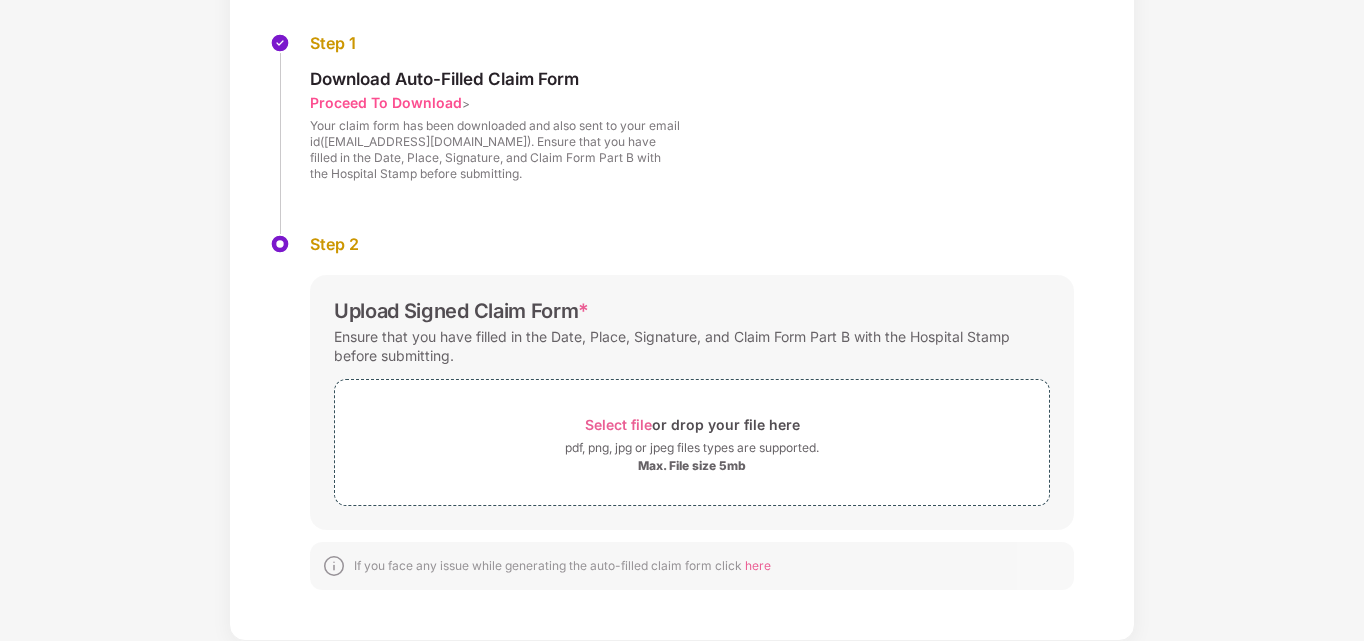 click on "Proceed To Download" at bounding box center [386, 102] 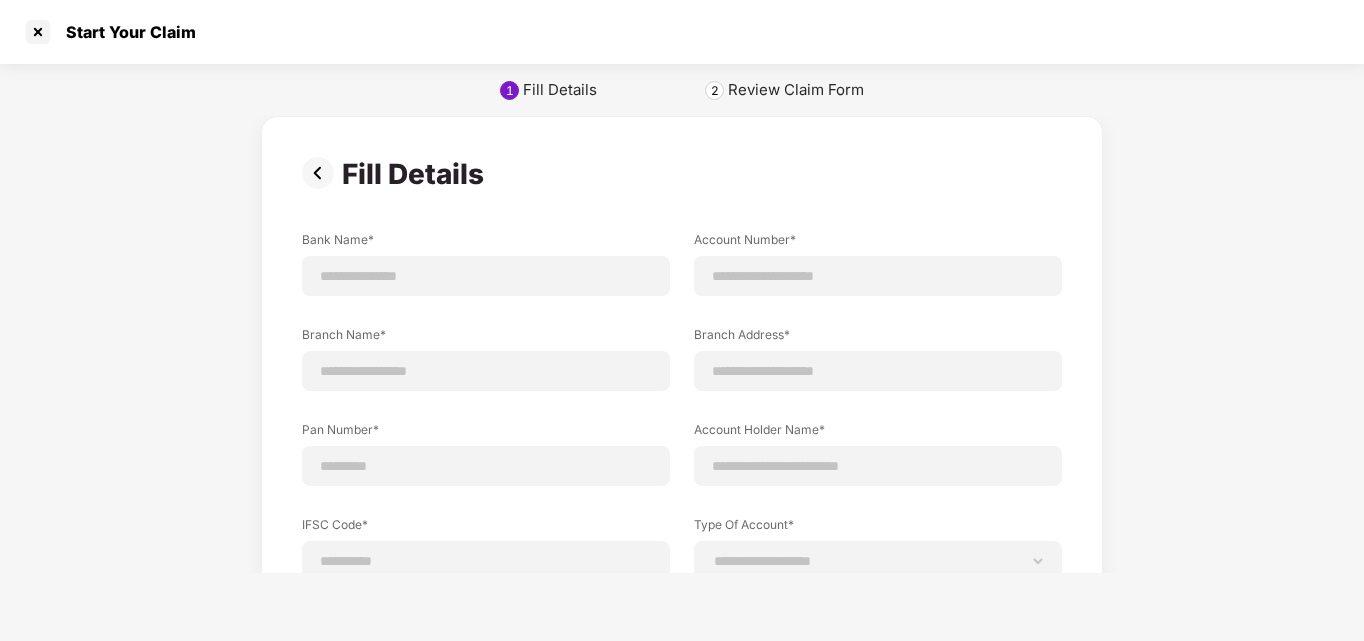 scroll, scrollTop: 0, scrollLeft: 0, axis: both 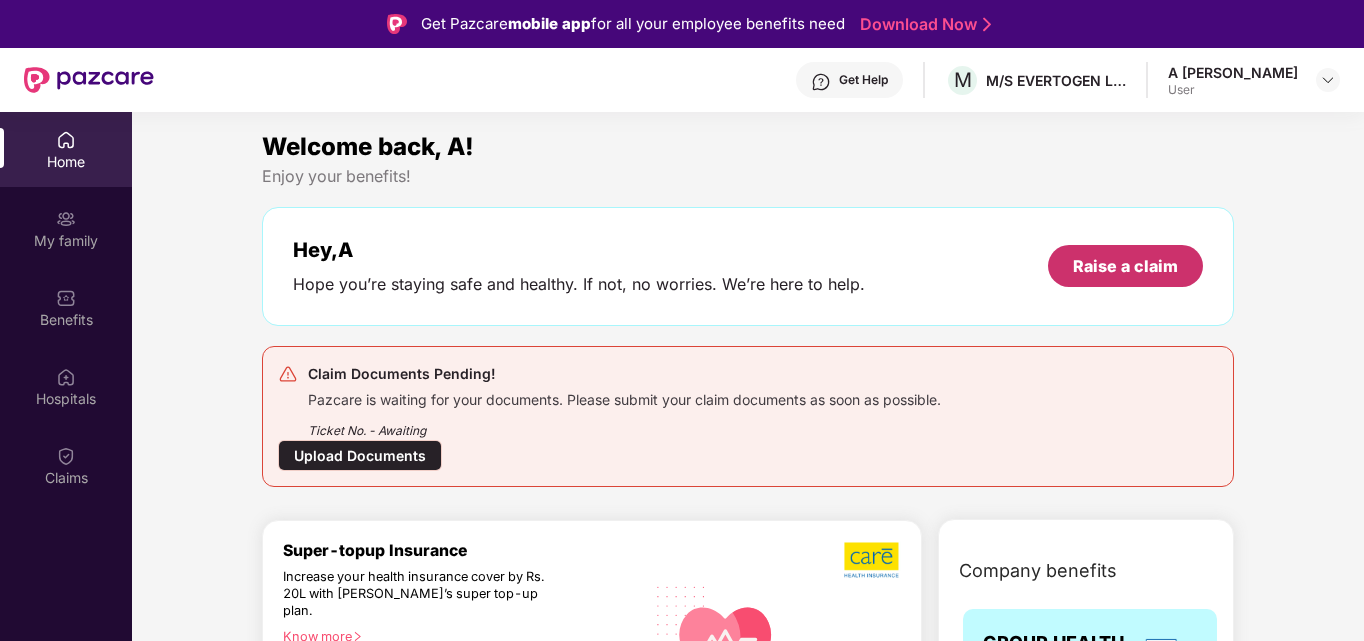 click on "Raise a claim" at bounding box center (1125, 266) 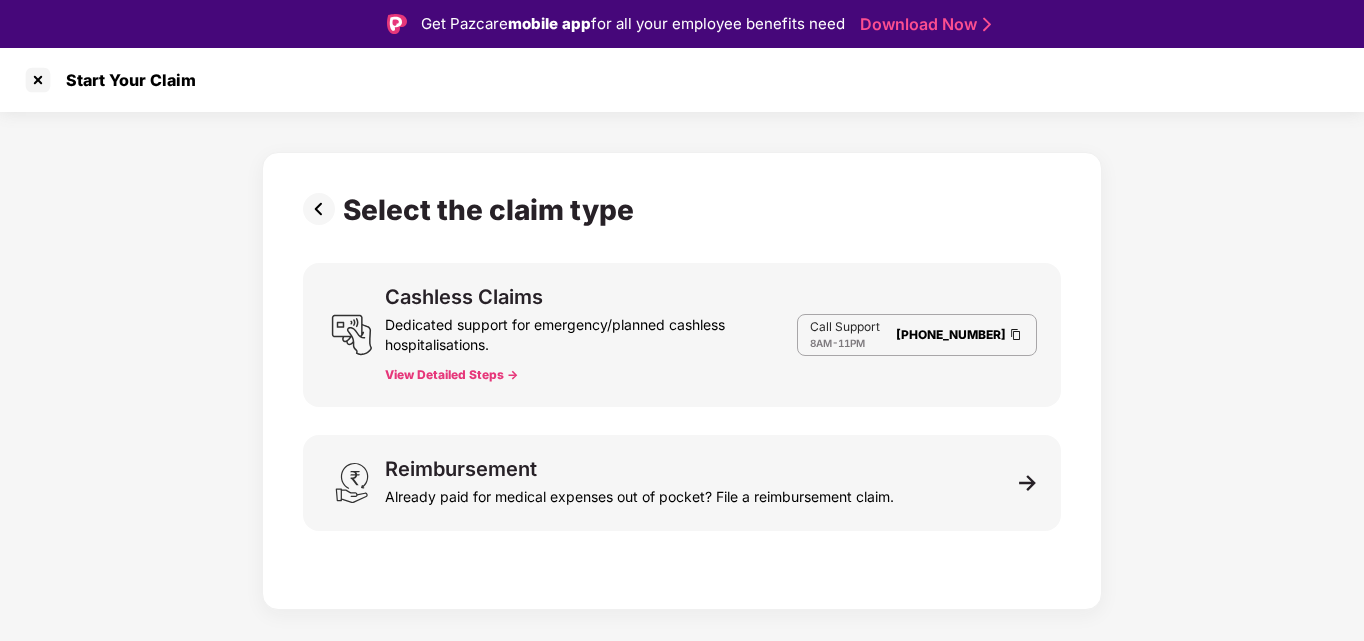 click on "View Detailed Steps ->" at bounding box center [451, 375] 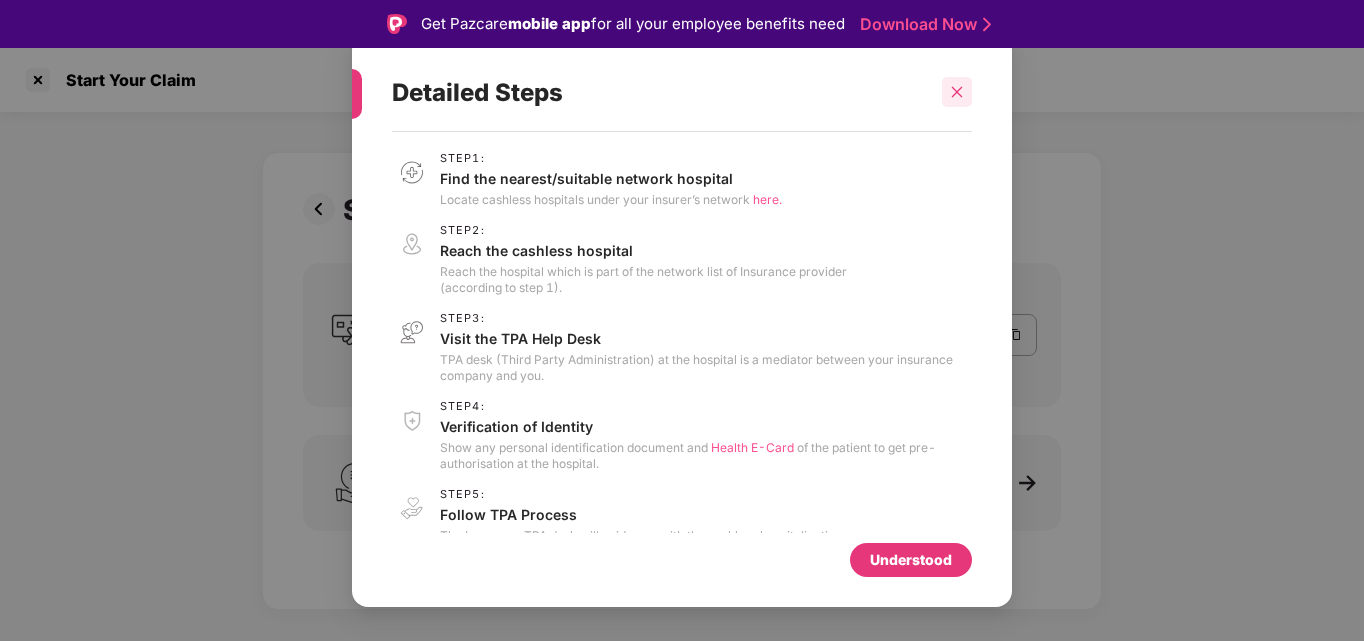 click 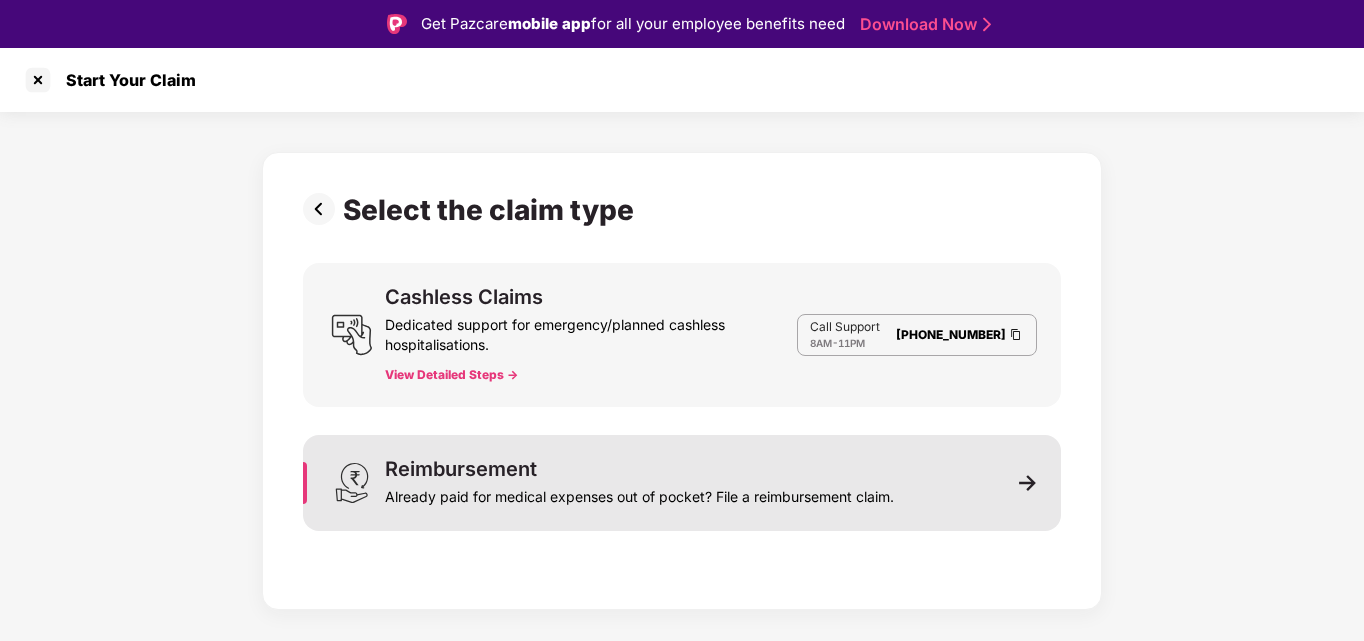 click on "Already paid for medical expenses out of pocket? File a reimbursement claim." at bounding box center (639, 493) 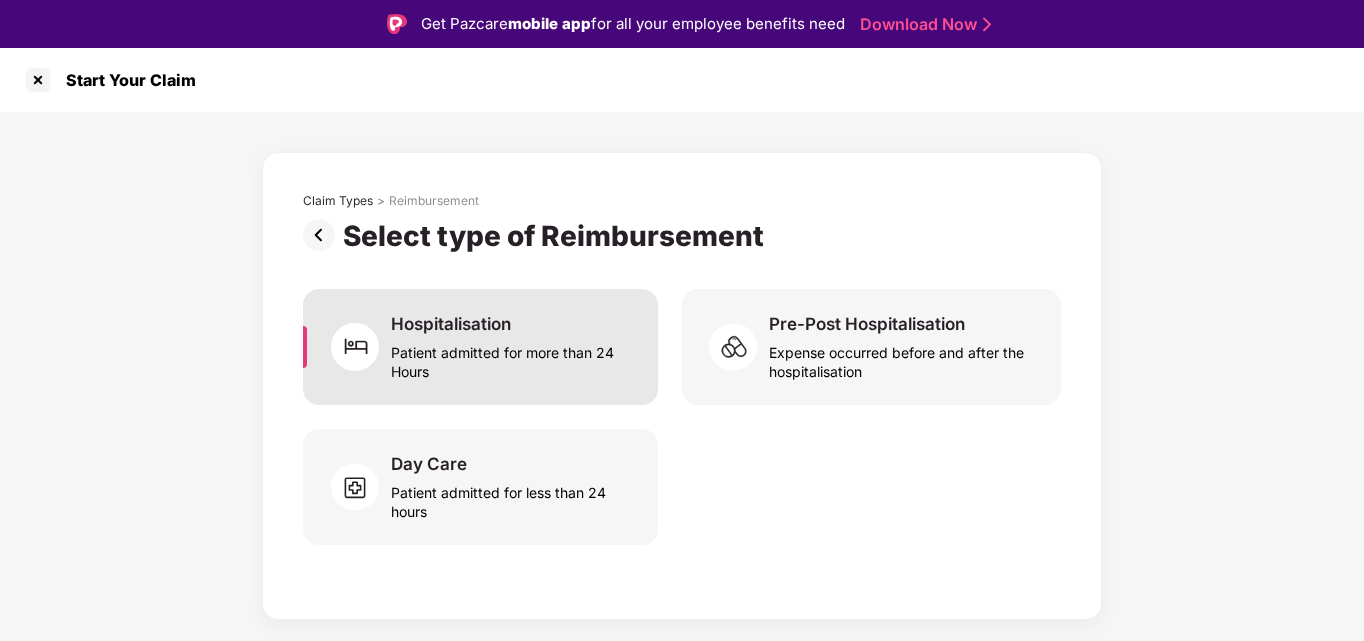 click on "Hospitalisation" at bounding box center [451, 324] 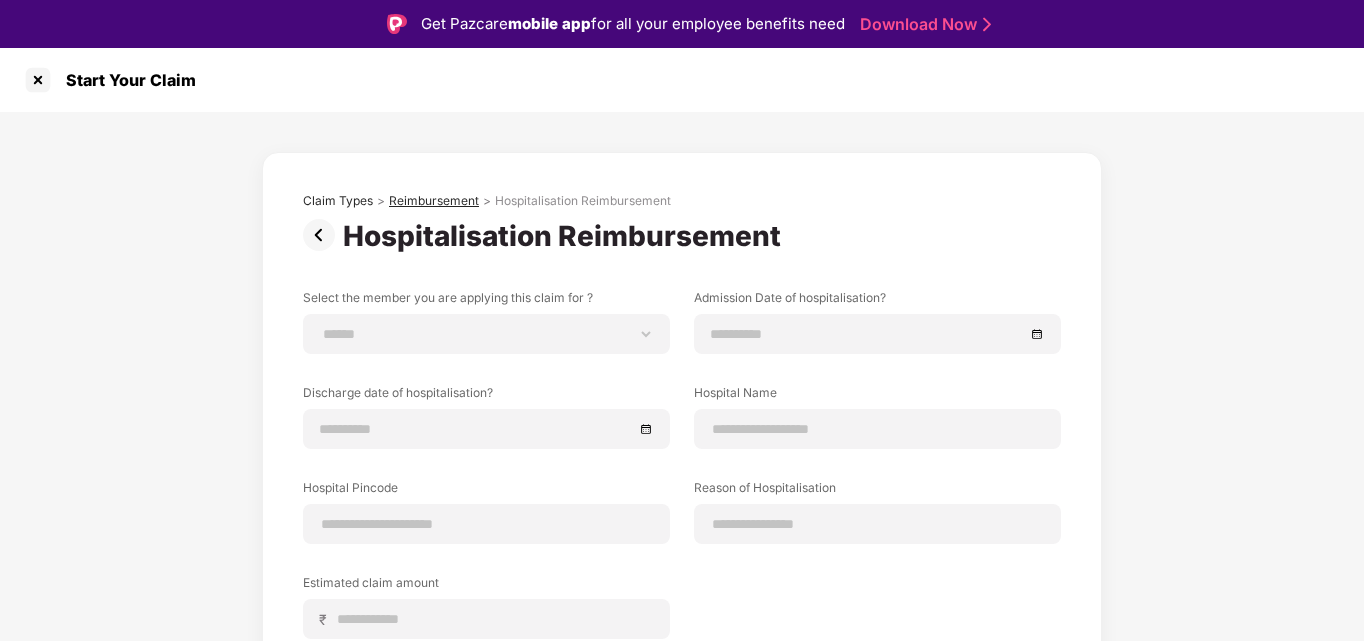 click on "Reimbursement" at bounding box center [434, 201] 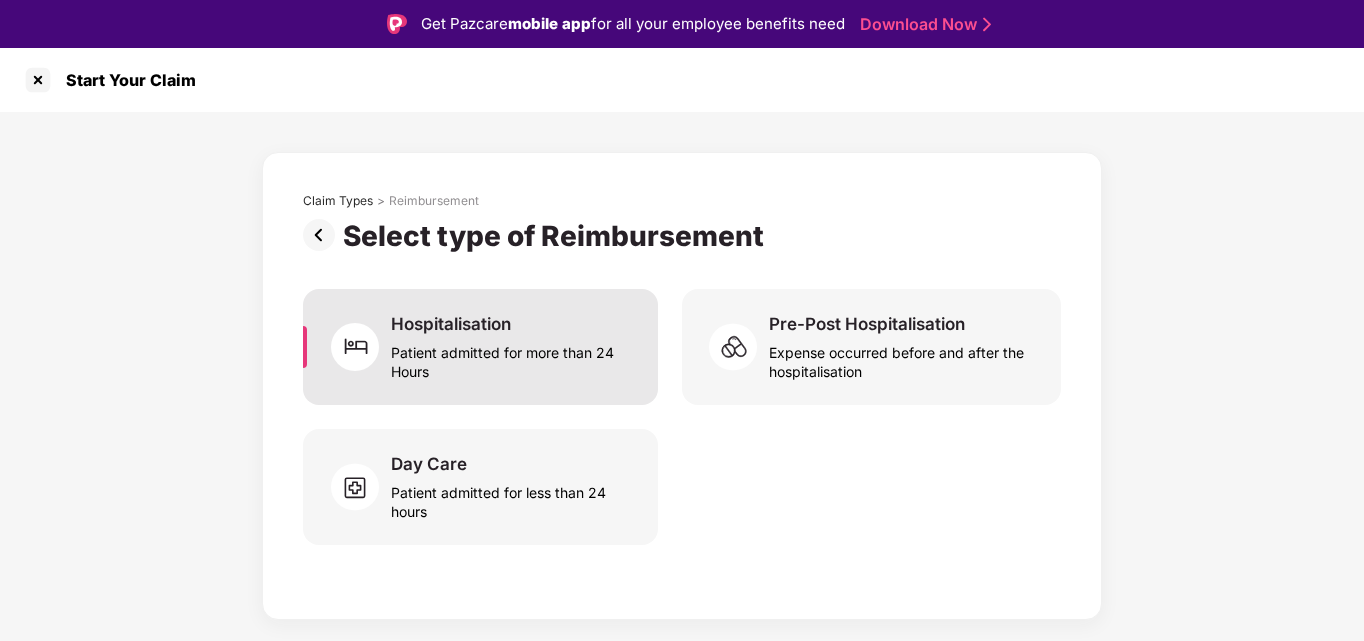 click on "Hospitalisation" at bounding box center [451, 324] 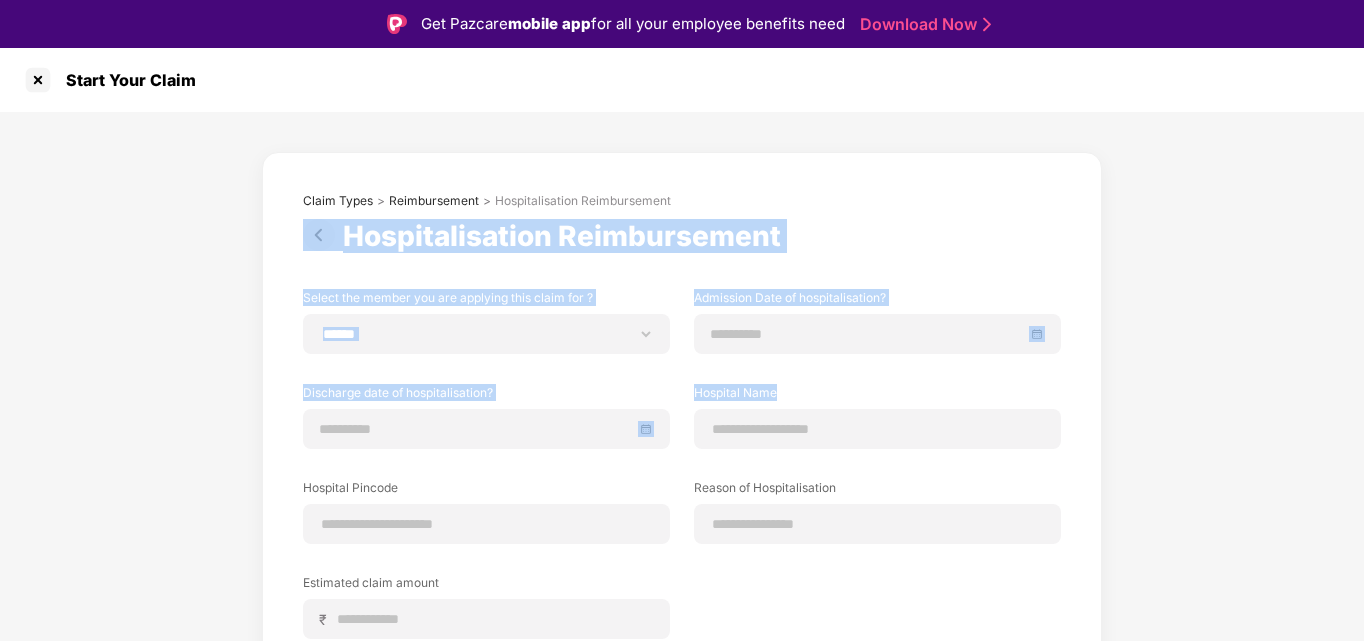 drag, startPoint x: 1360, startPoint y: 129, endPoint x: 1365, endPoint y: 421, distance: 292.04282 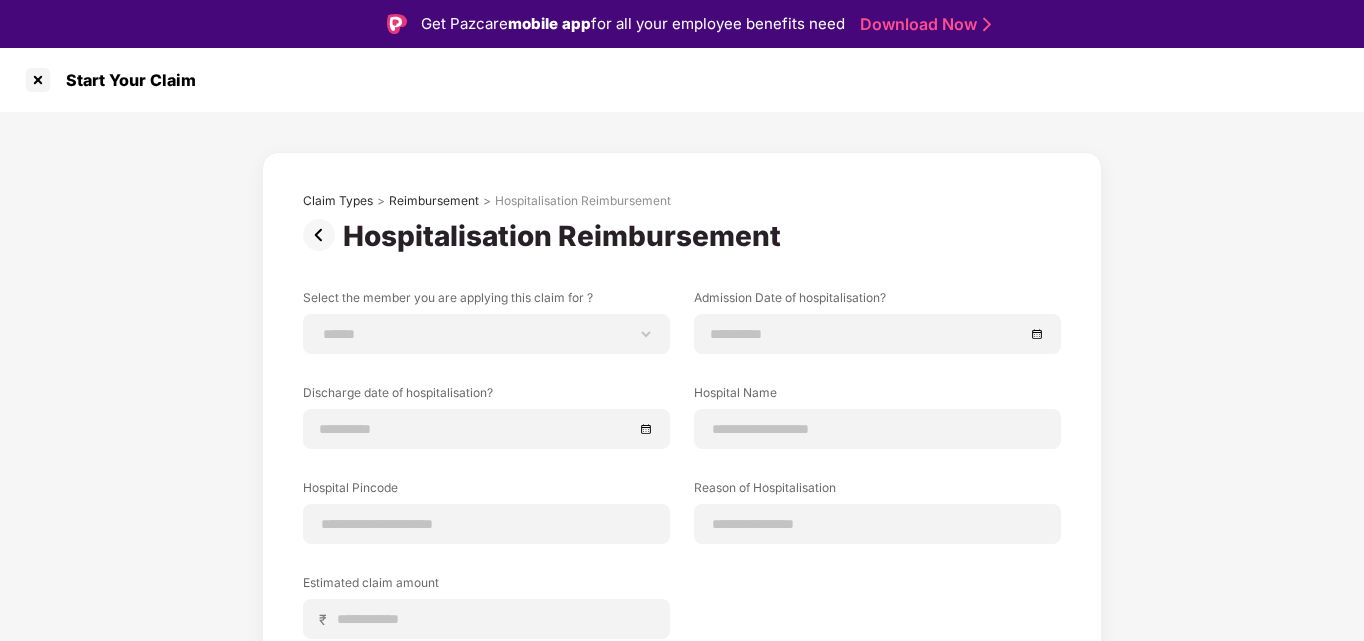 click on "Reason of Hospitalisation" at bounding box center (877, 491) 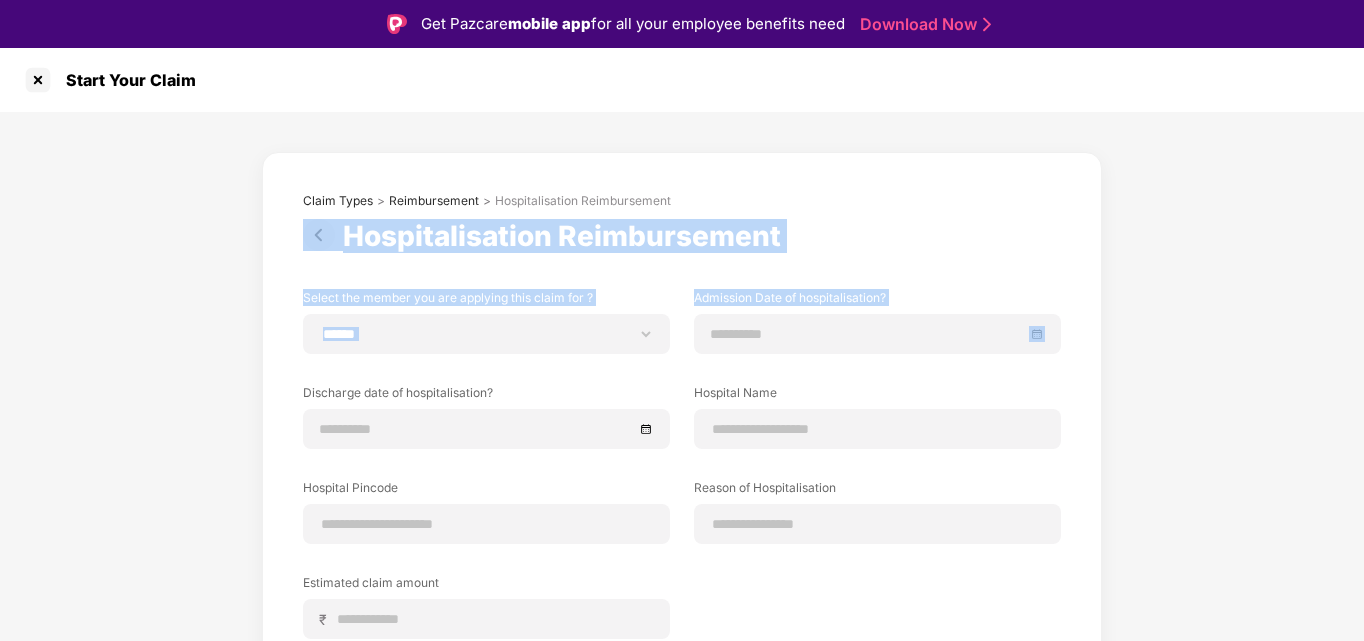 drag, startPoint x: 1359, startPoint y: 201, endPoint x: 1363, endPoint y: 319, distance: 118.06778 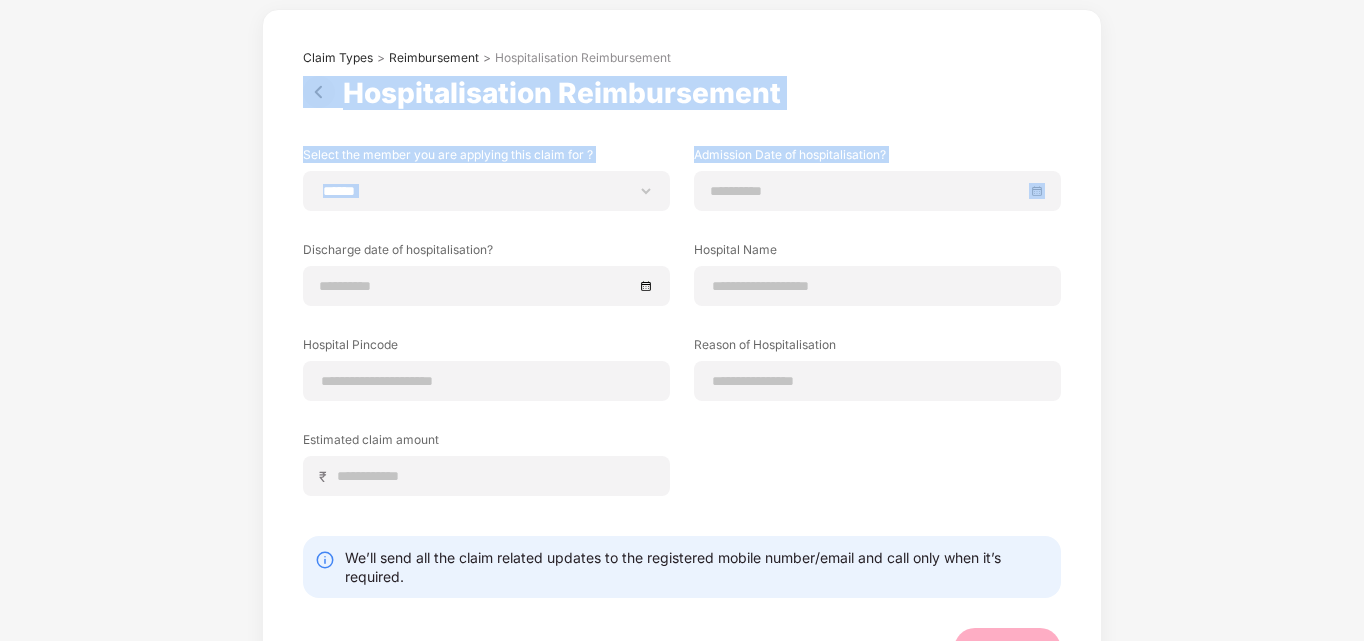 scroll, scrollTop: 93, scrollLeft: 0, axis: vertical 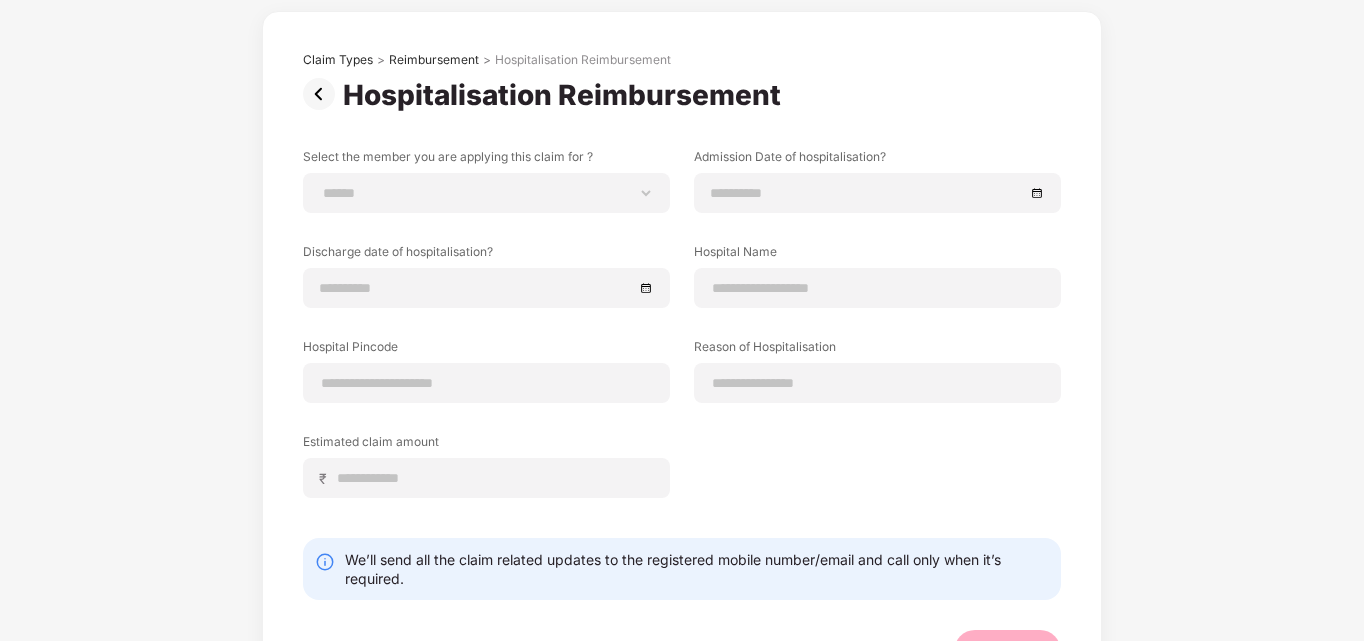 click on "**********" at bounding box center [682, 410] 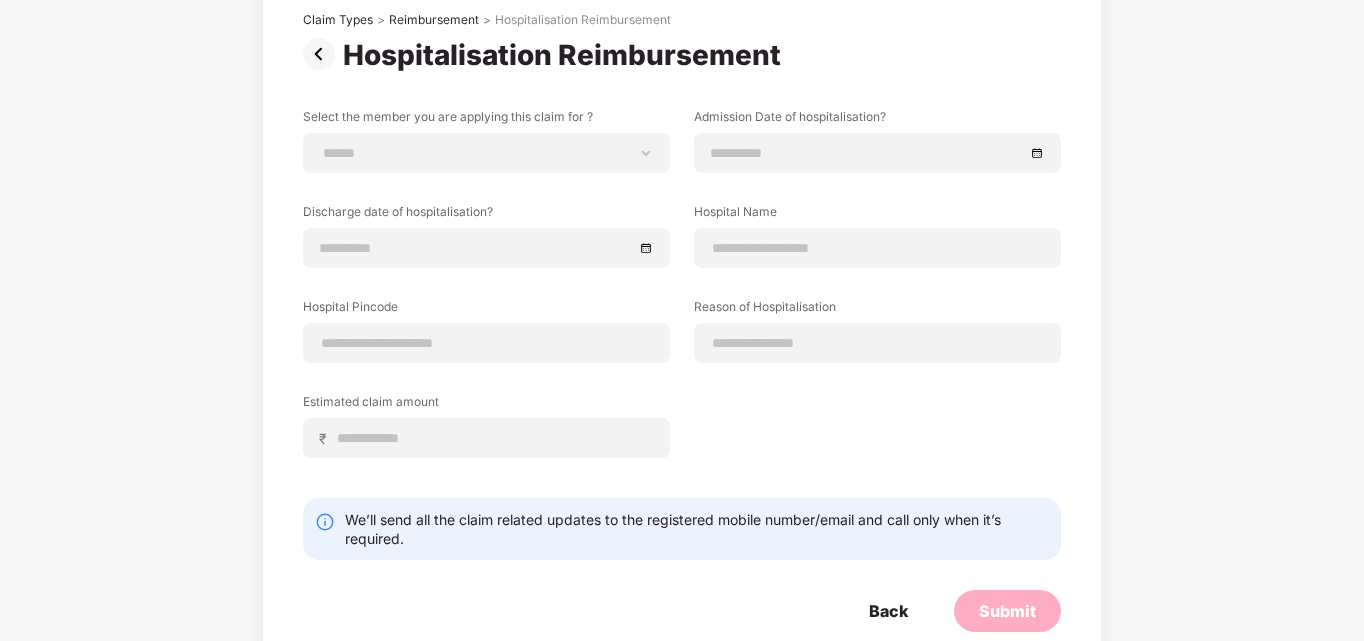 scroll, scrollTop: 175, scrollLeft: 0, axis: vertical 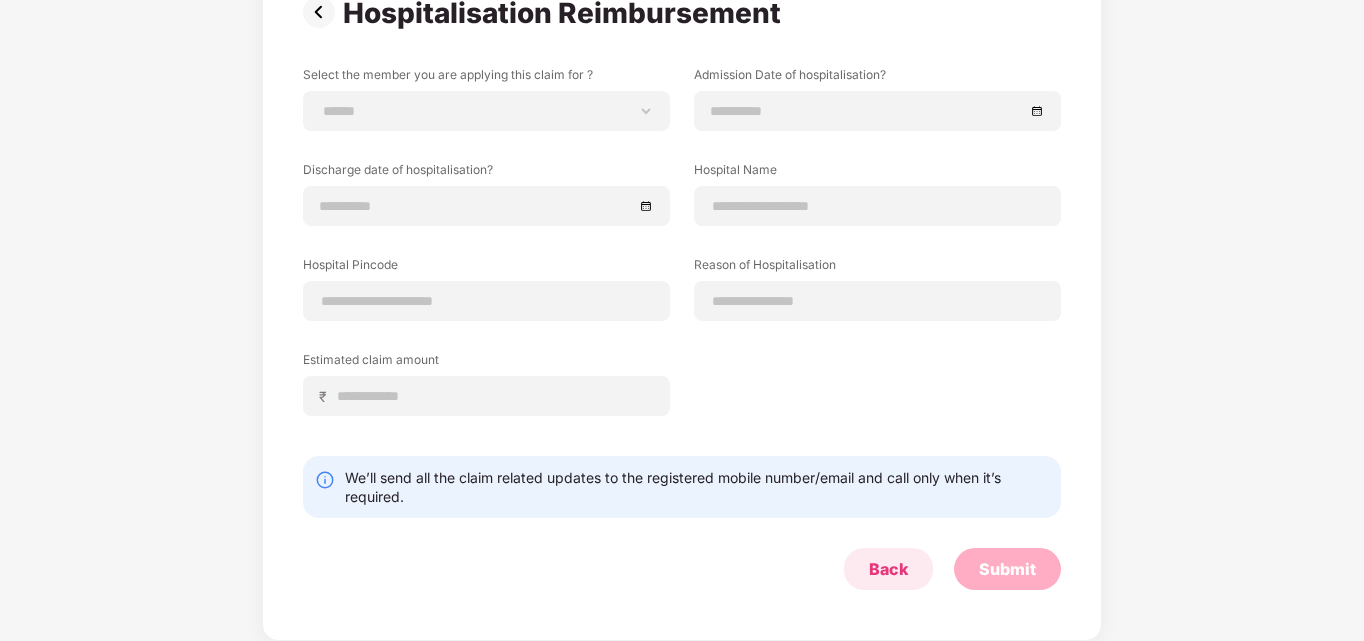 click on "Back" at bounding box center (888, 569) 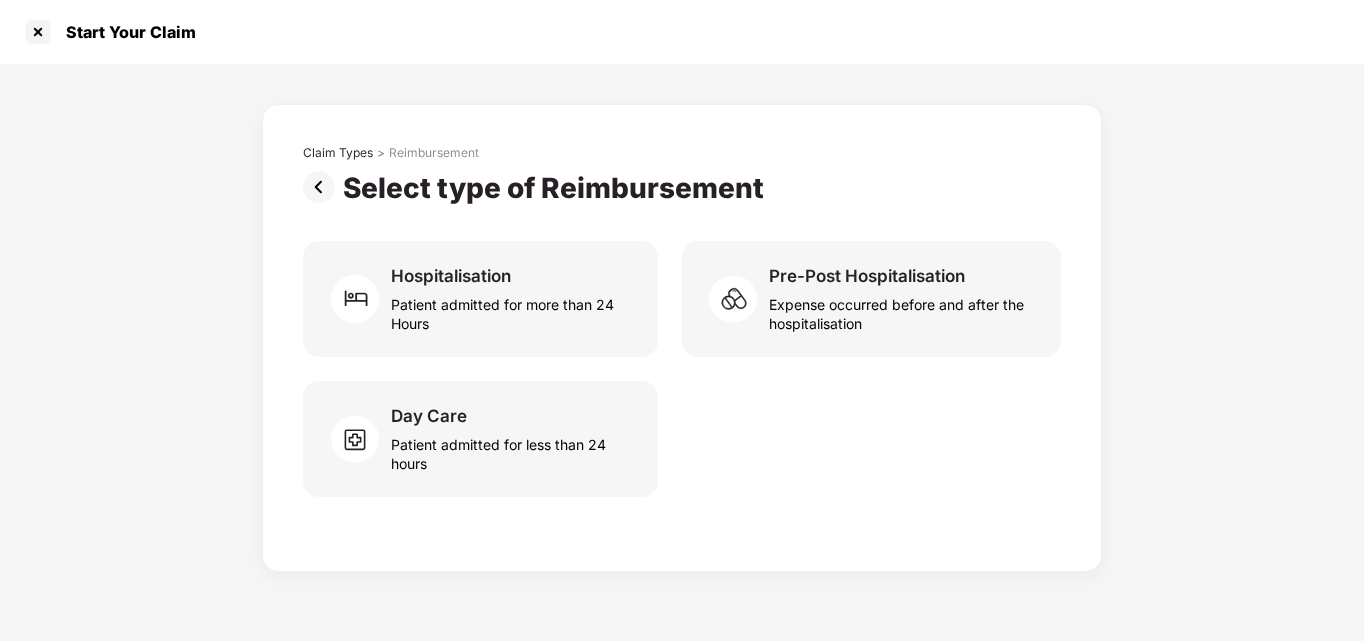 scroll, scrollTop: 0, scrollLeft: 0, axis: both 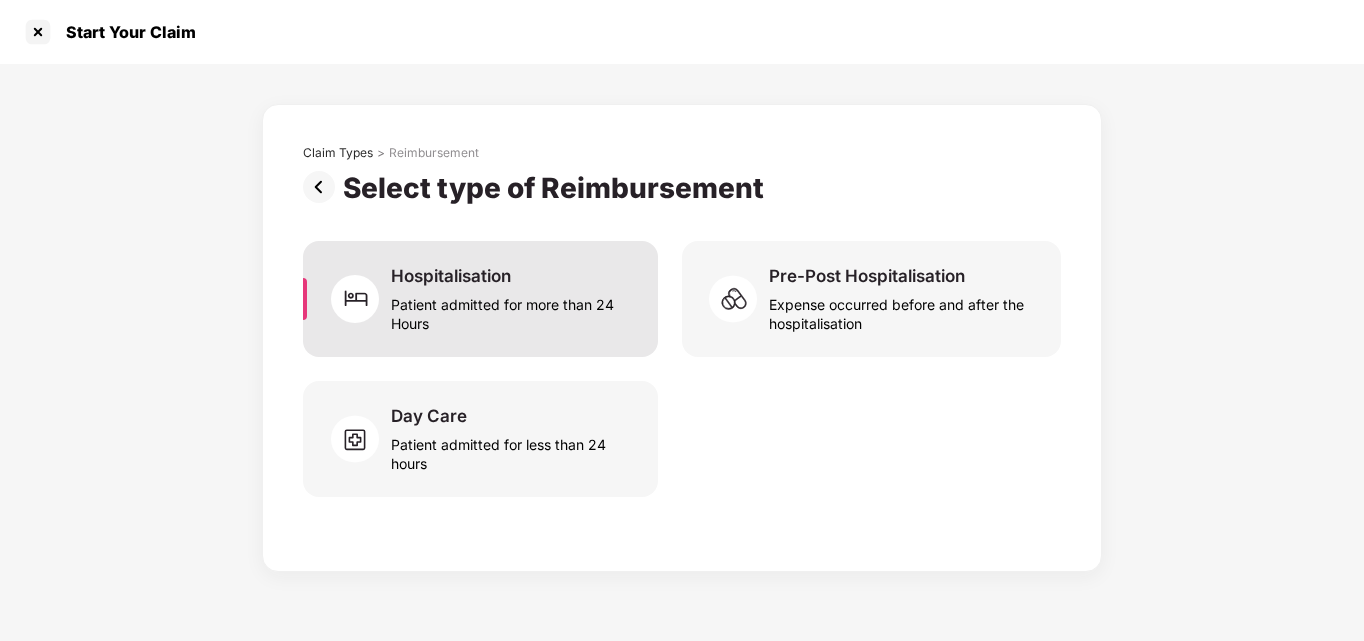 click on "Patient admitted for more than 24 Hours" at bounding box center [512, 310] 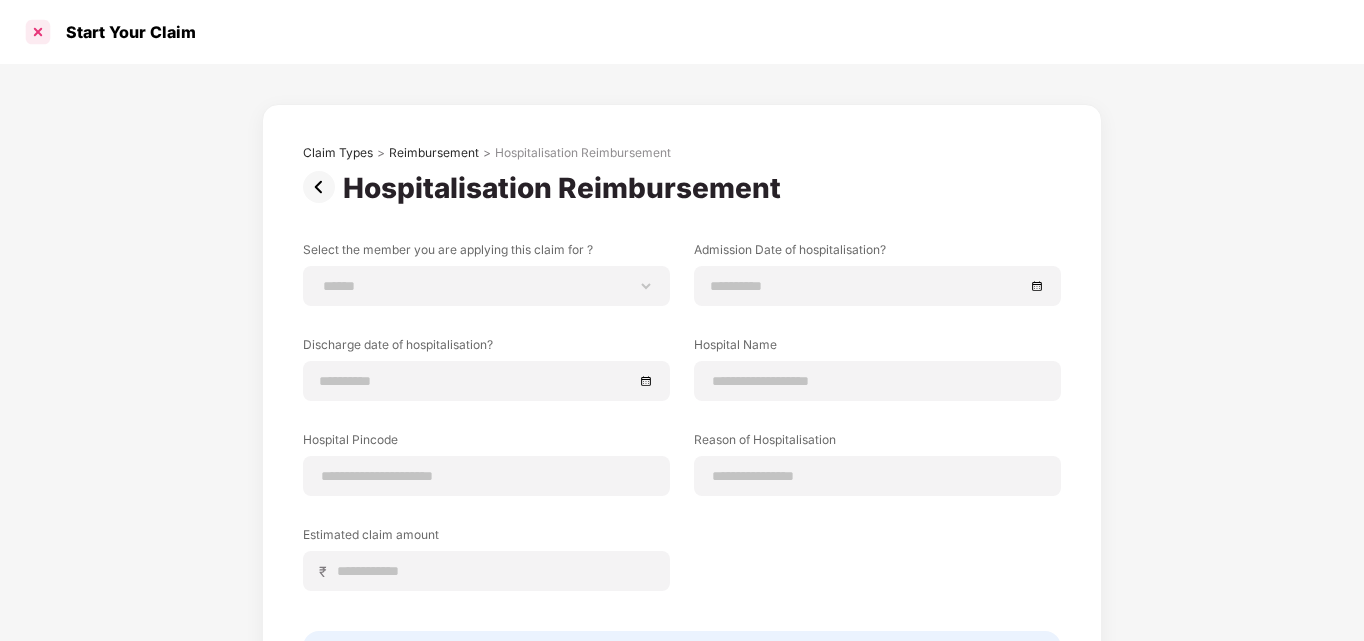 click at bounding box center [38, 32] 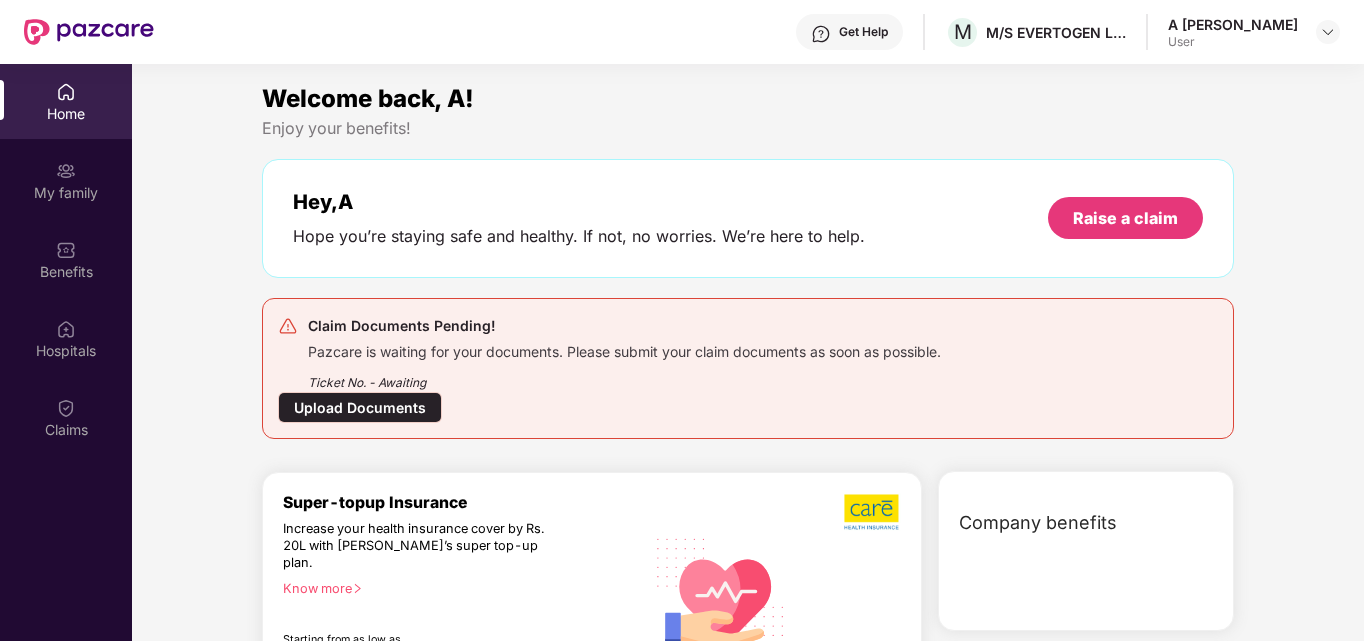 scroll, scrollTop: 0, scrollLeft: 0, axis: both 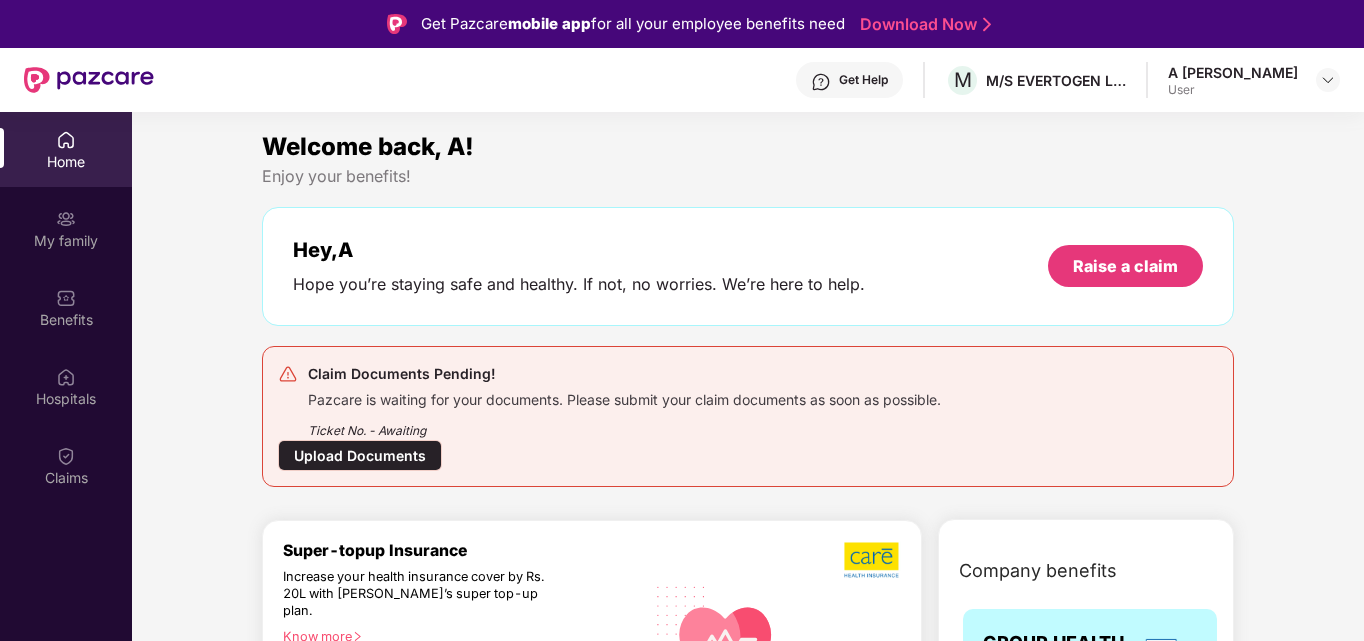 click on "Upload Documents" at bounding box center [360, 455] 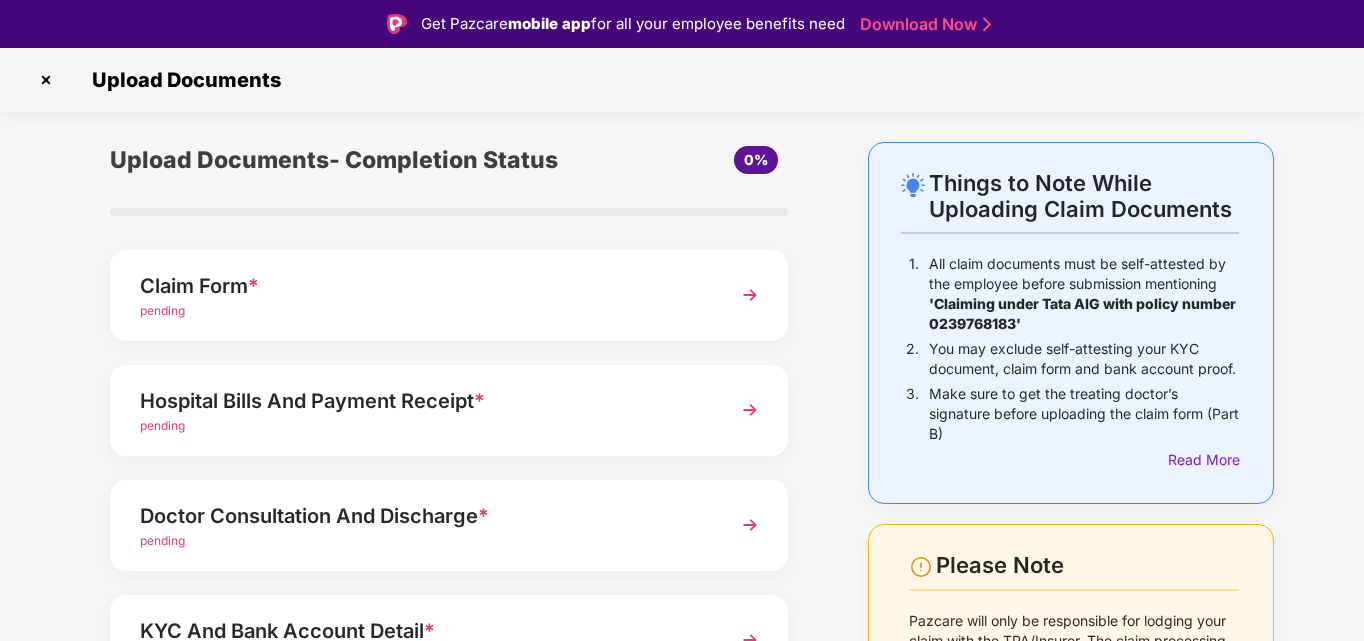 click on "pending" at bounding box center [423, 311] 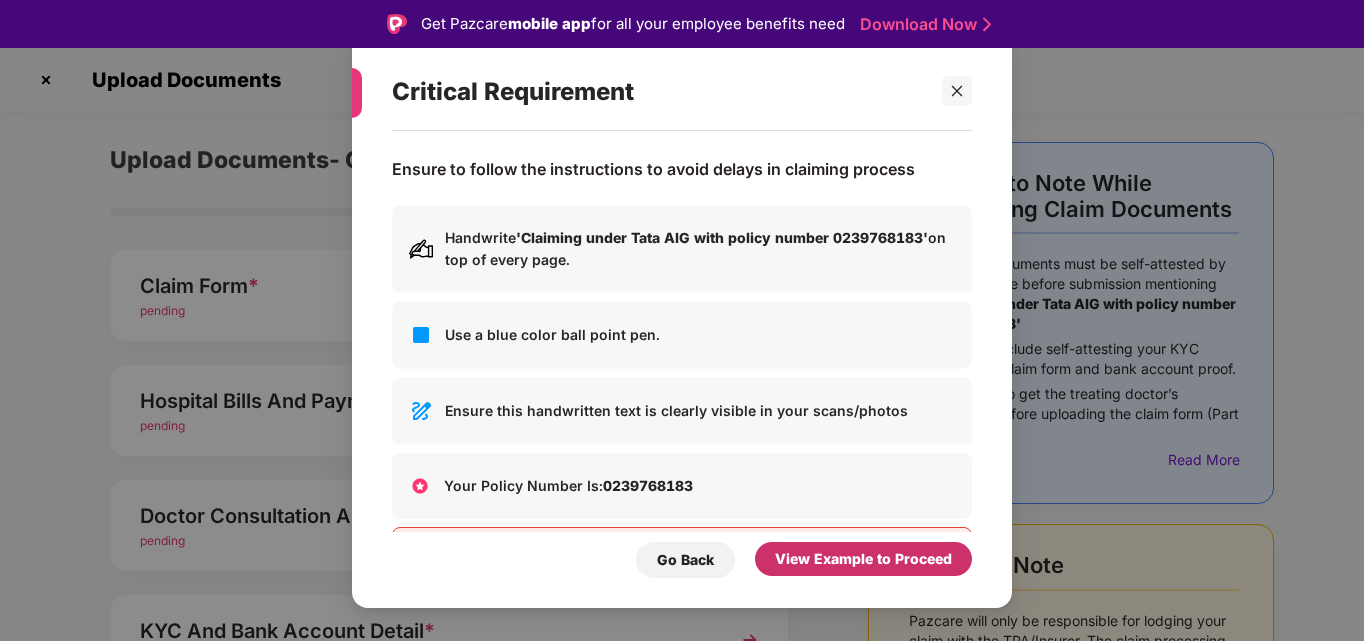 click on "View Example to Proceed" at bounding box center [863, 559] 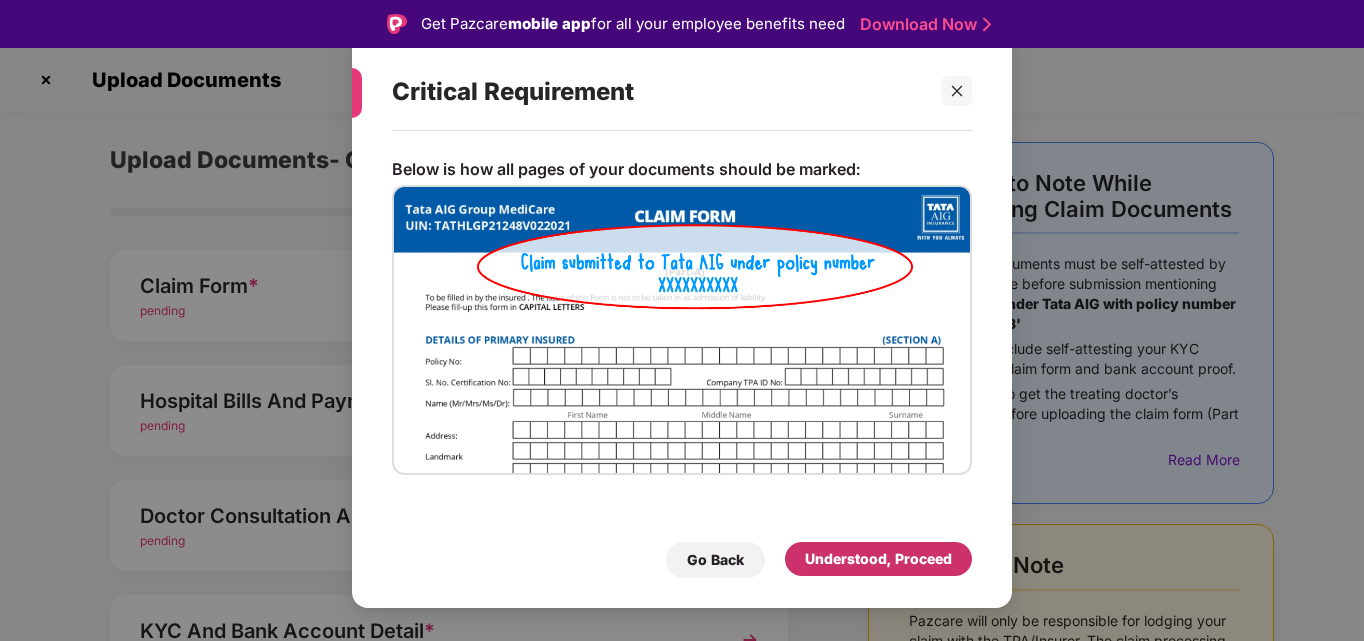 click on "Understood, Proceed" at bounding box center [878, 559] 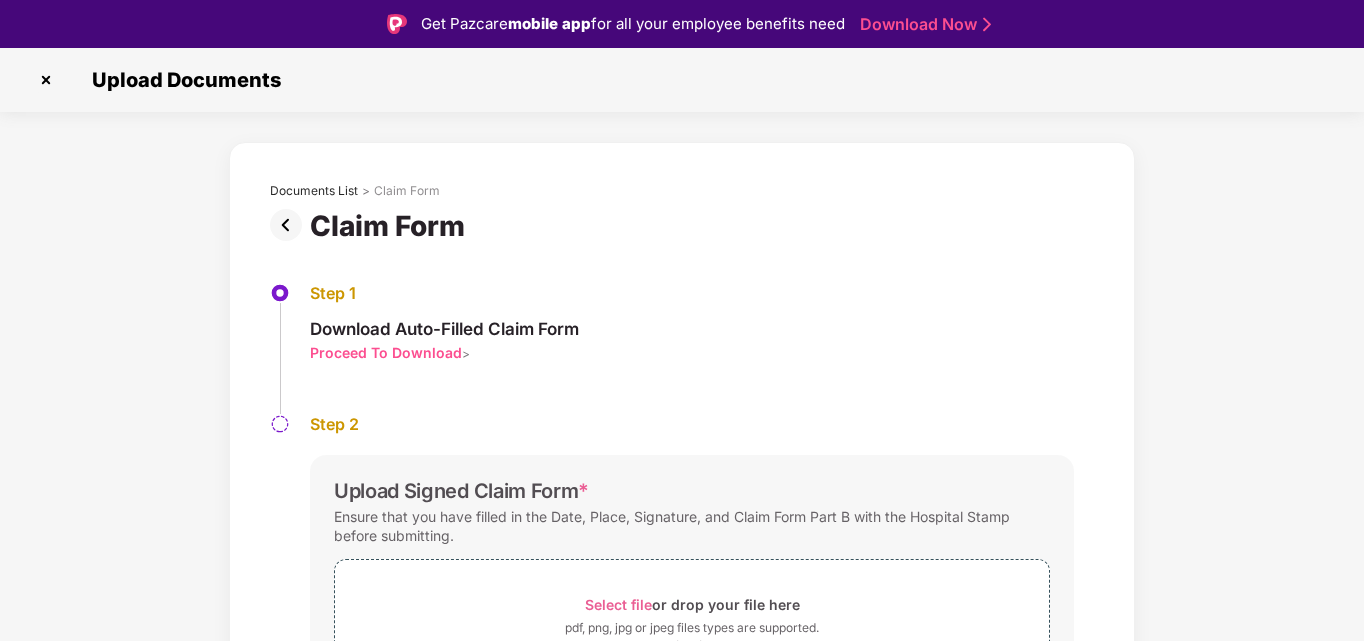 scroll, scrollTop: 48, scrollLeft: 0, axis: vertical 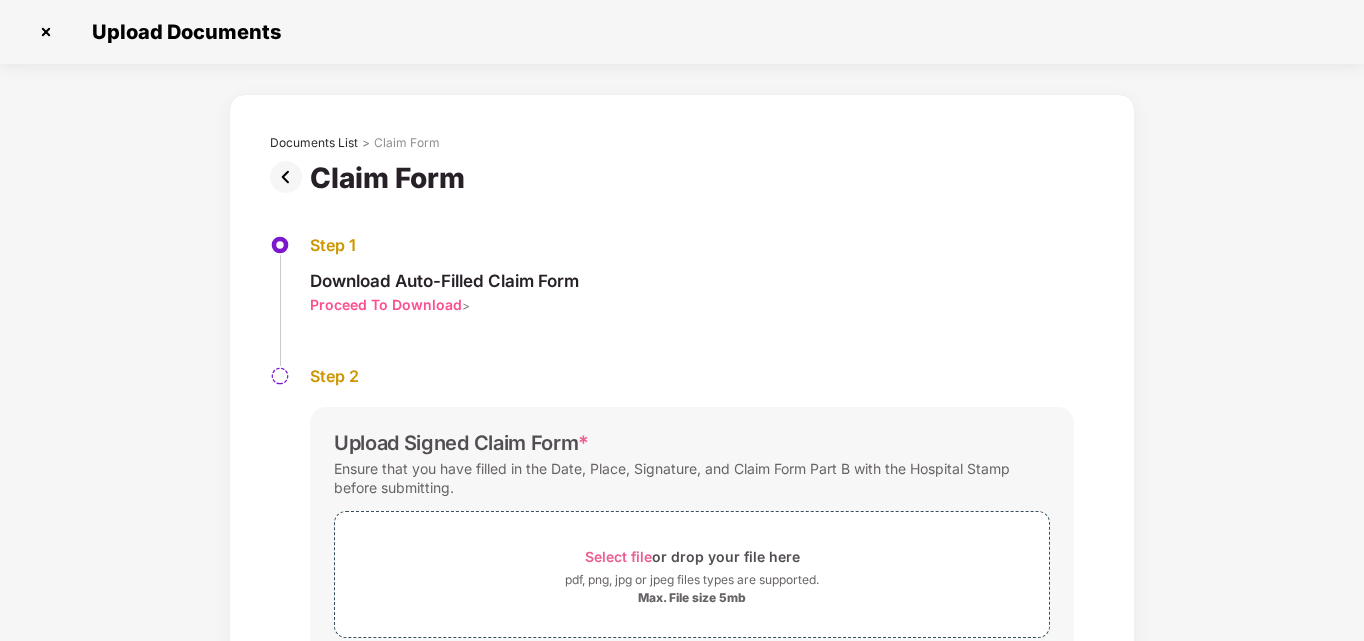 drag, startPoint x: 1359, startPoint y: 325, endPoint x: 1360, endPoint y: 437, distance: 112.00446 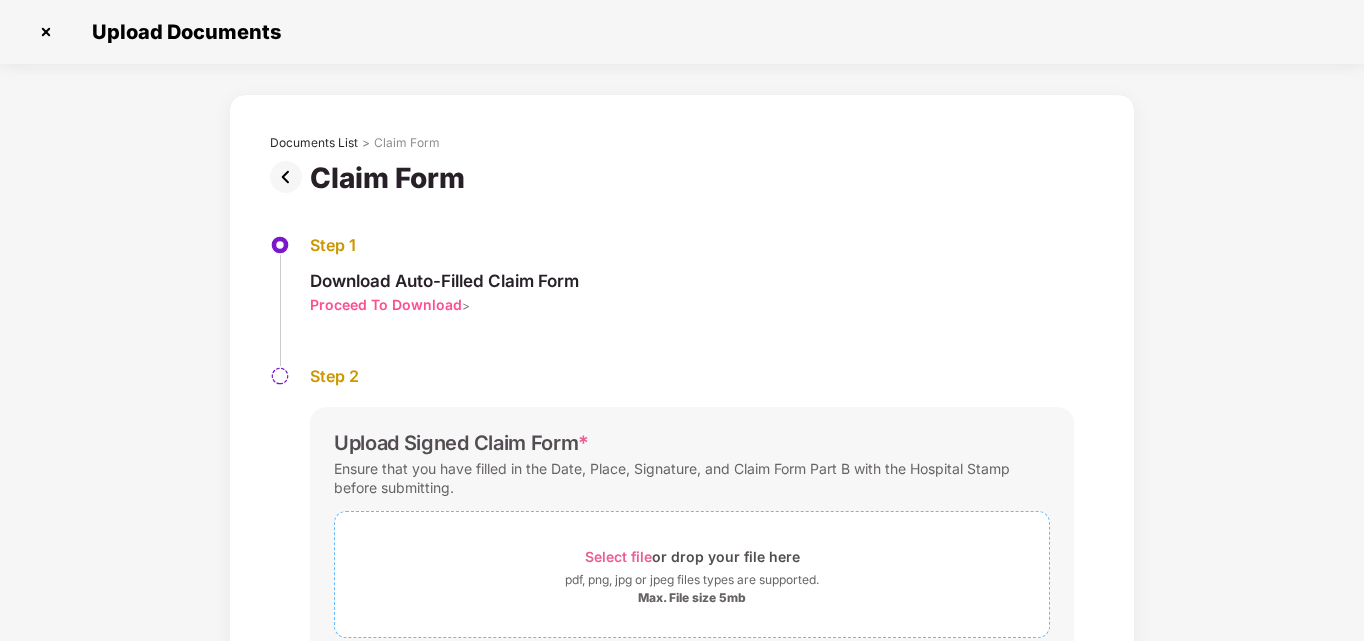 click on "pdf, png, jpg or jpeg files types are supported." at bounding box center [692, 580] 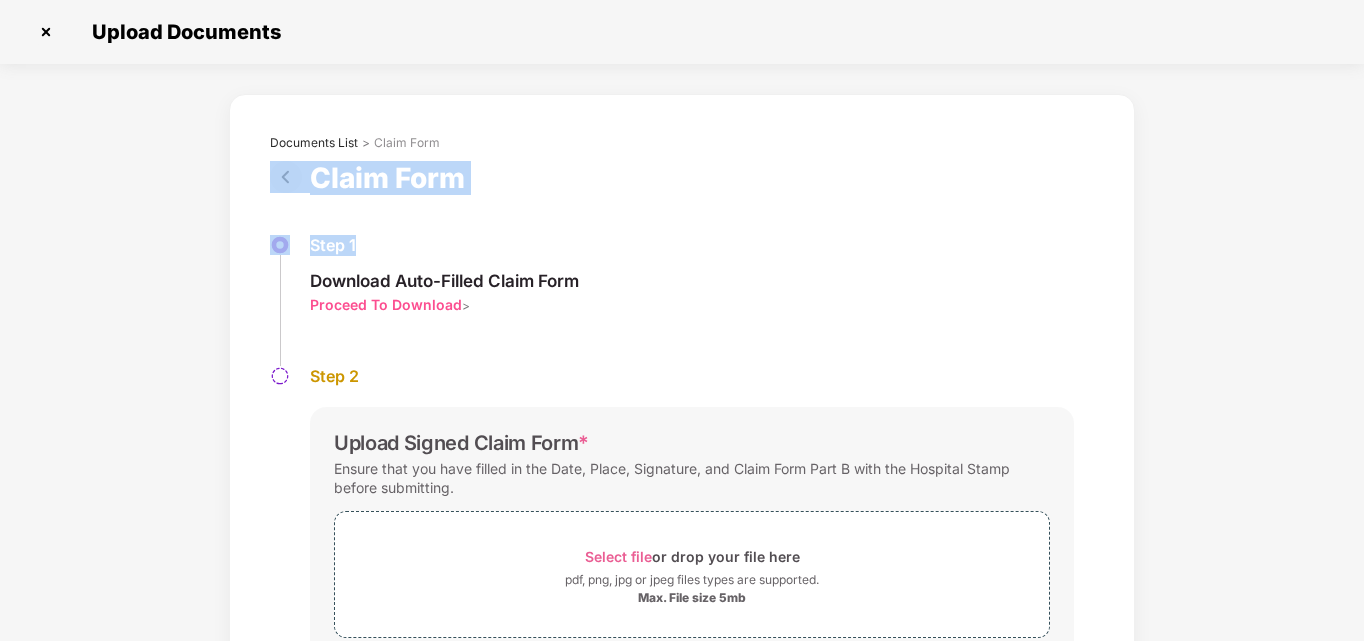 drag, startPoint x: 1361, startPoint y: 125, endPoint x: 1364, endPoint y: 241, distance: 116.03879 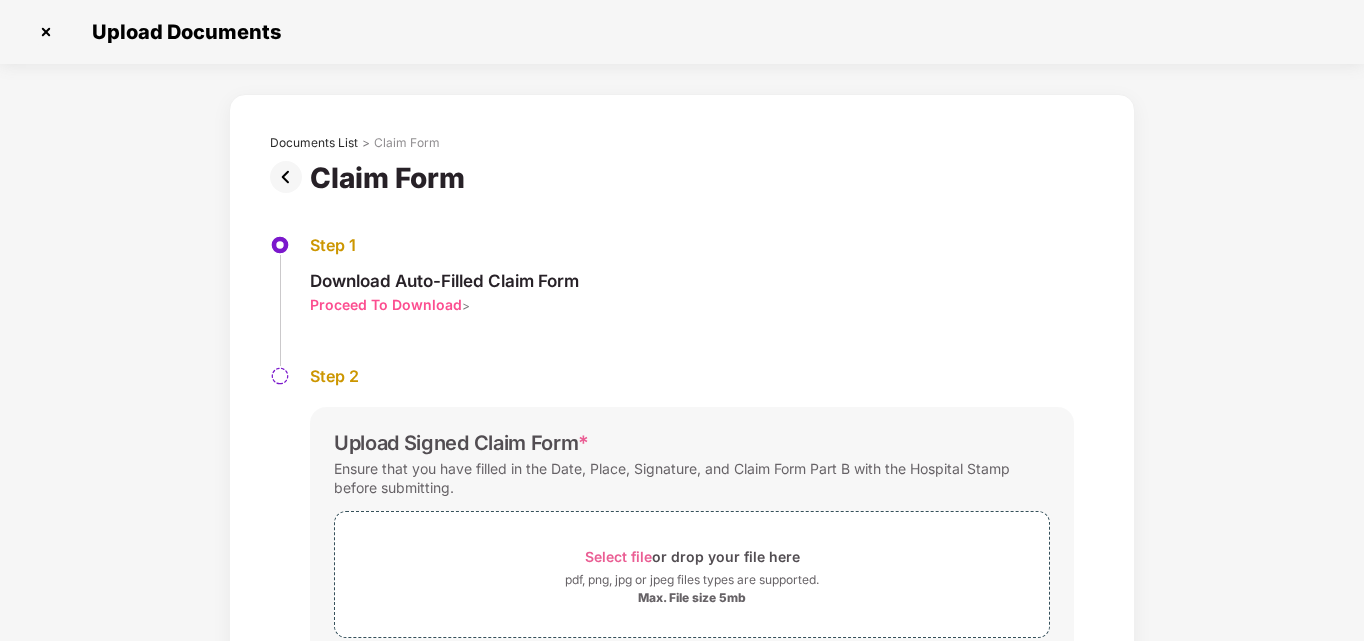 click on "Step 1 Download Auto-Filled Claim Form Proceed To Download  >" at bounding box center (682, 300) 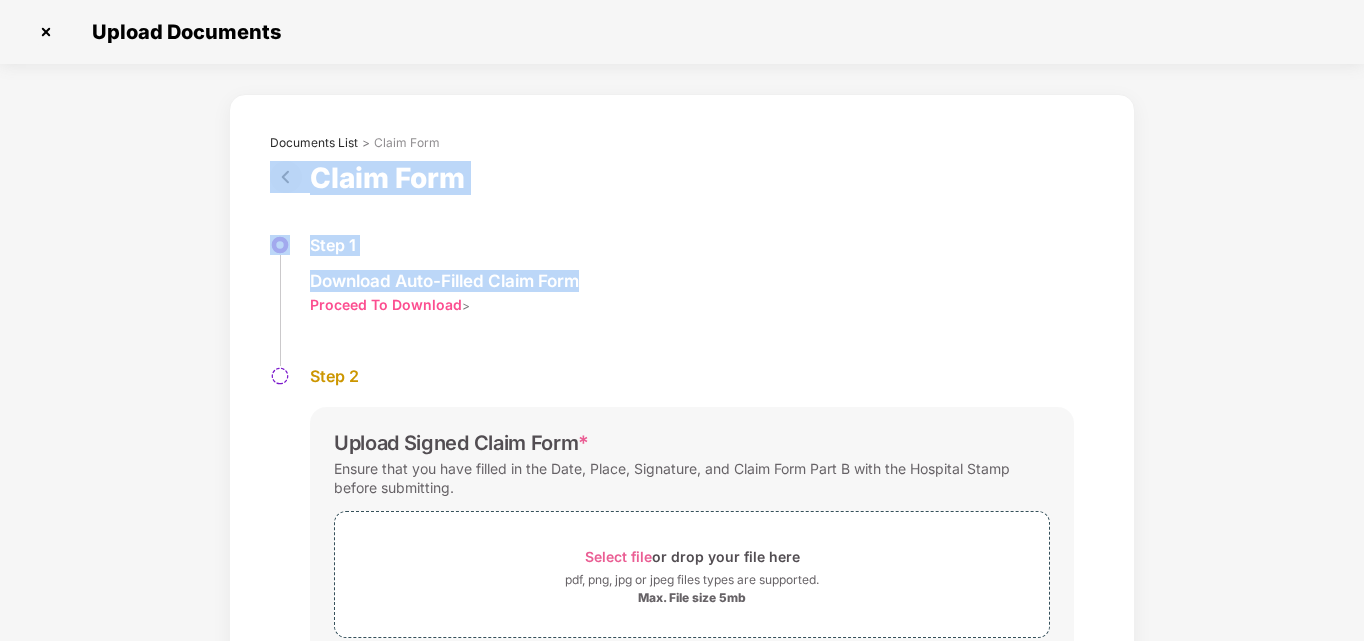 drag, startPoint x: 1361, startPoint y: 98, endPoint x: 1353, endPoint y: 284, distance: 186.17197 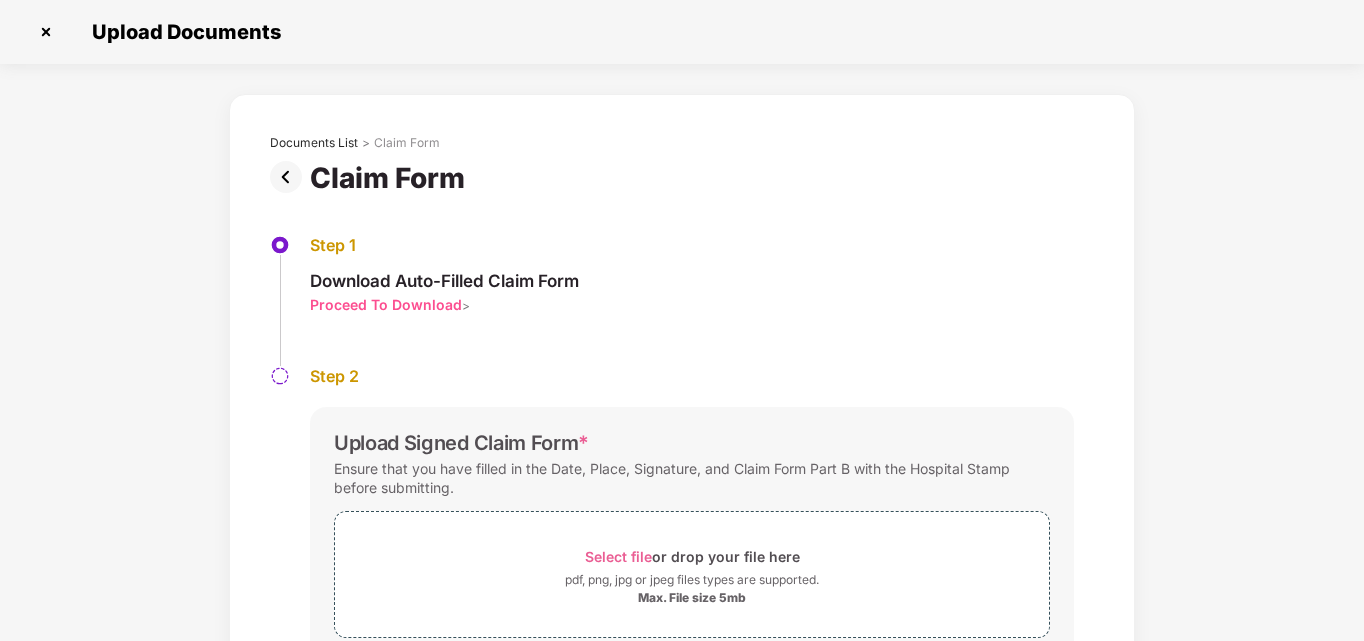 click on "Documents List > Claim Form   Claim Form Step 1 Download Auto-Filled Claim Form Proceed To Download  > Step 2 Upload Signed Claim Form * Ensure that you have filled in the Date, Place, Signature, and Claim Form Part B with the Hospital Stamp before submitting.   Select file  or drop your file here pdf, png, jpg or jpeg files types are supported. Max. File size 5mb   If you face any issue while generating the auto-filled claim form click   here" at bounding box center [682, 433] 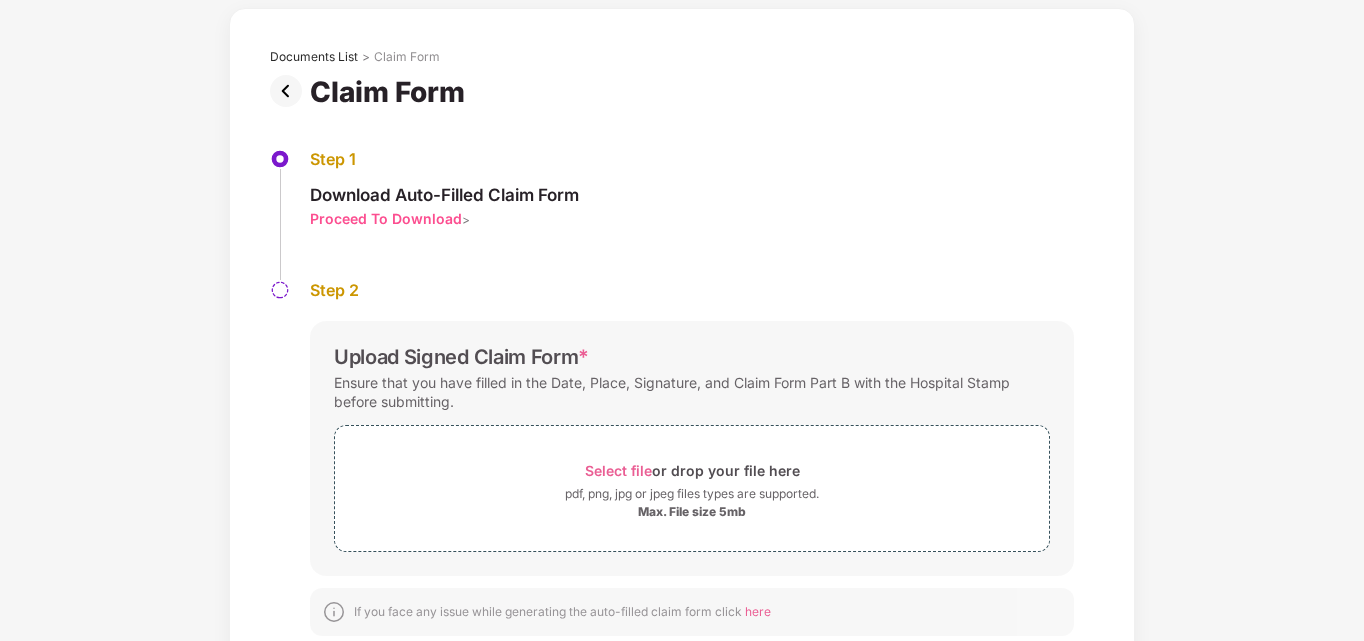 scroll, scrollTop: 132, scrollLeft: 0, axis: vertical 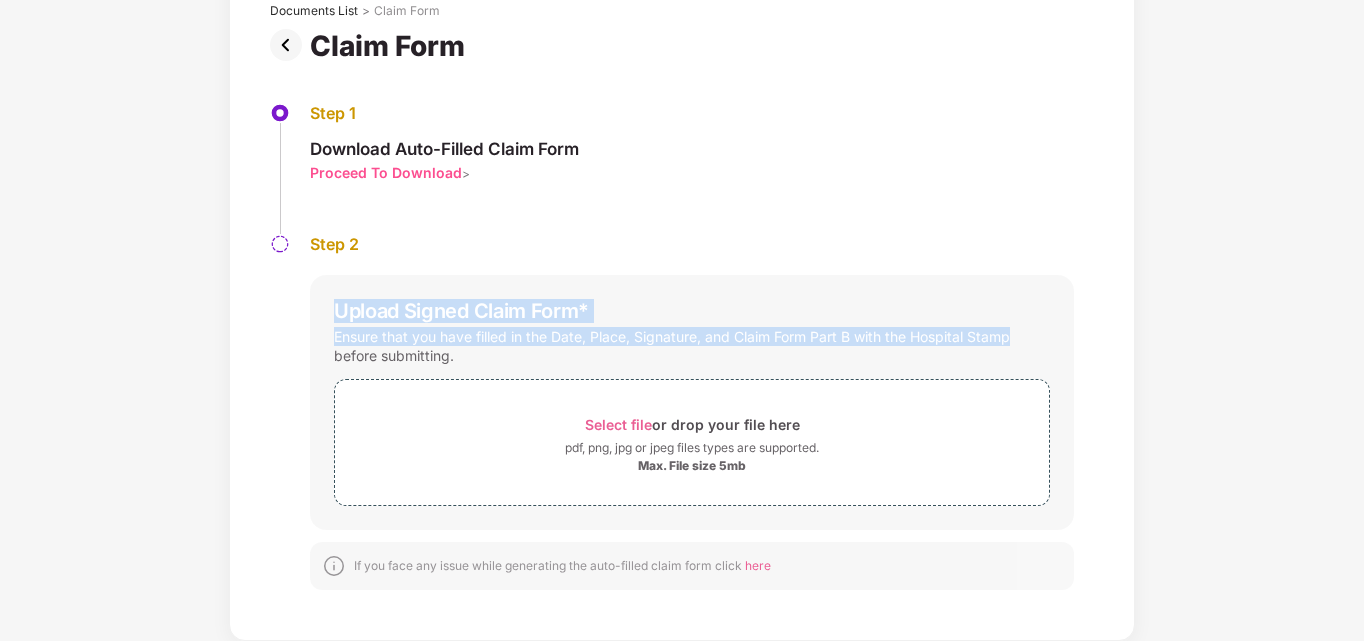 drag, startPoint x: 1360, startPoint y: 242, endPoint x: 1363, endPoint y: 325, distance: 83.0542 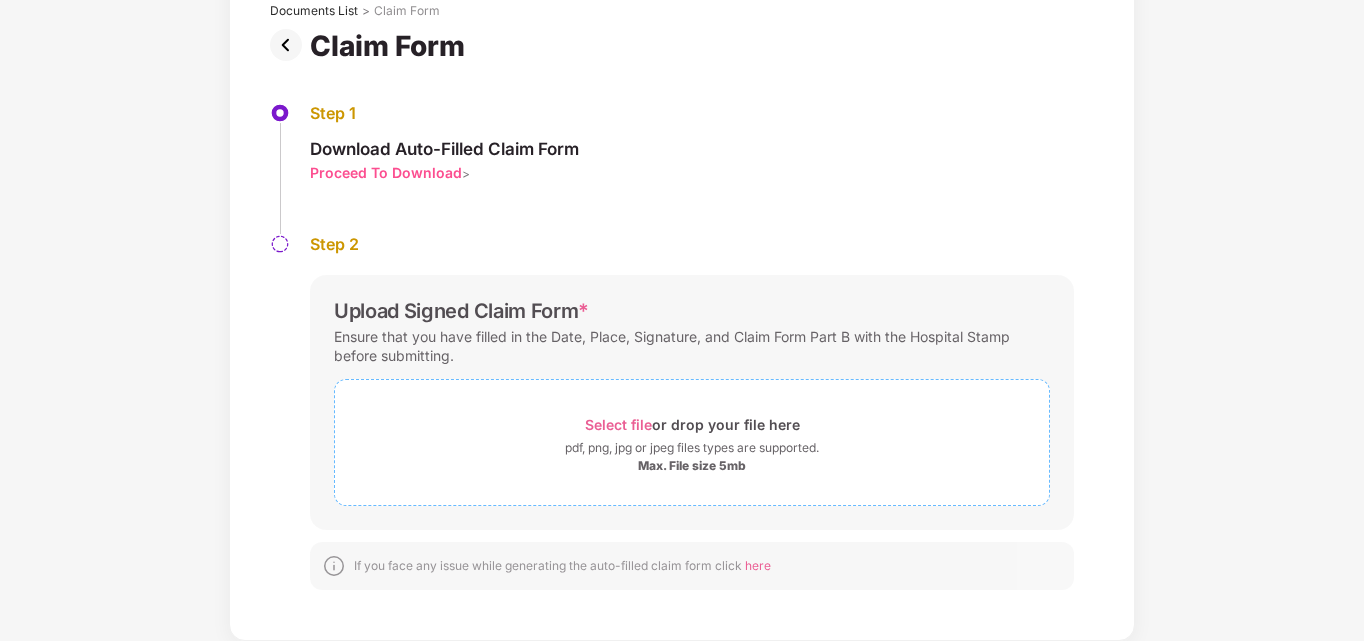 click on "pdf, png, jpg or jpeg files types are supported." at bounding box center [692, 448] 